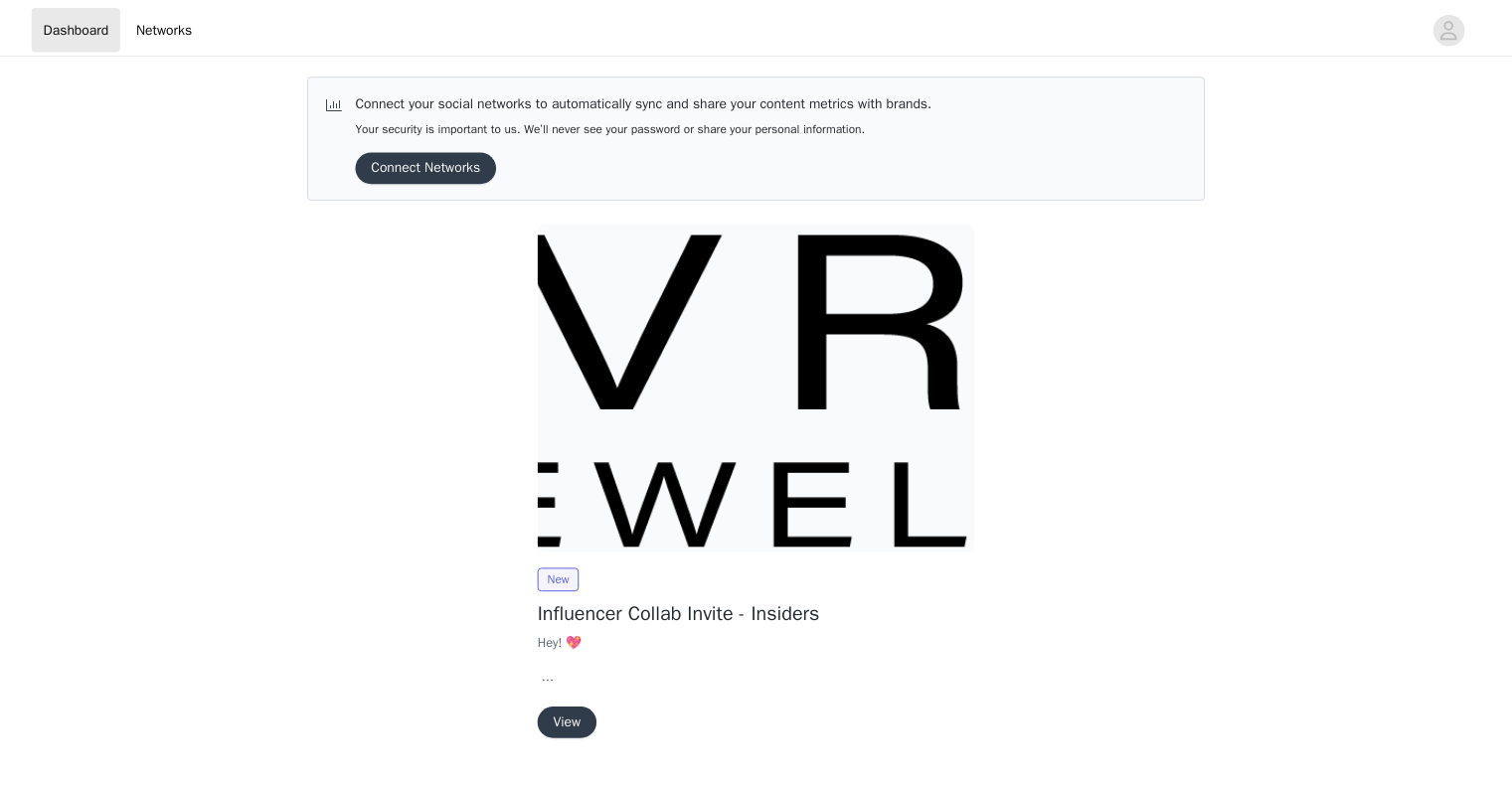 scroll, scrollTop: 0, scrollLeft: 0, axis: both 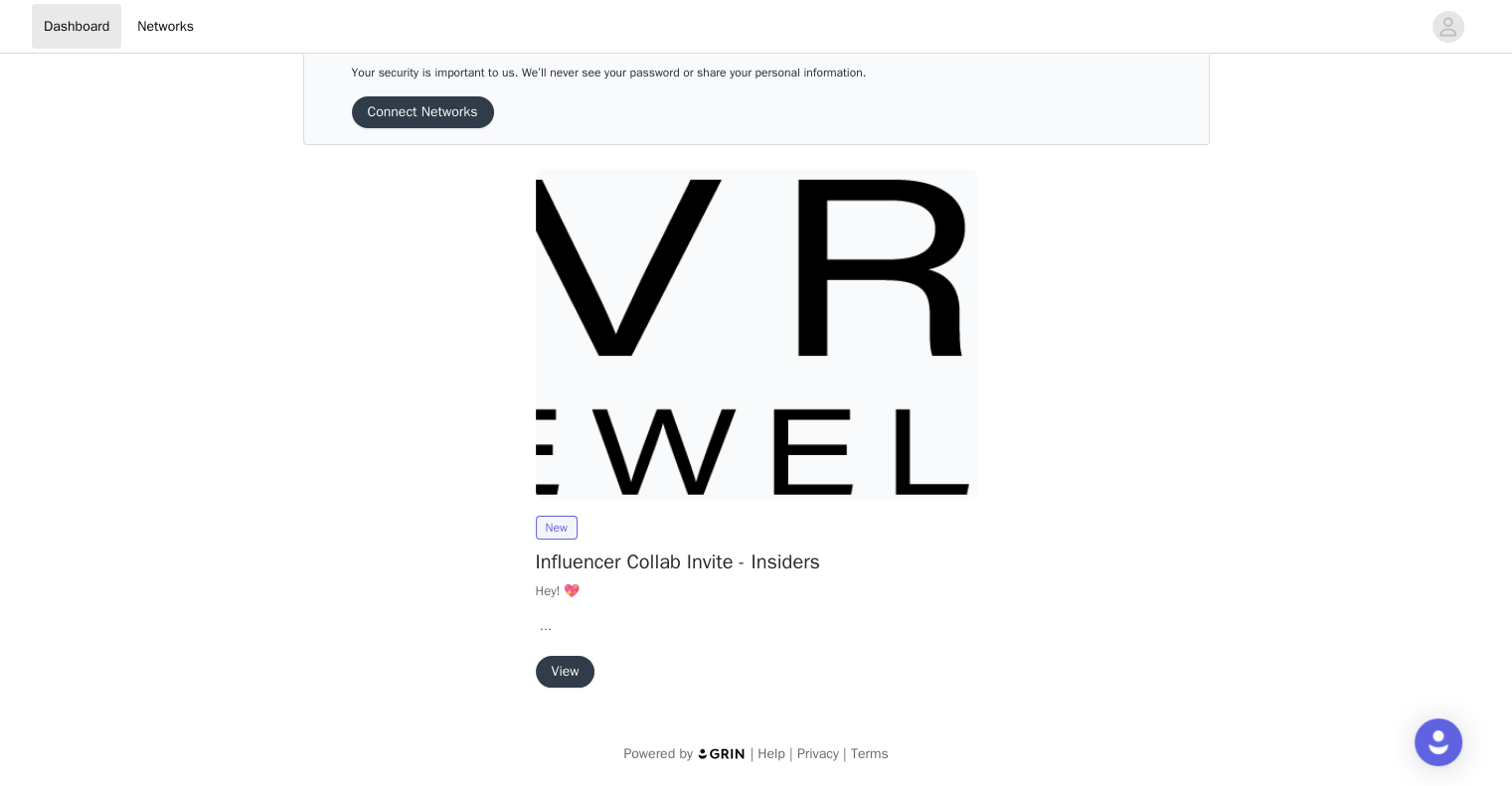 click on "View" at bounding box center [566, 672] 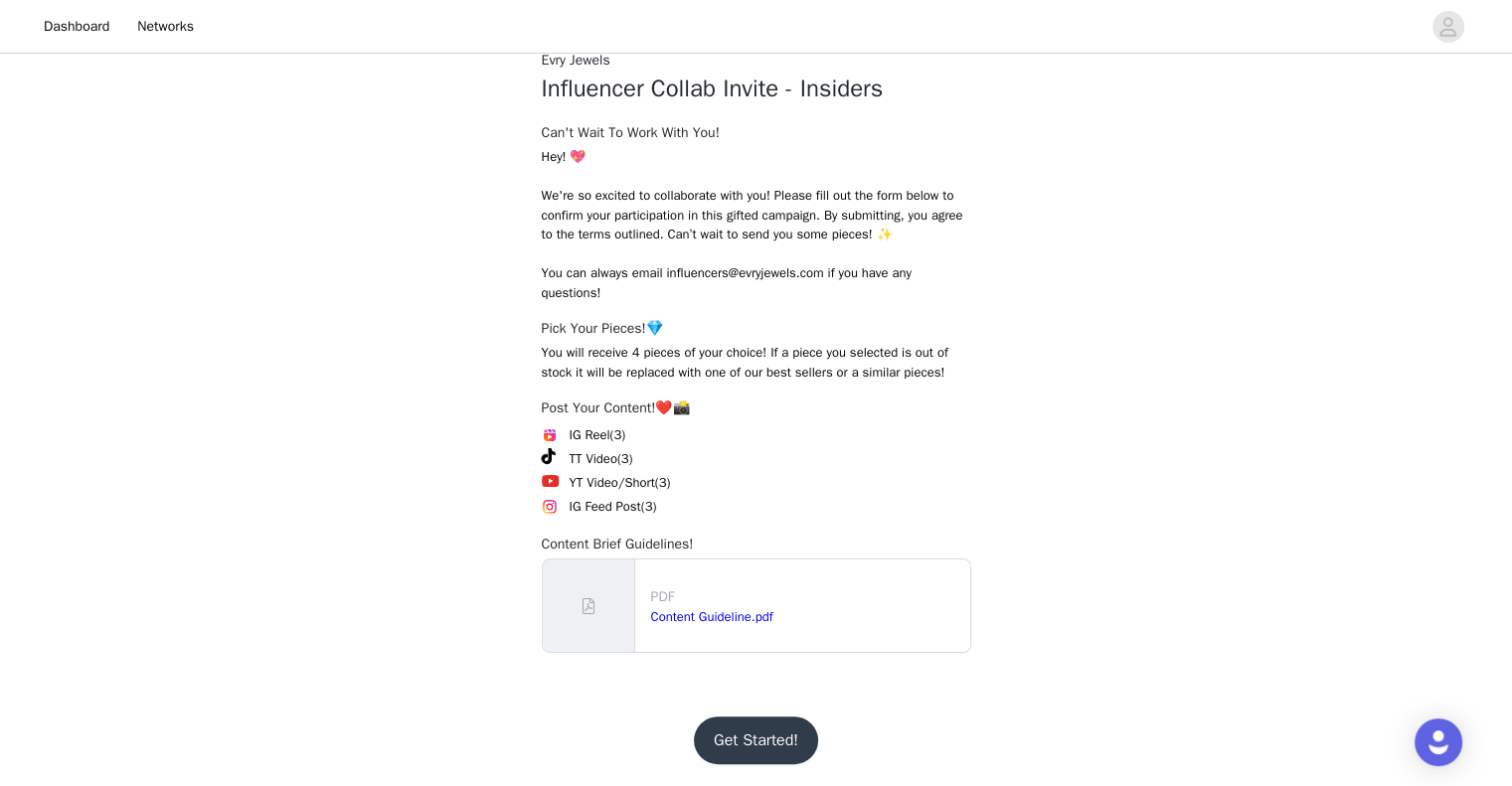 scroll, scrollTop: 231, scrollLeft: 0, axis: vertical 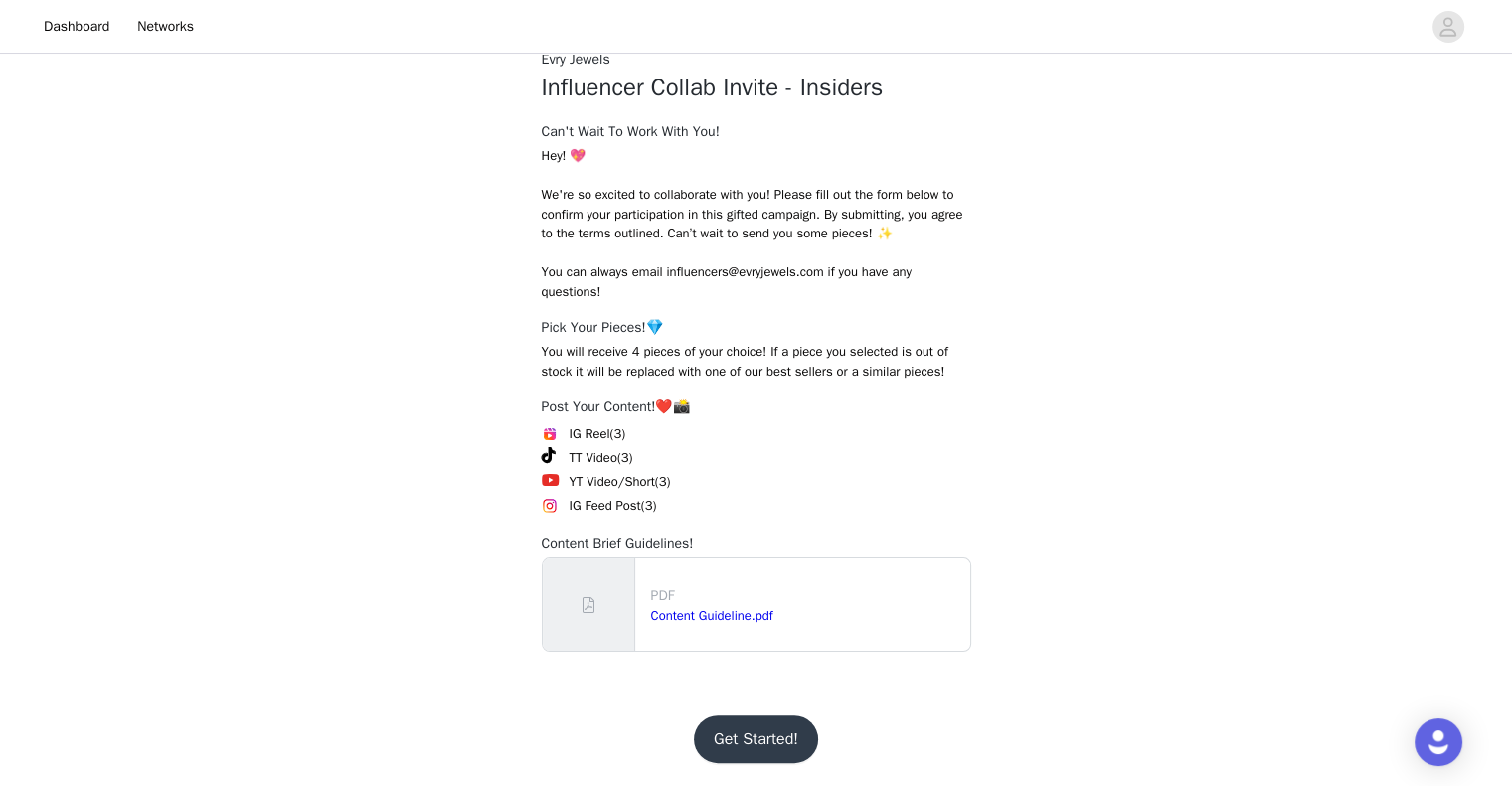 click on "Get Started!" at bounding box center [756, 739] 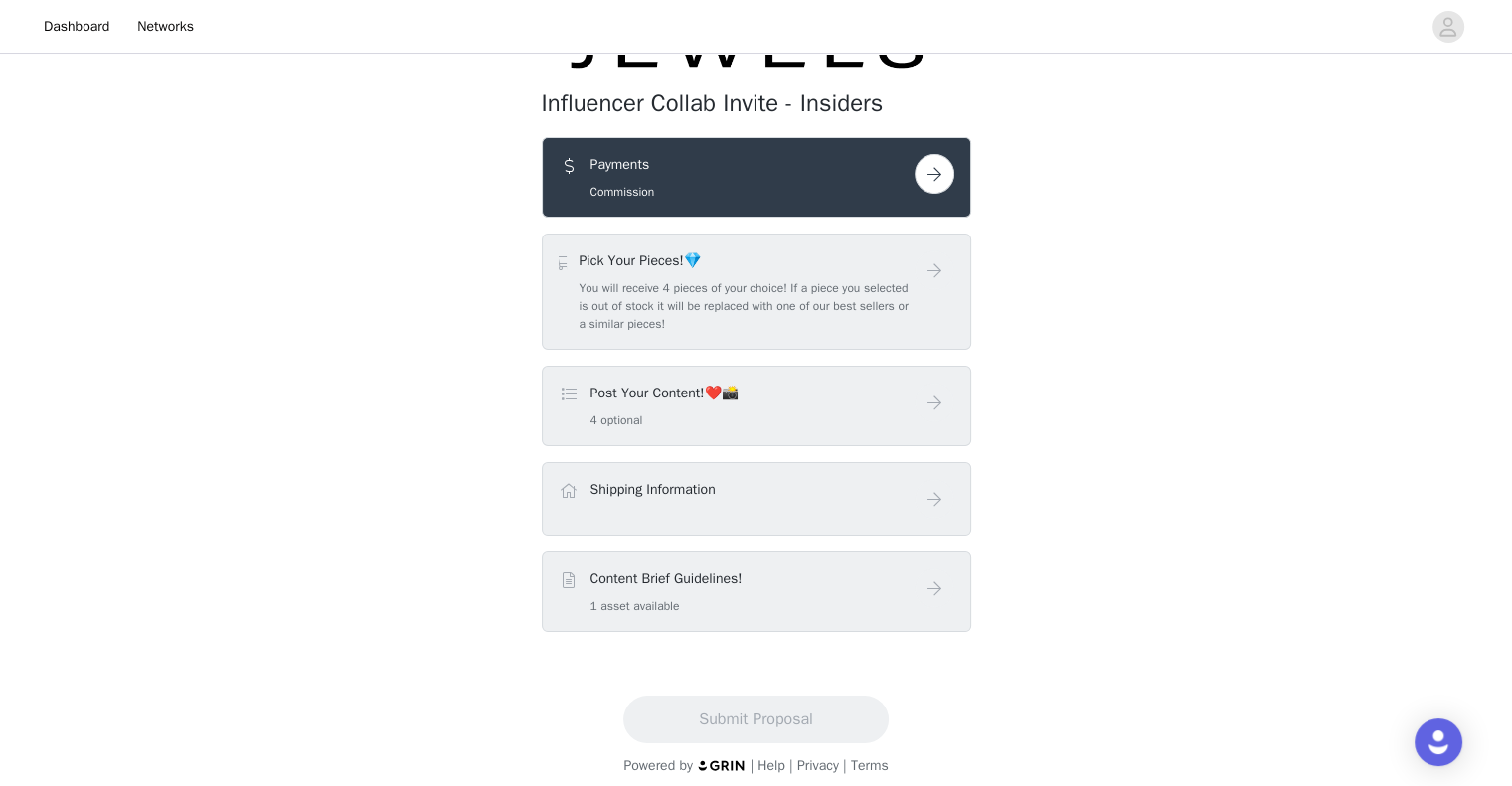 scroll, scrollTop: 165, scrollLeft: 0, axis: vertical 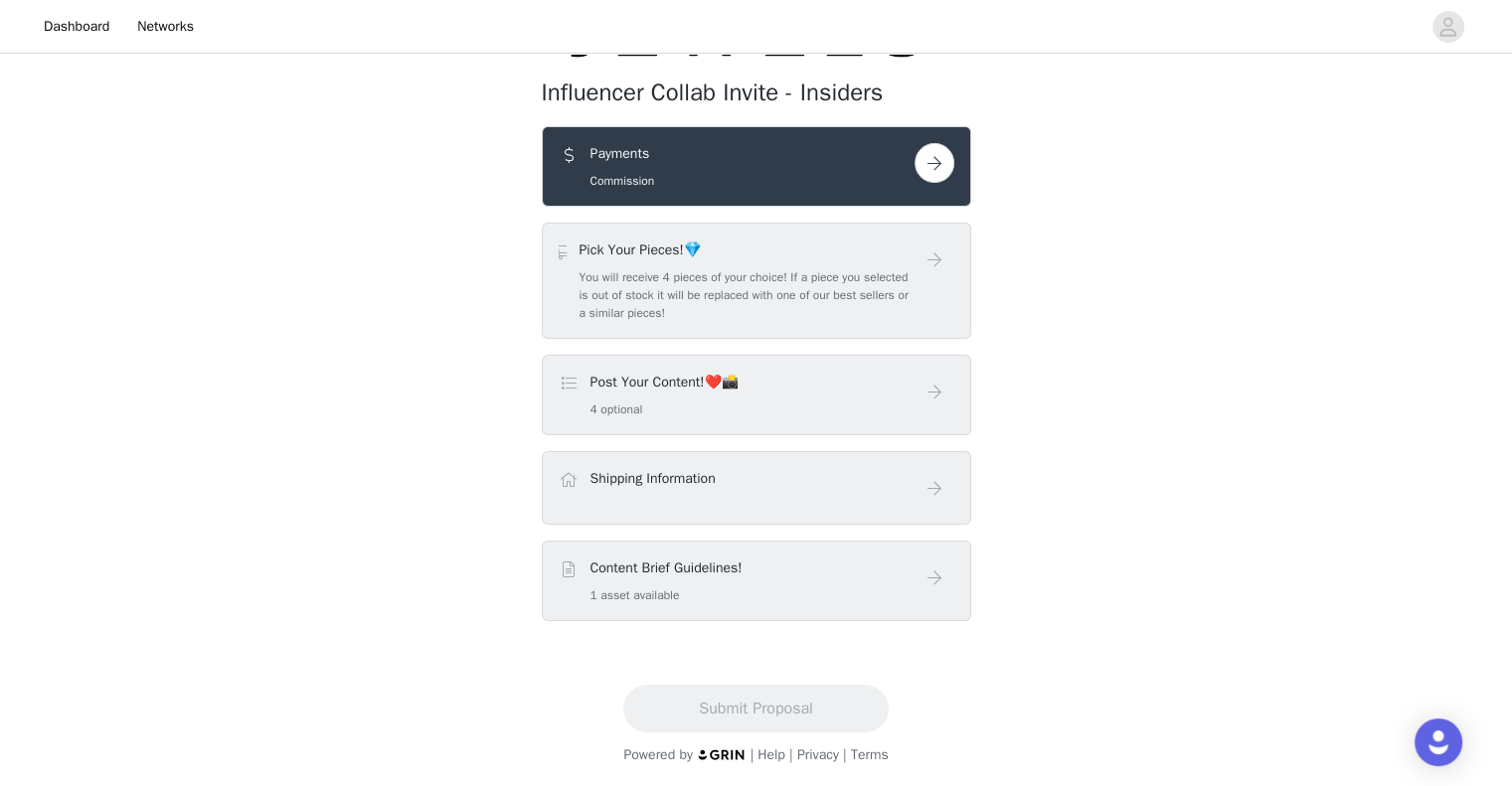 click at bounding box center (934, 163) 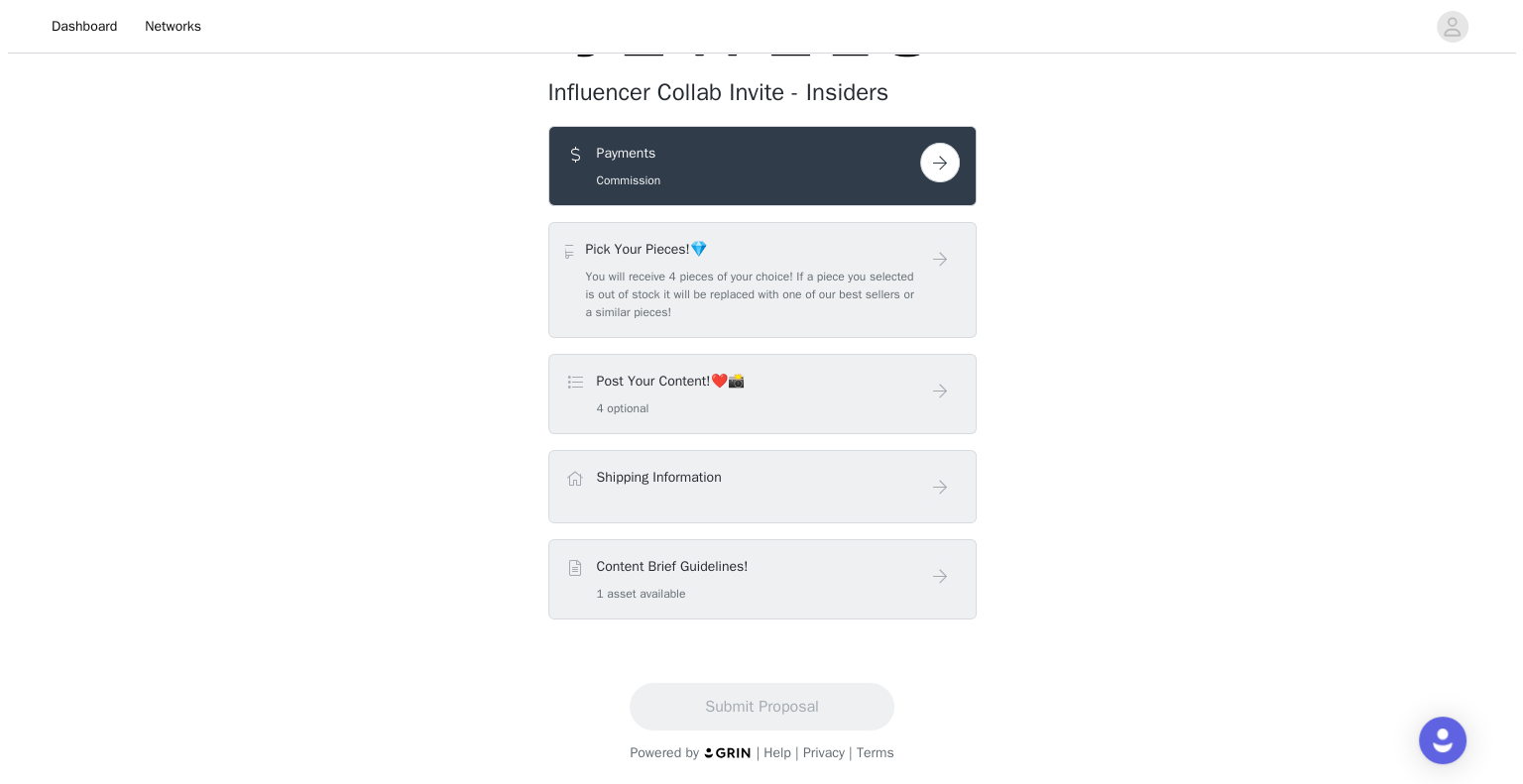scroll, scrollTop: 0, scrollLeft: 0, axis: both 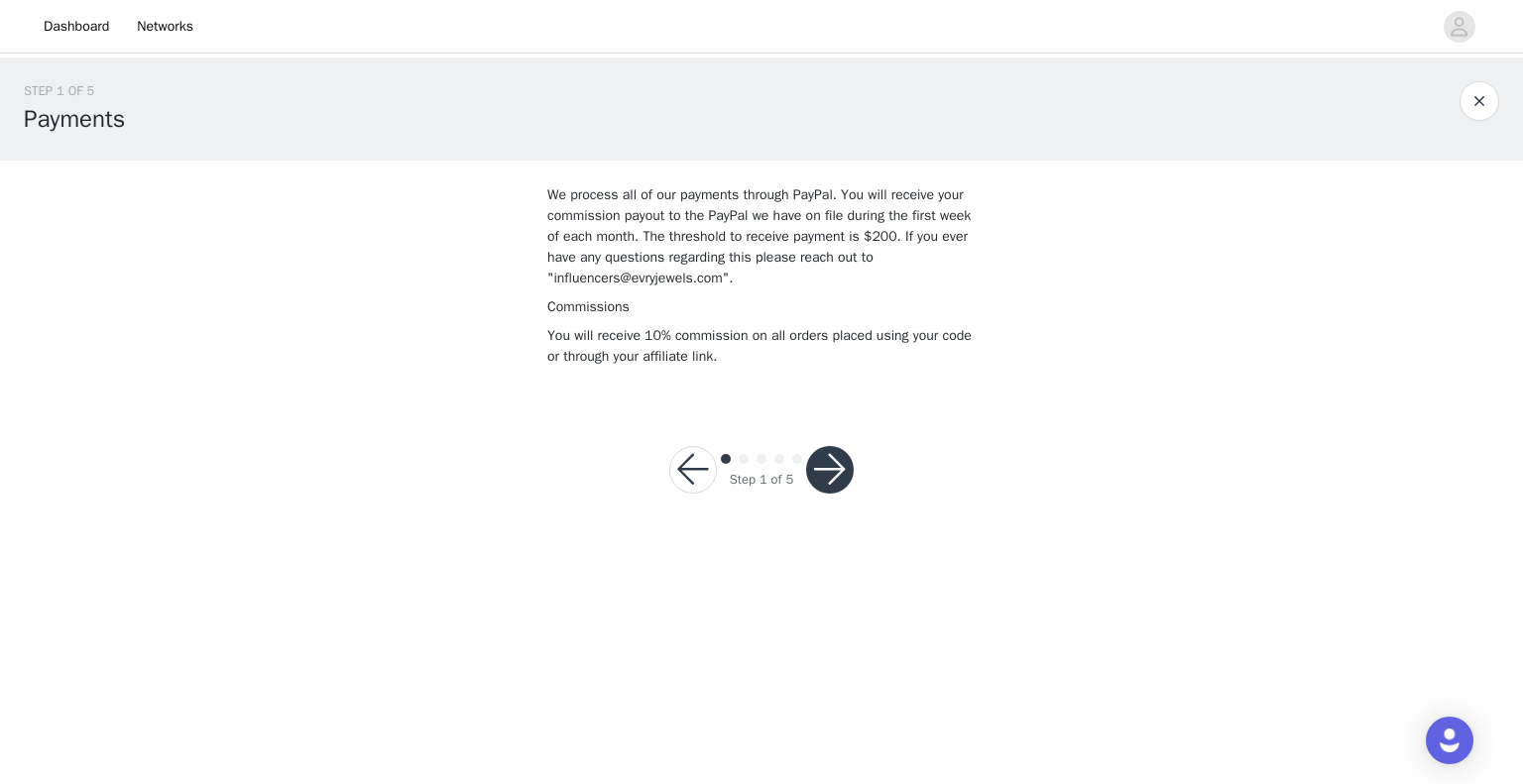 click at bounding box center (830, 470) 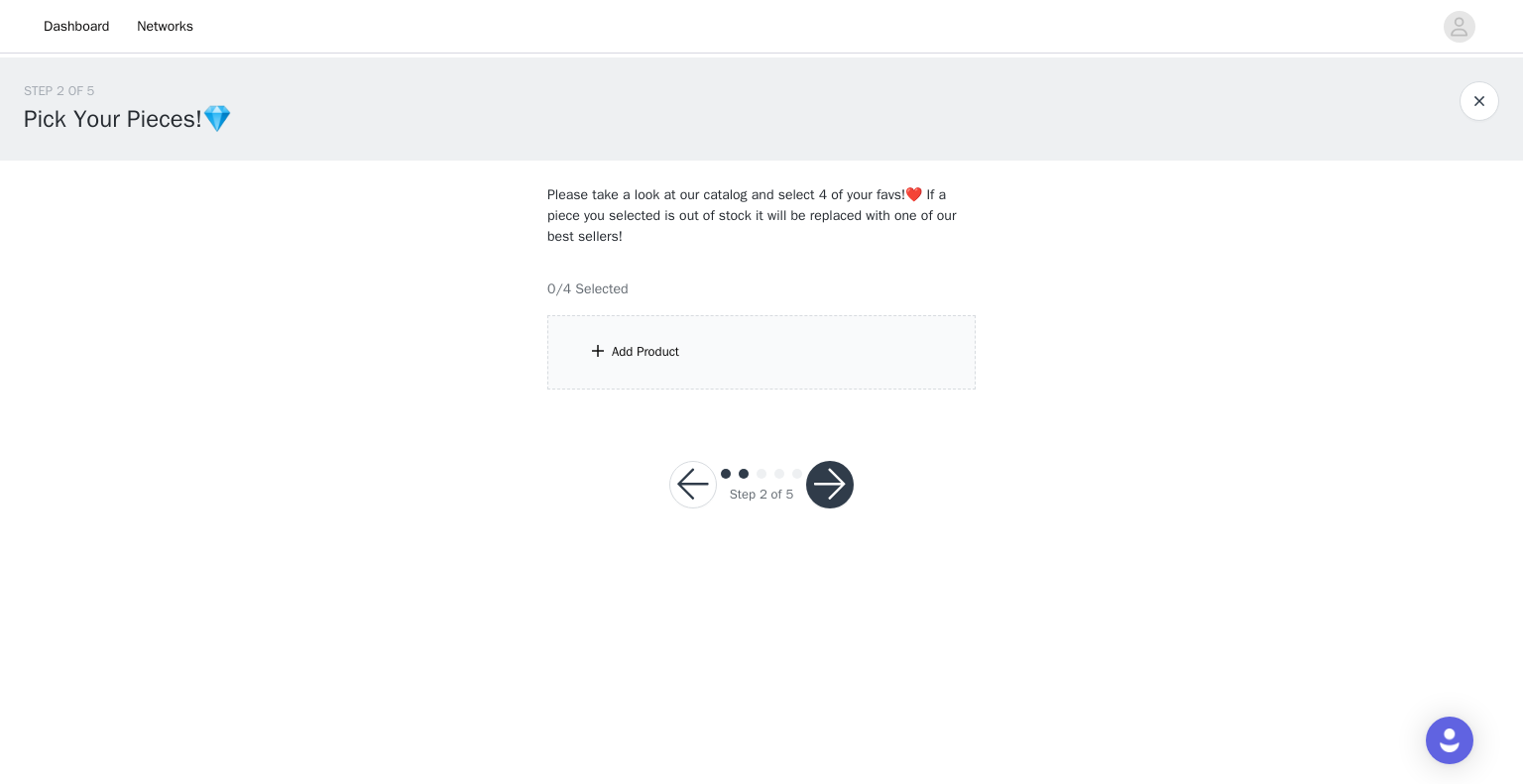 click on "Add Product" at bounding box center (645, 352) 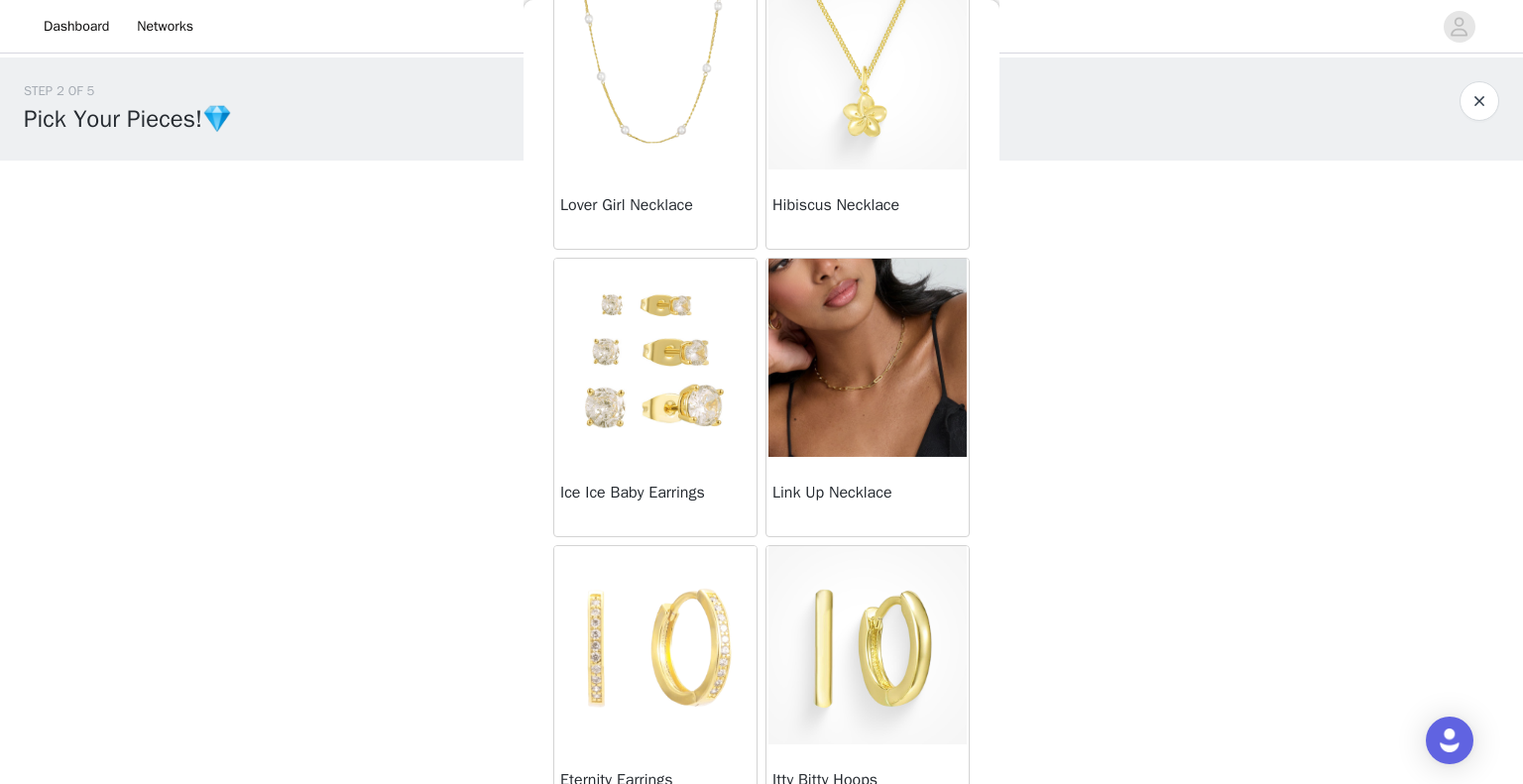 scroll, scrollTop: 1320, scrollLeft: 0, axis: vertical 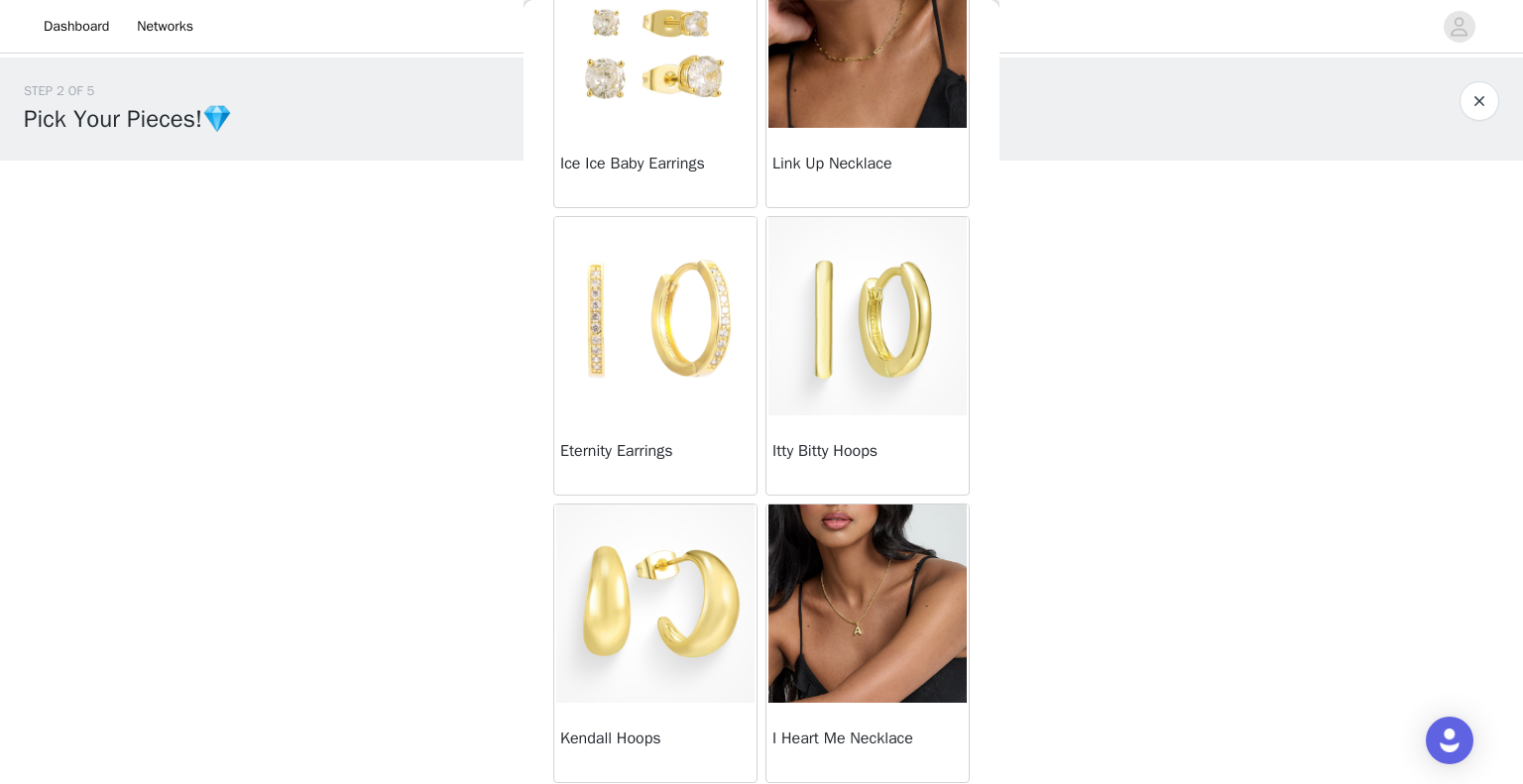 click at bounding box center (868, 604) 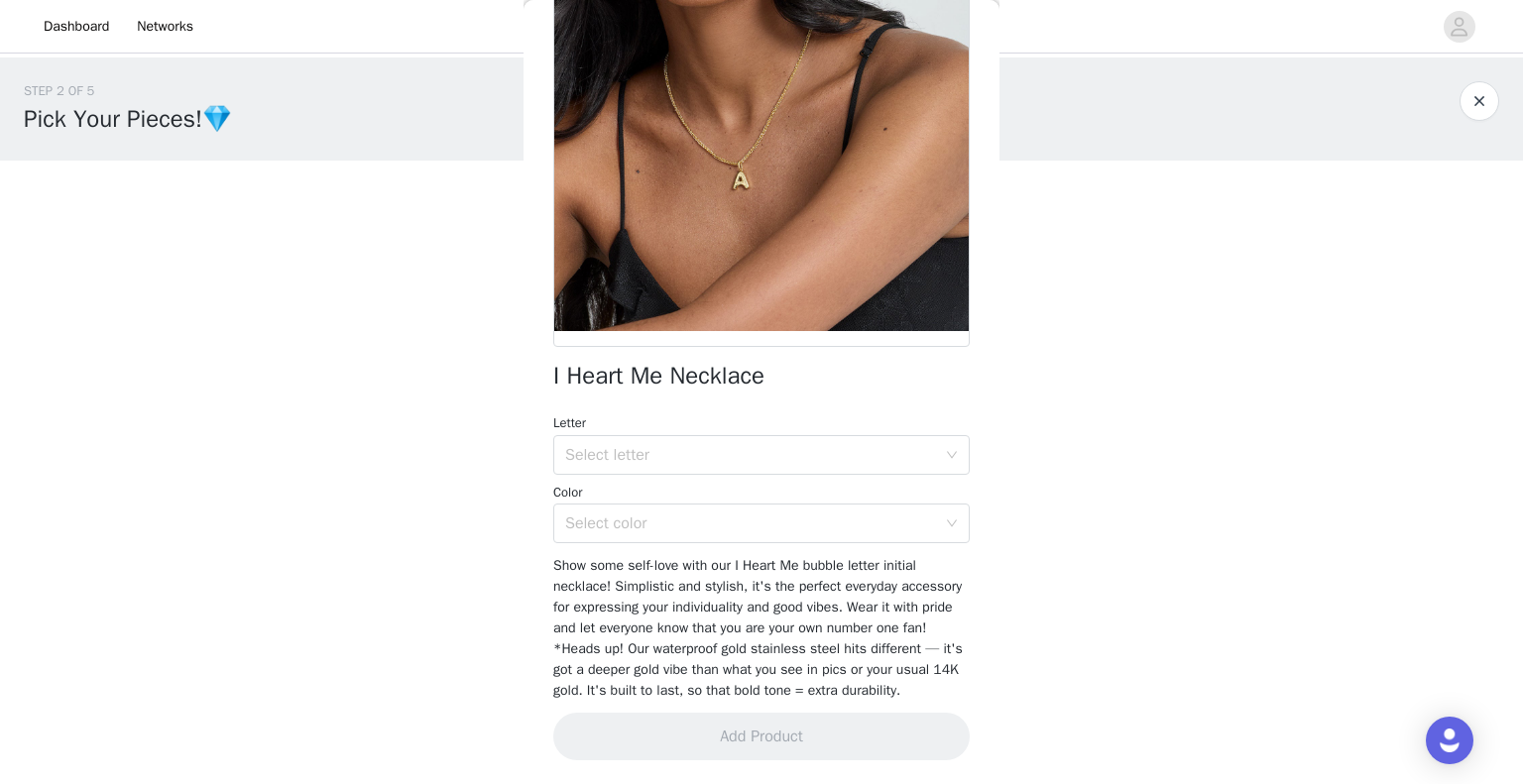 scroll, scrollTop: 218, scrollLeft: 0, axis: vertical 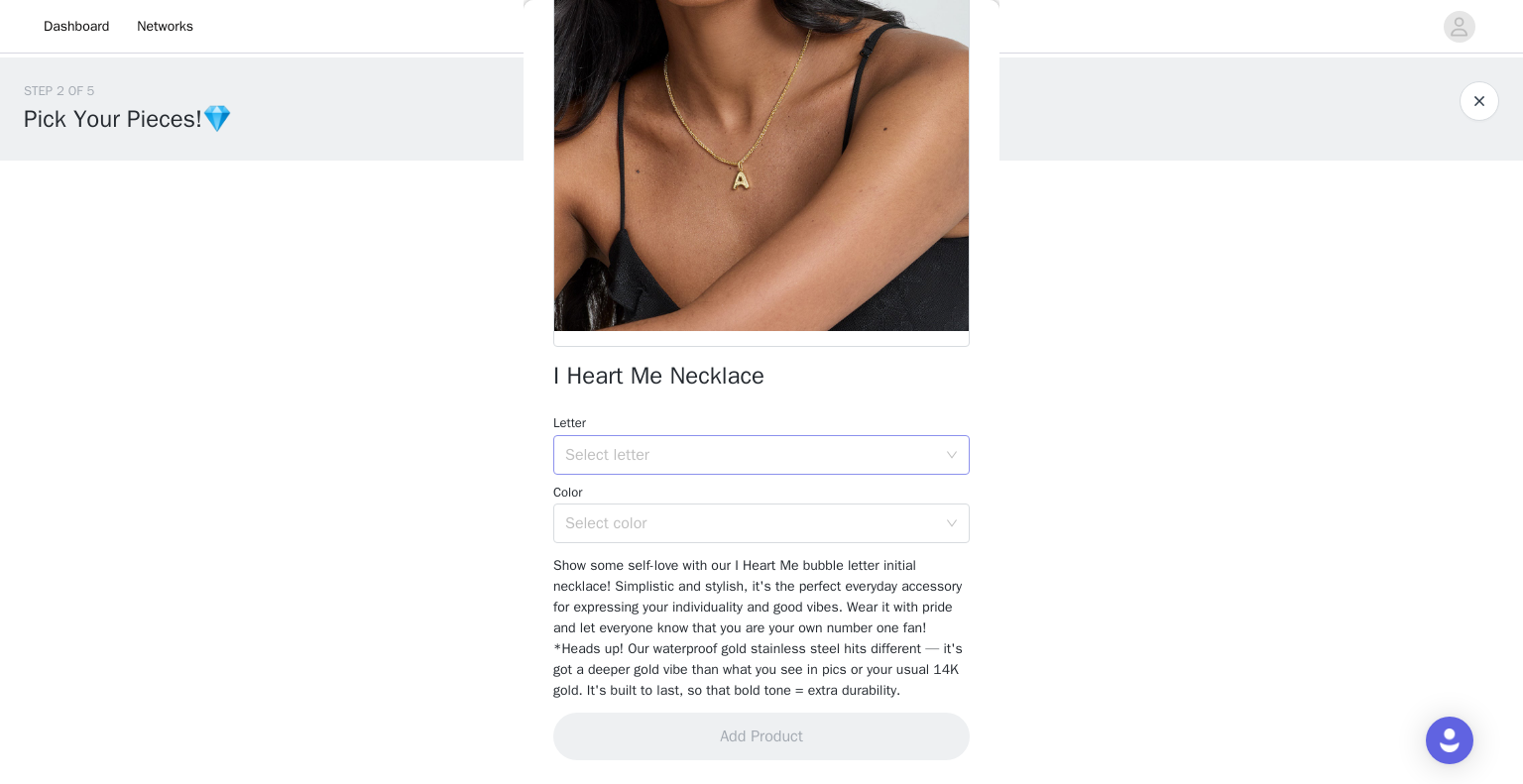 click on "Select letter" at bounding box center [751, 455] 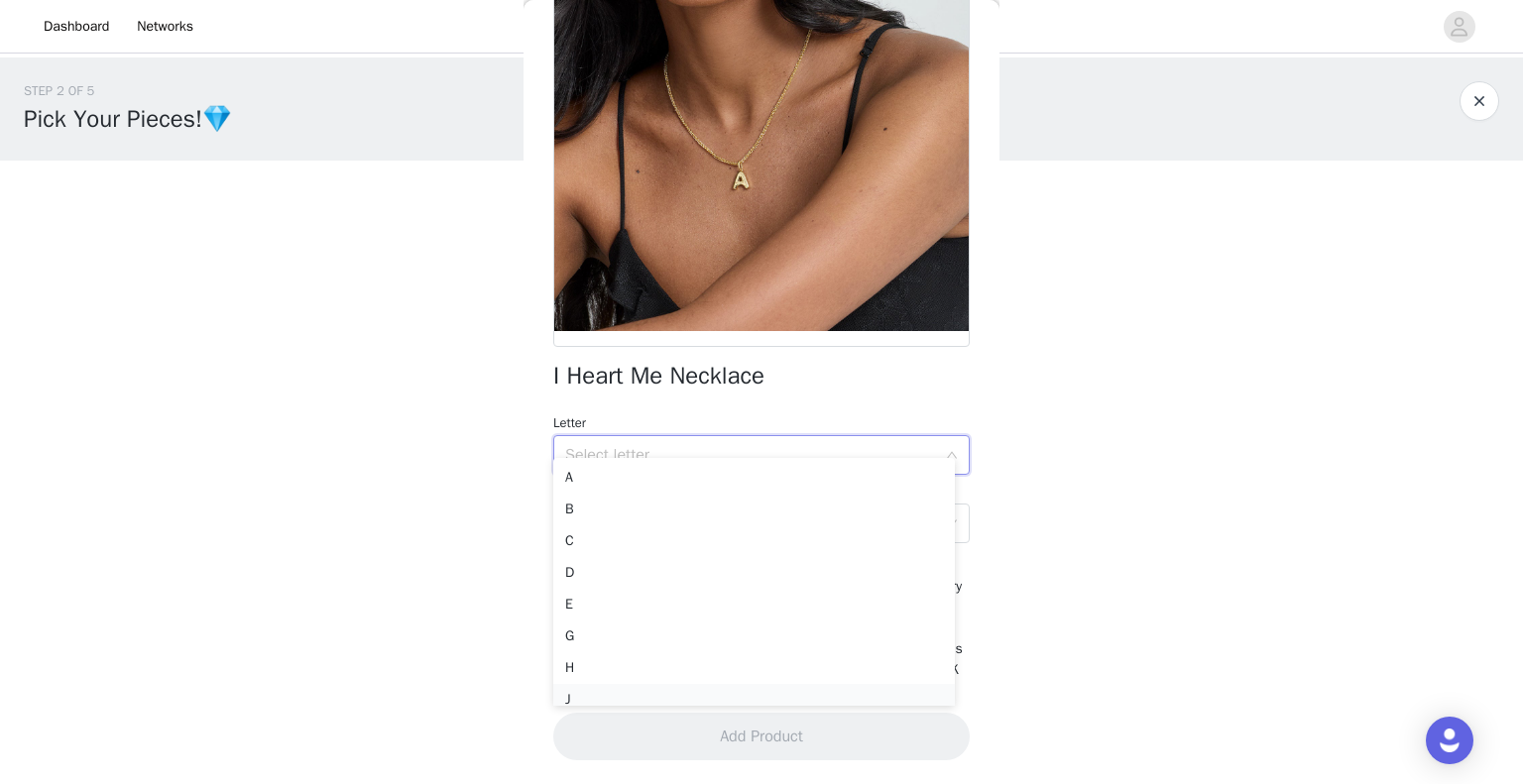 scroll, scrollTop: 10, scrollLeft: 0, axis: vertical 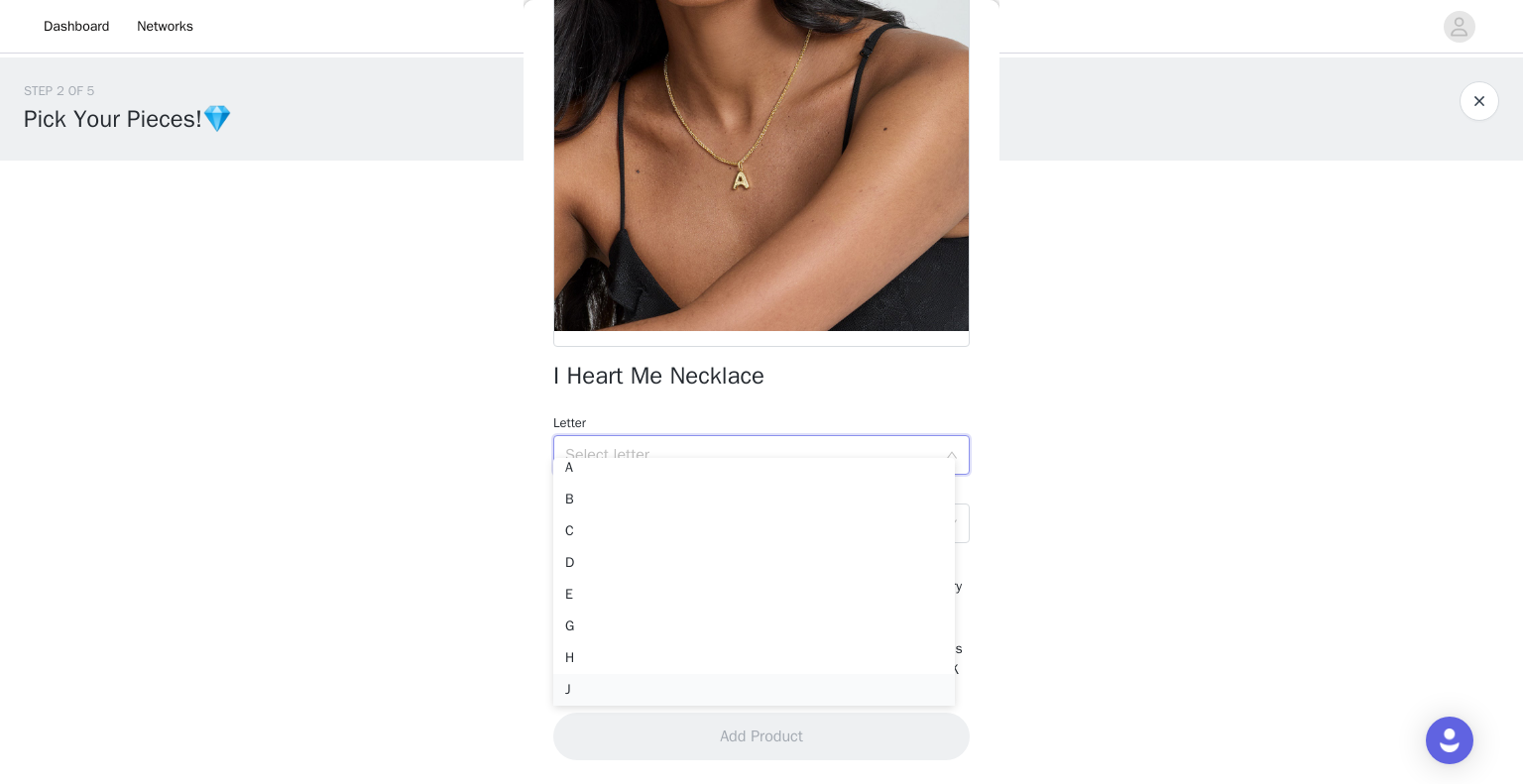 click on "J" at bounding box center (754, 690) 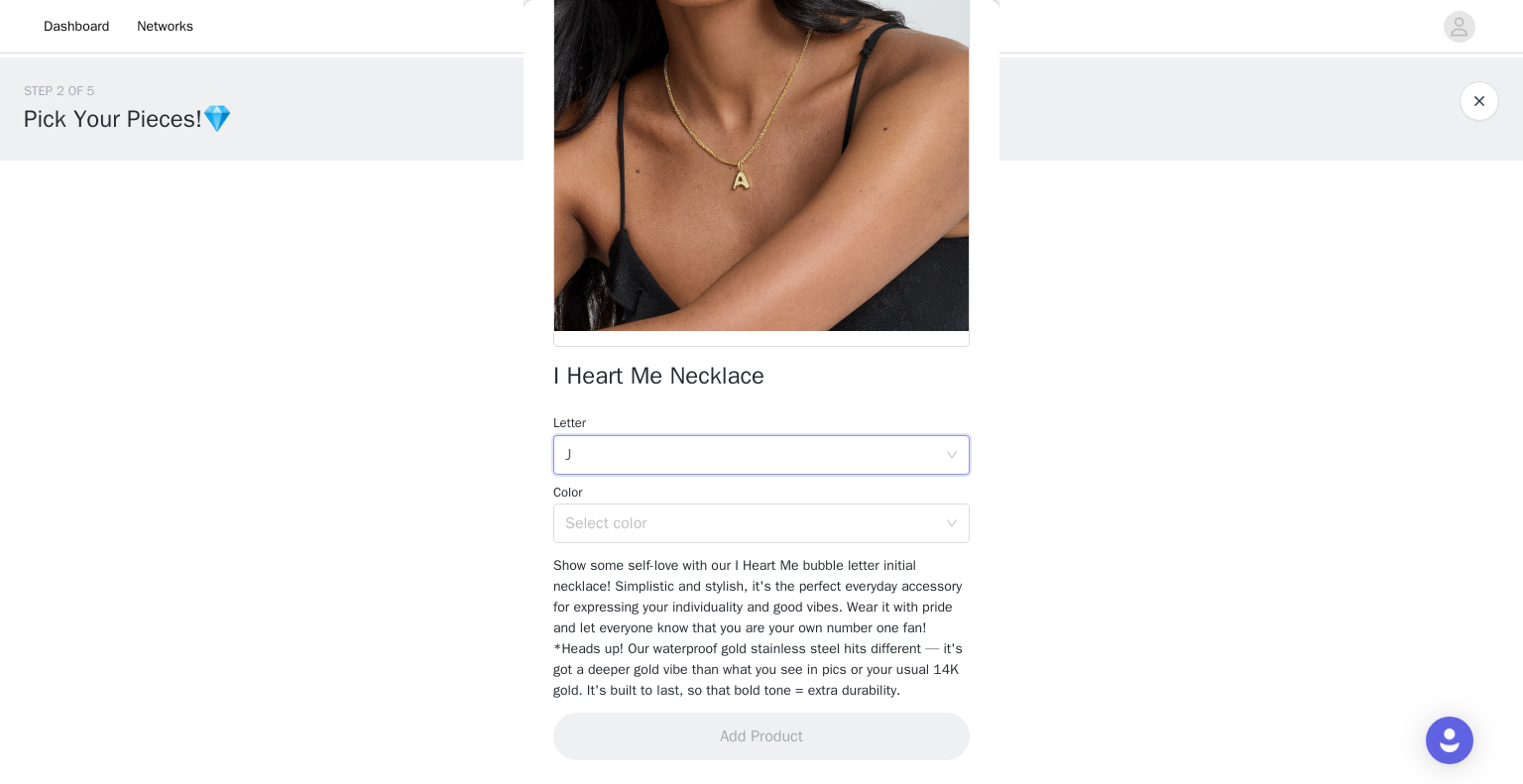 click on "STEP 2 OF 5
Pick Your Pieces!💎
Please take a look at our catalog and select 4 of your favs!❤️ If a piece you selected is out of stock it will be replaced with one of our best sellers!       0/4 Selected           Add Product       Back     I Heart Me Necklace               Letter   Select letter J Color   Select color   Show some self-love with our I Heart Me bubble letter initial necklace! Simplistic and stylish, it's the perfect everyday accessory for expressing your individuality and good vibes. Wear it with pride and let everyone know that you are your own number one fan! *Heads up! Our waterproof gold stainless steel hits different — it's got a deeper gold vibe than what you see in pics or your usual 14K gold. It's built to last, so that bold tone = extra durability.   Add Product
Step 2 of 5" at bounding box center [762, 306] 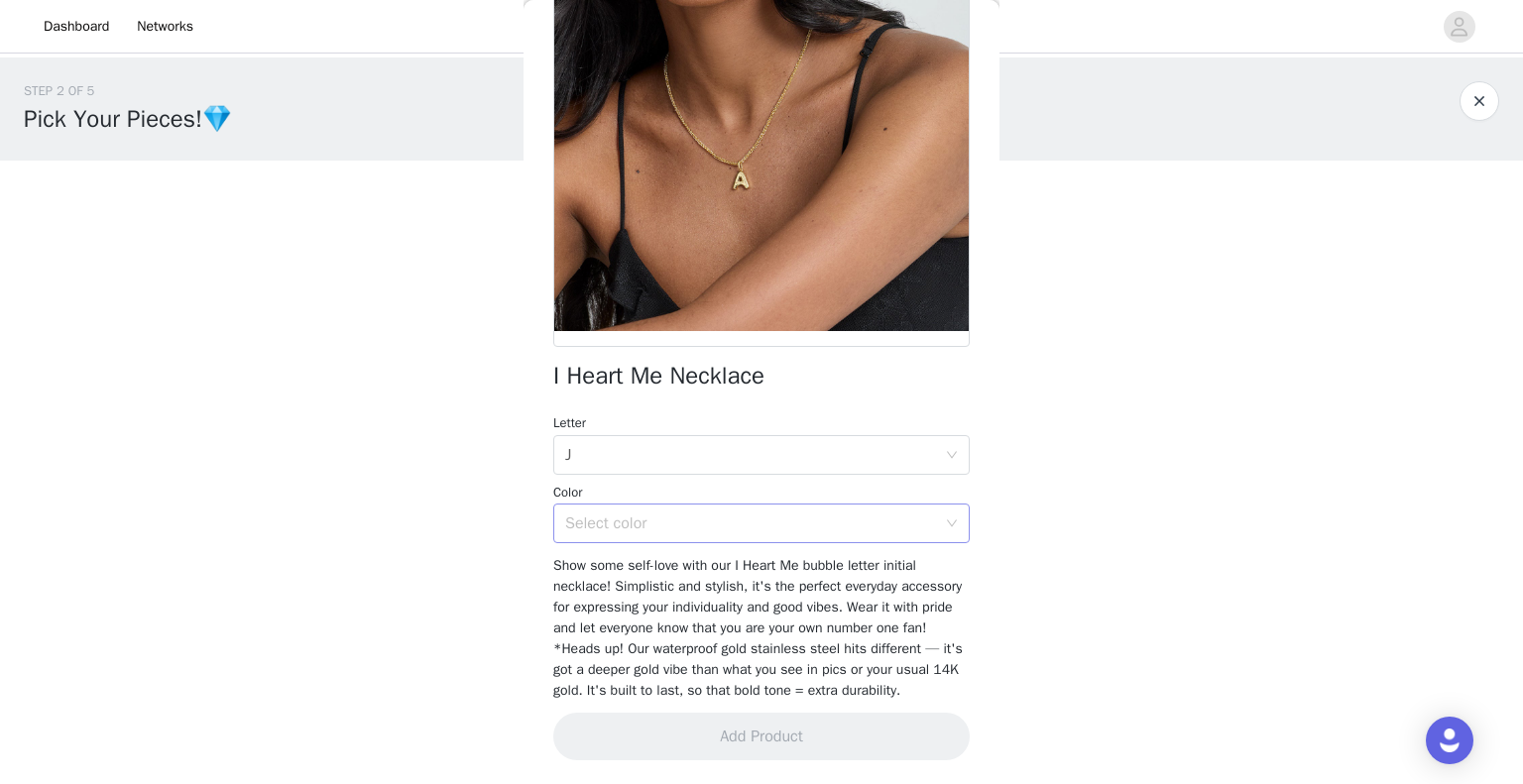 click on "Select color" at bounding box center (751, 523) 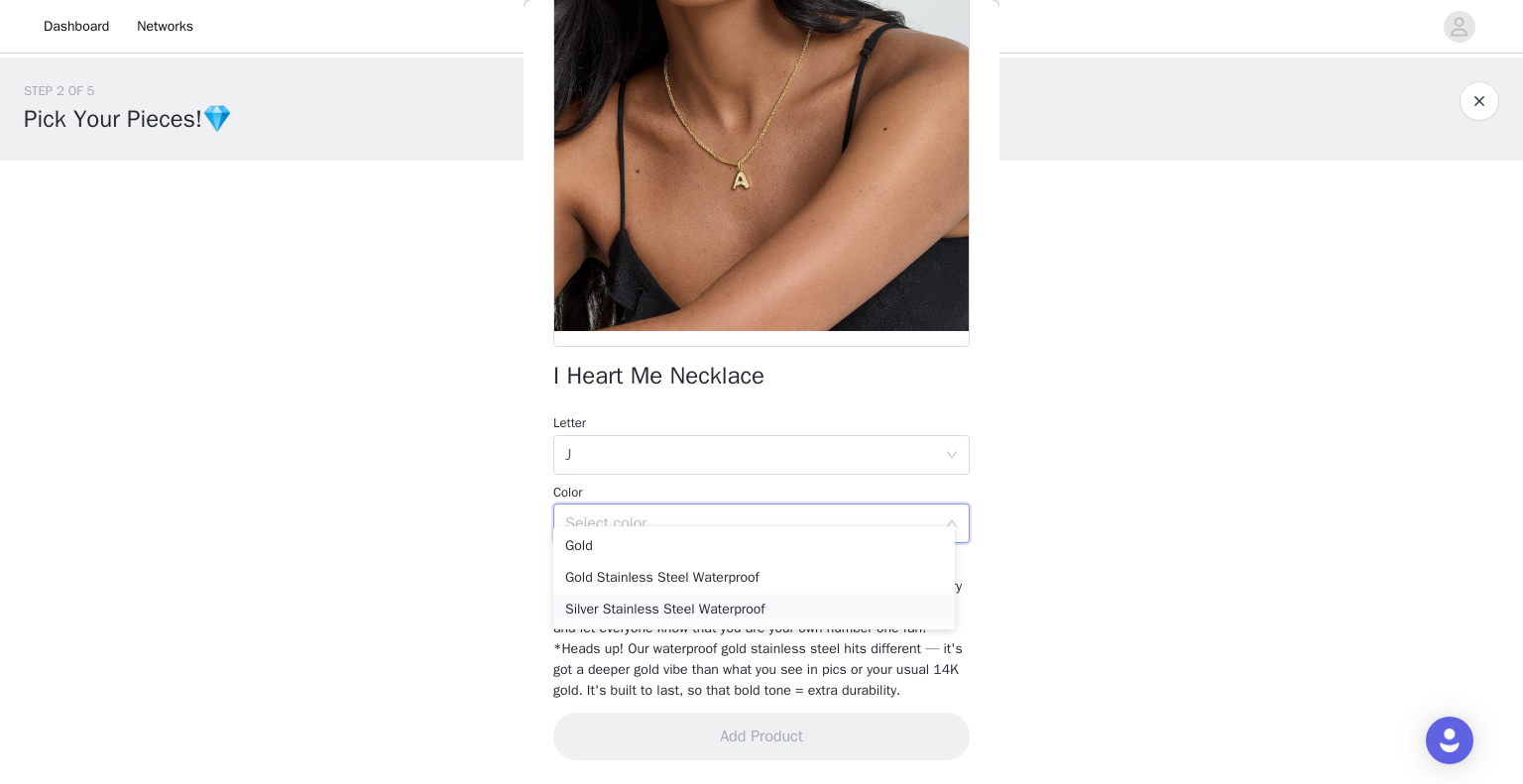 click on "Silver Stainless Steel Waterproof" at bounding box center [754, 610] 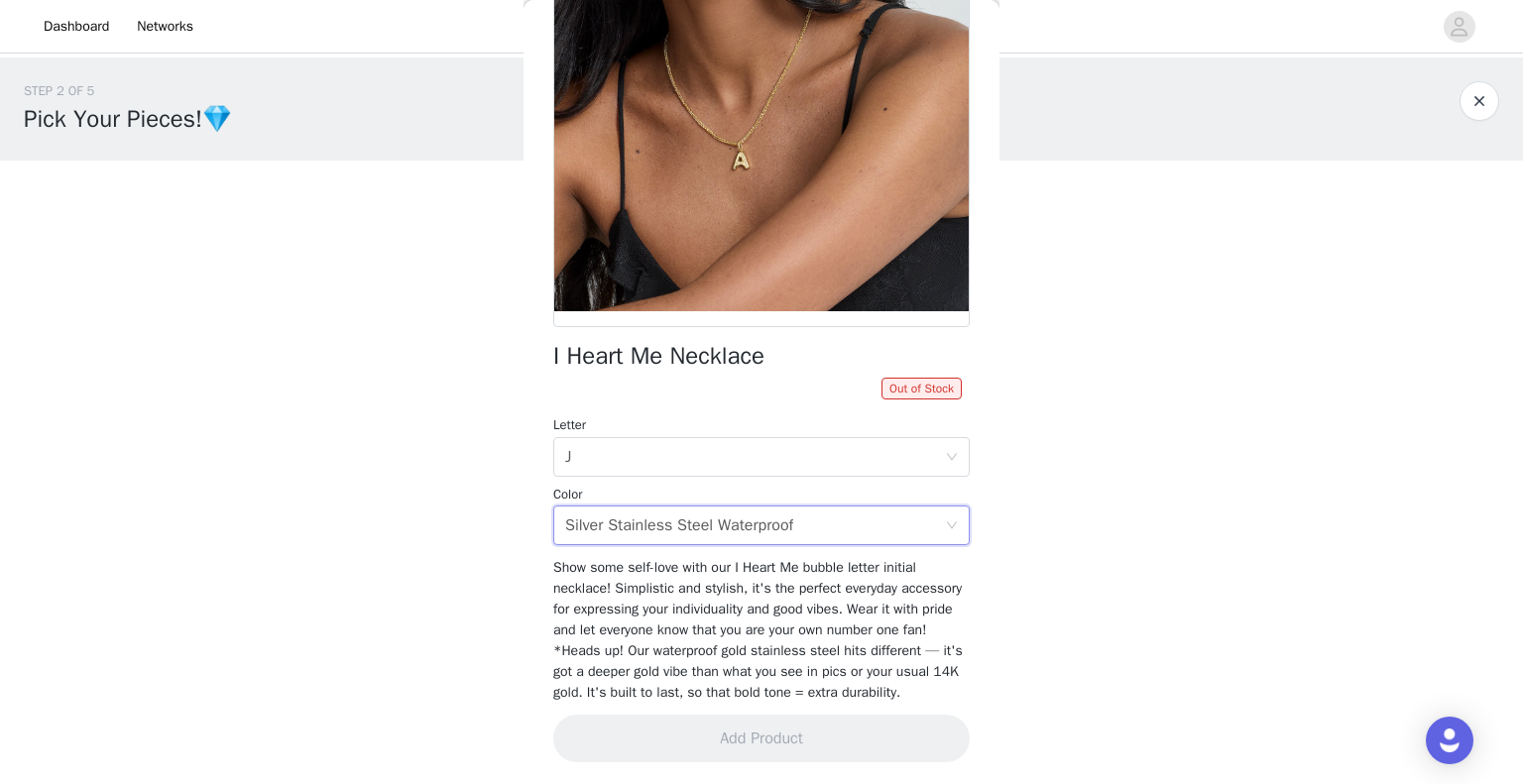 click on "Show some self-love with our I Heart Me bubble letter initial necklace! Simplistic and stylish, it's the perfect everyday accessory for expressing your individuality and good vibes. Wear it with pride and let everyone know that you are your own number one fan! *Heads up! Our waterproof gold stainless steel hits different — it's got a deeper gold vibe than what you see in pics or your usual 14K gold. It's built to last, so that bold tone = extra durability." at bounding box center (758, 629) 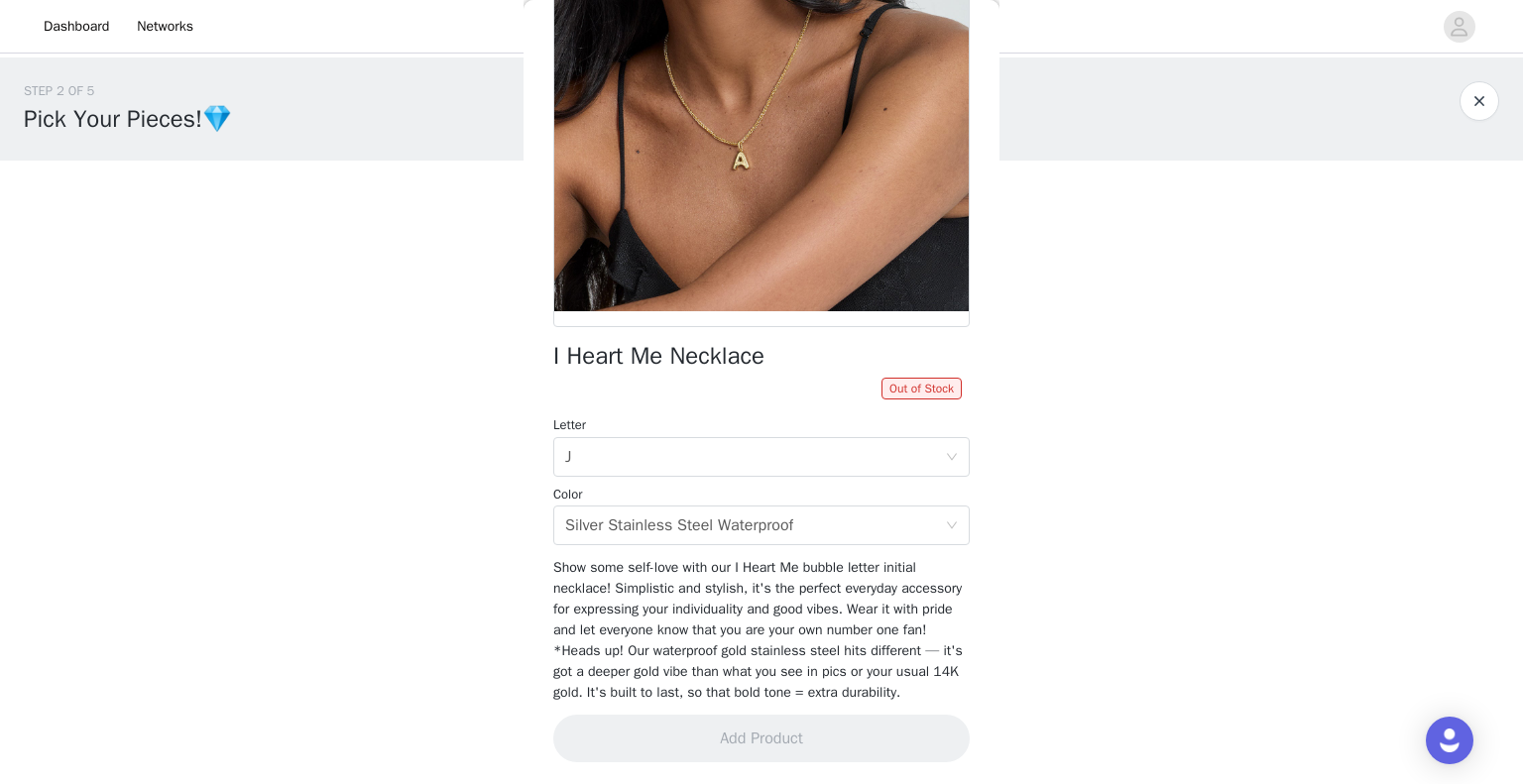scroll, scrollTop: 0, scrollLeft: 0, axis: both 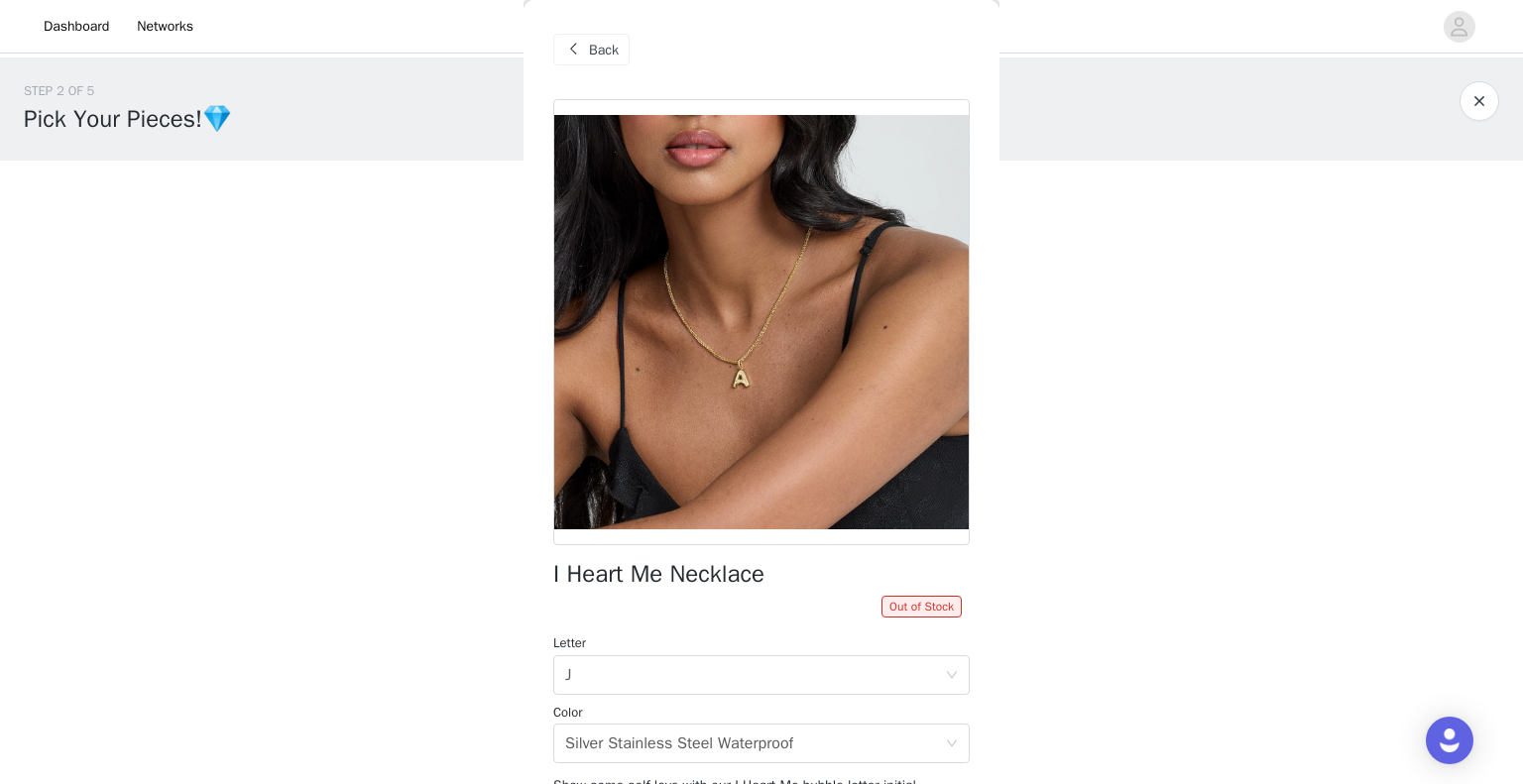 click at bounding box center [573, 50] 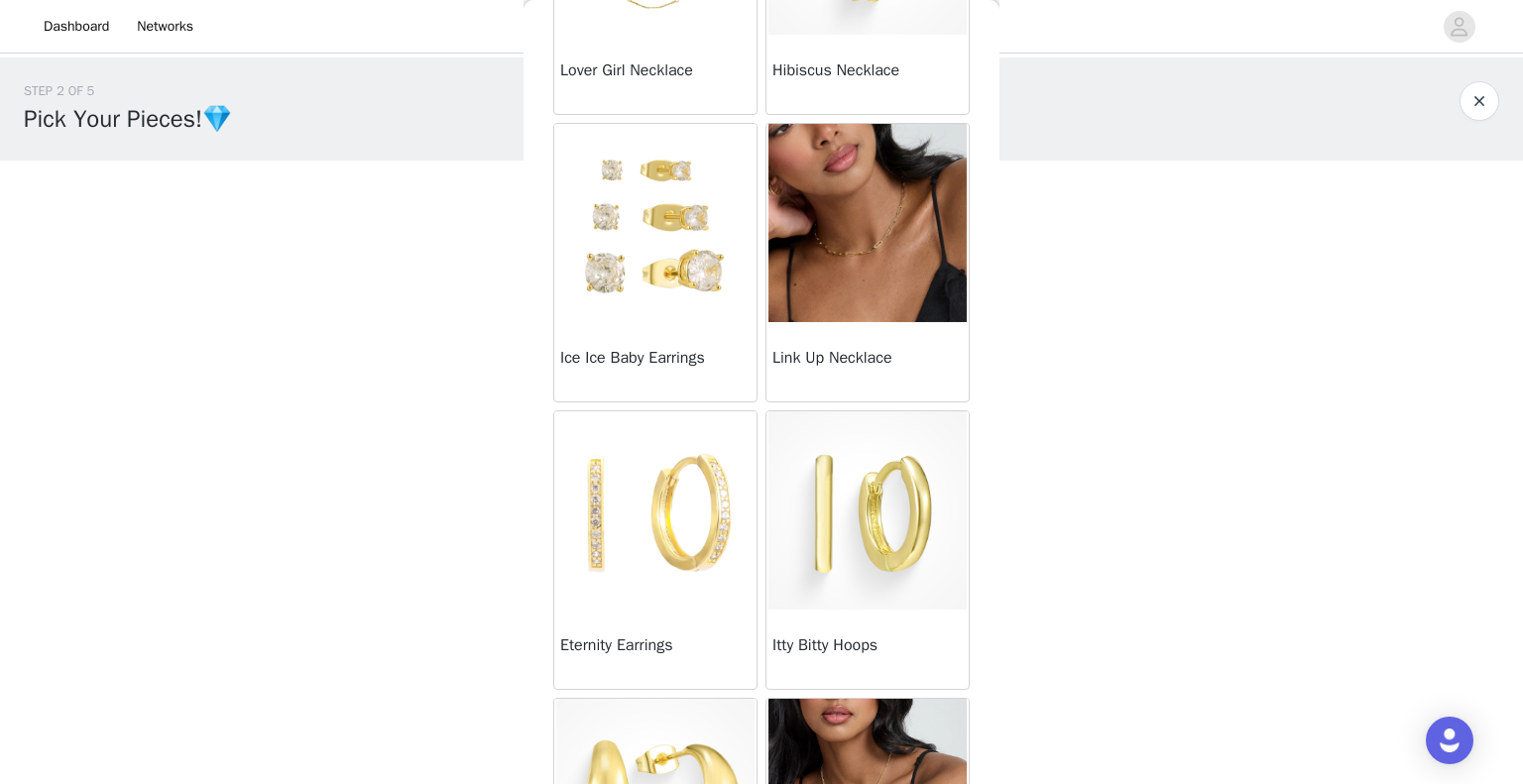scroll, scrollTop: 1320, scrollLeft: 0, axis: vertical 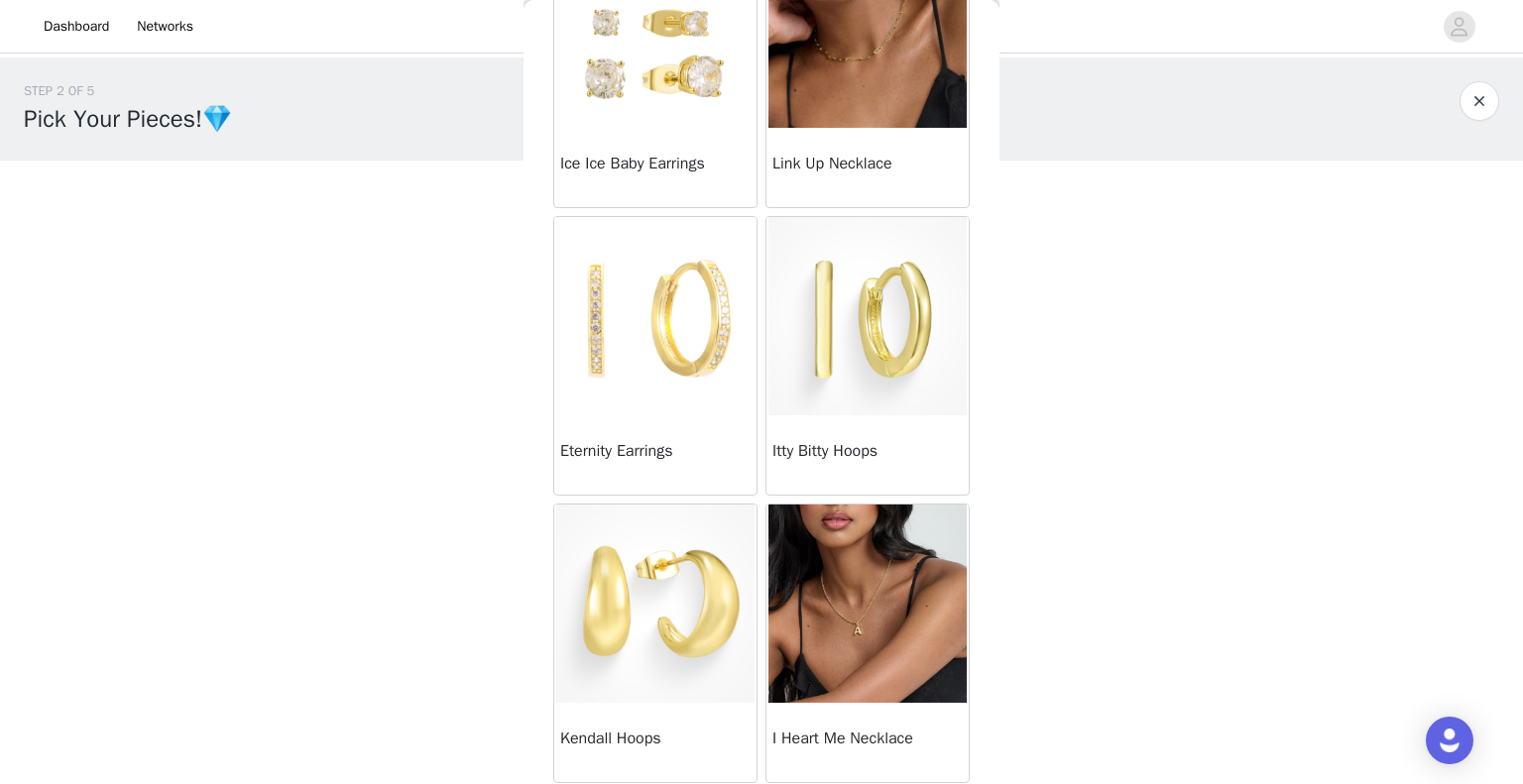 click at bounding box center [655, 316] 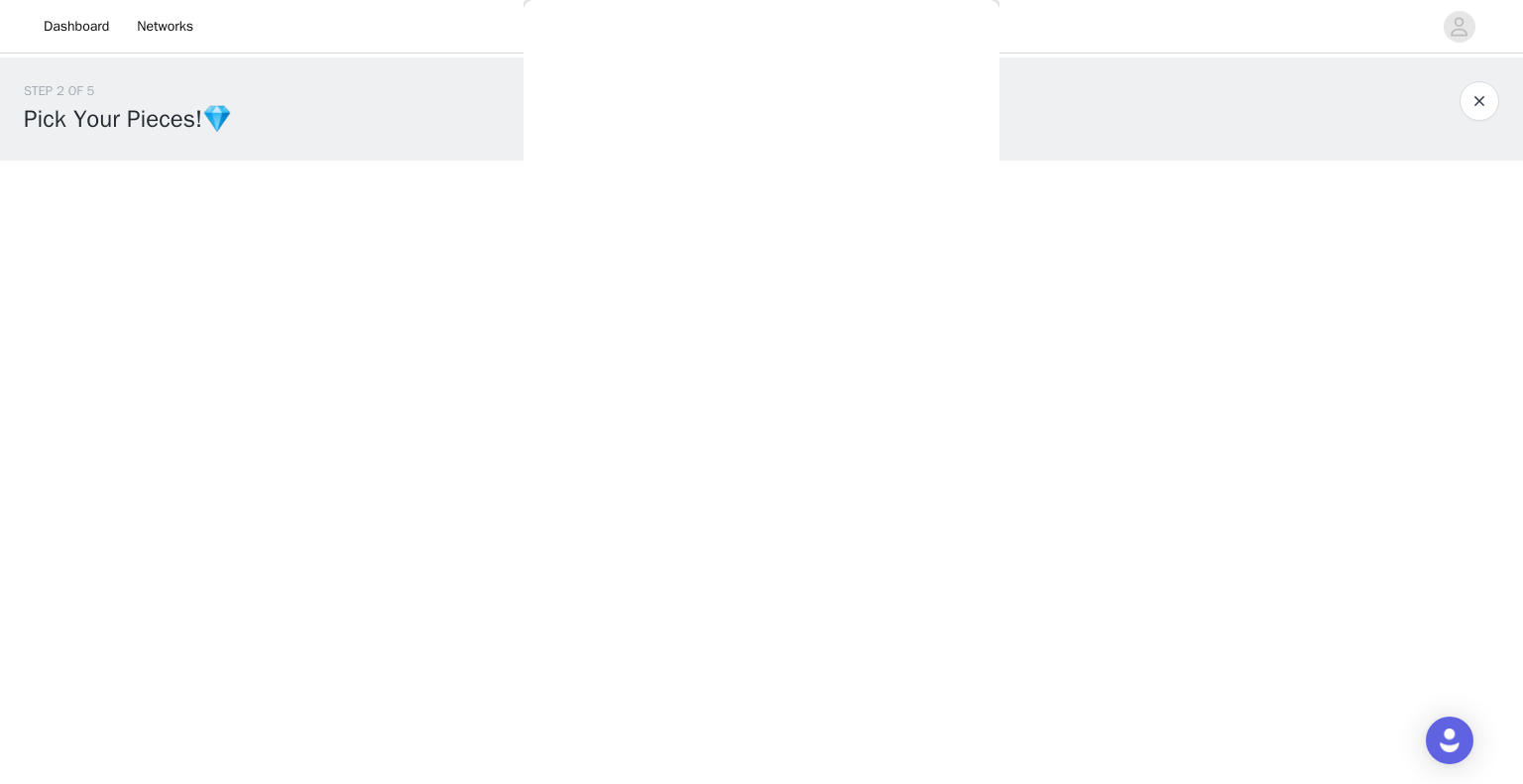 scroll, scrollTop: 183, scrollLeft: 0, axis: vertical 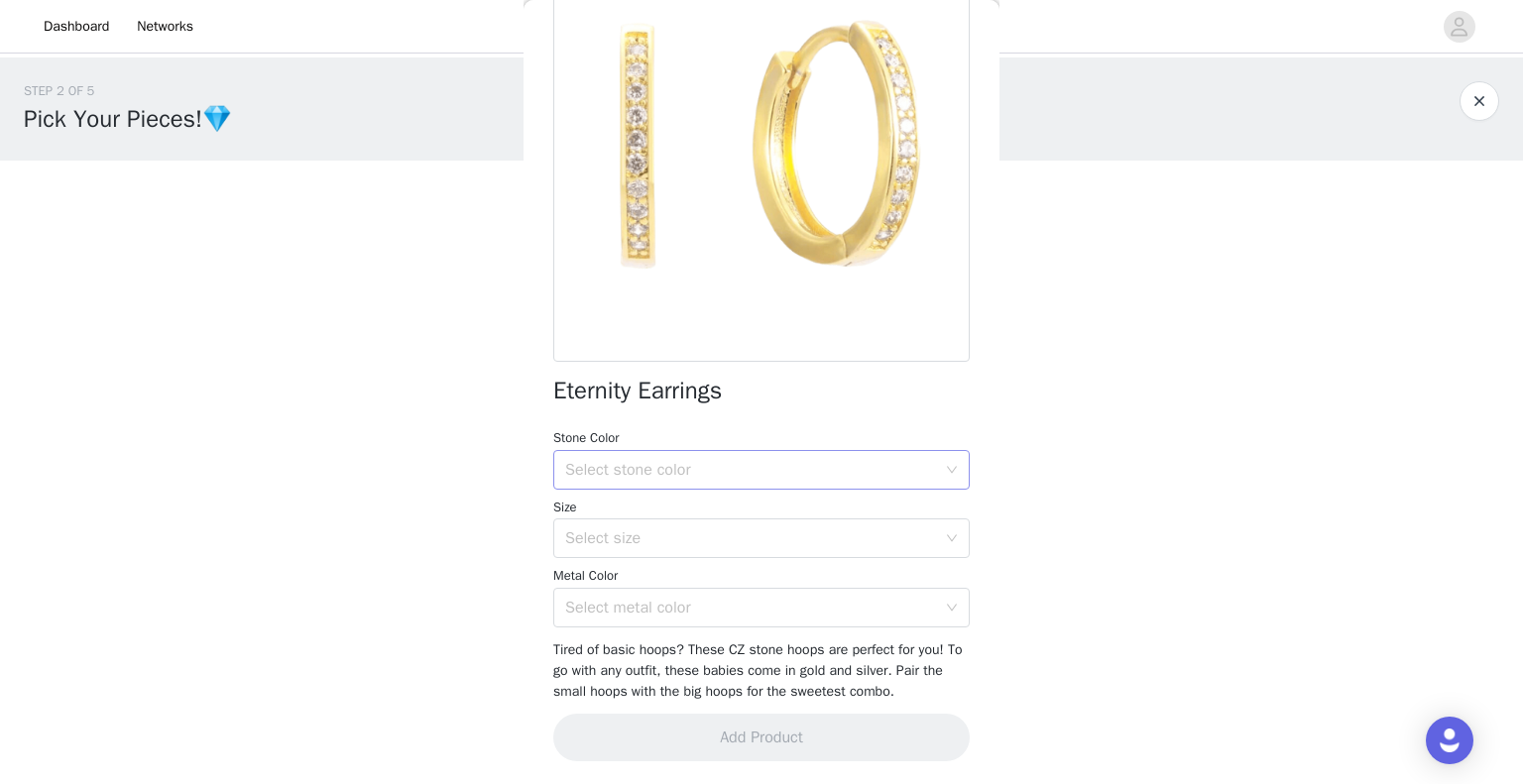 click on "Select stone color" at bounding box center [751, 470] 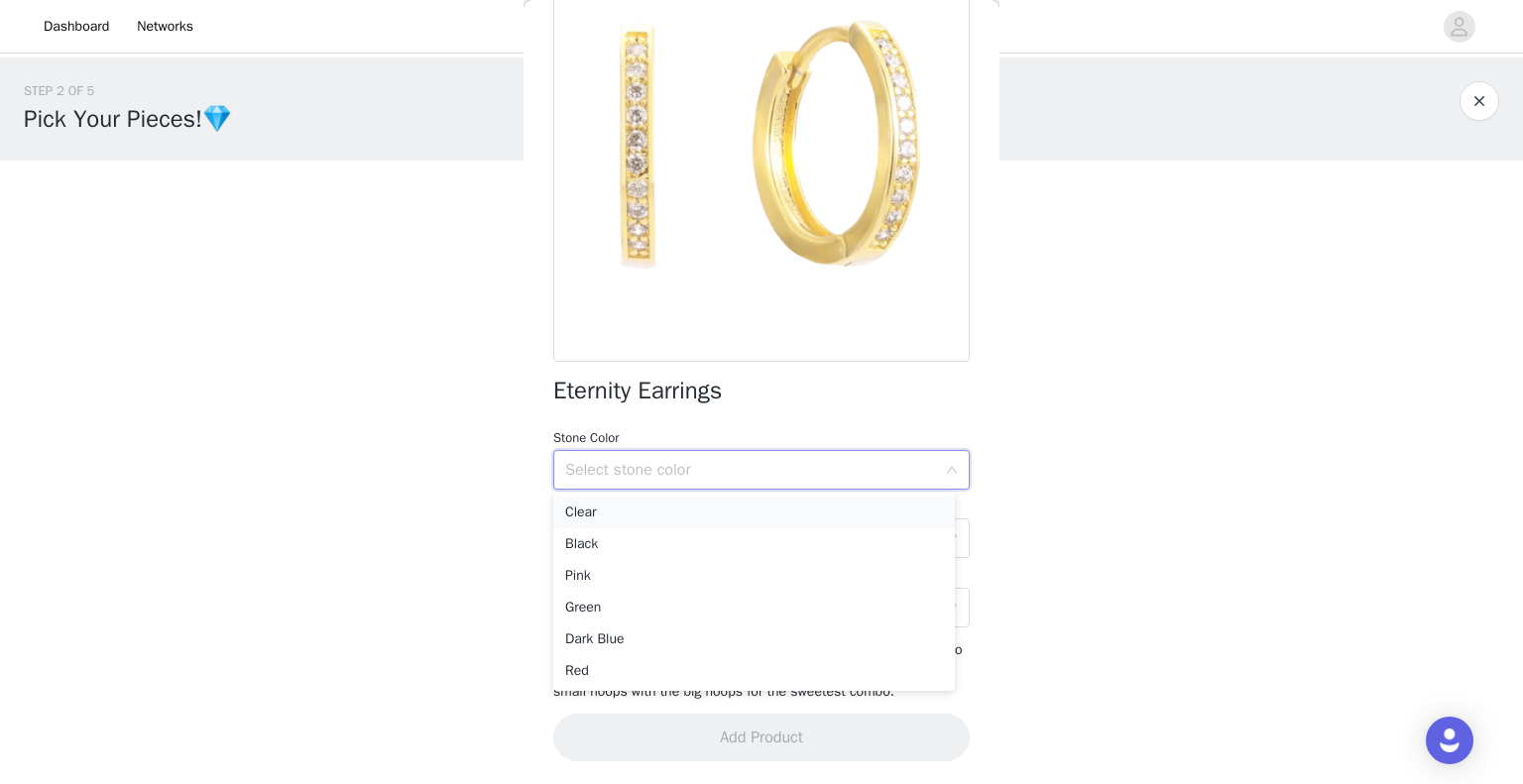 click on "Clear" at bounding box center [754, 512] 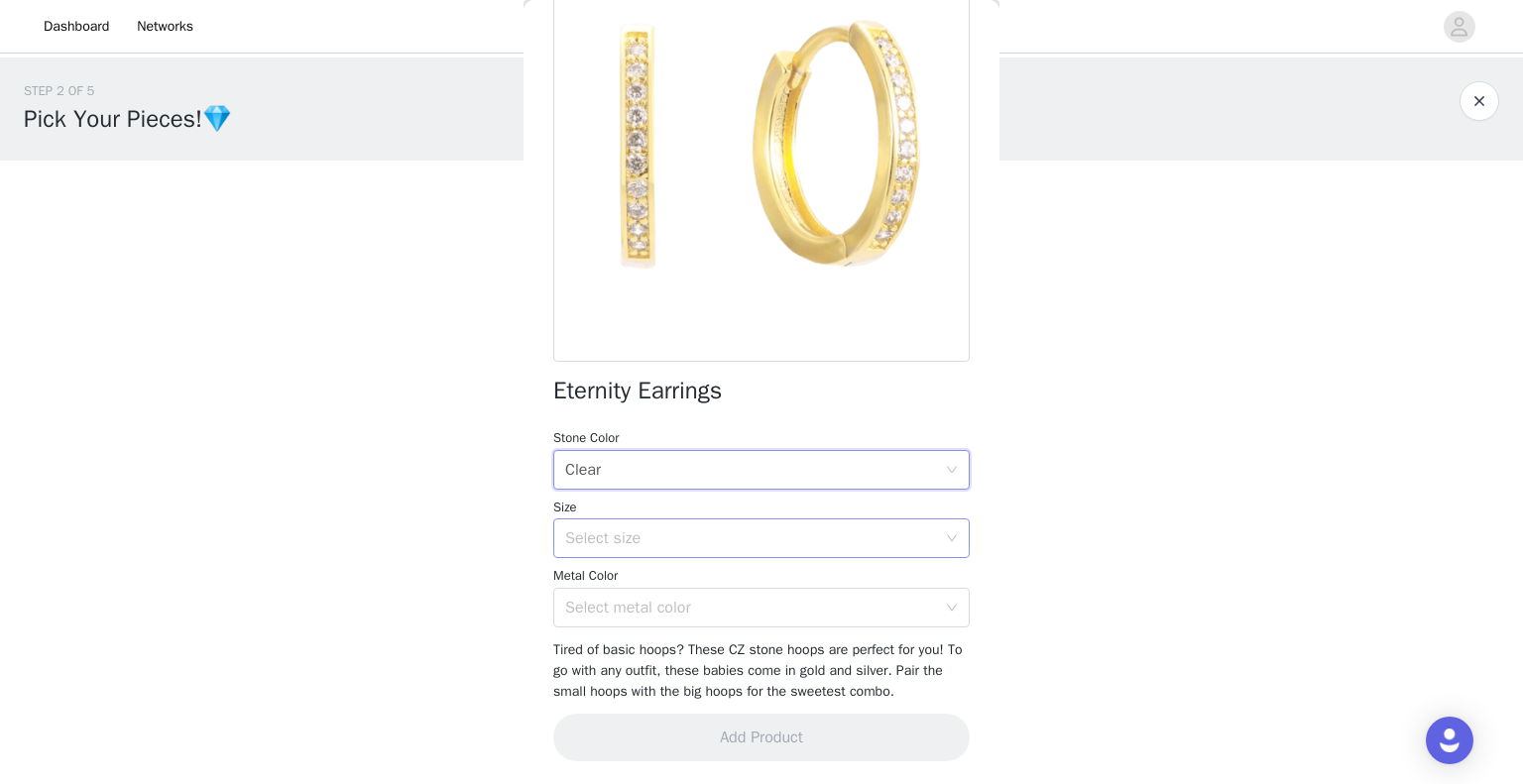 click on "Select size" at bounding box center (751, 538) 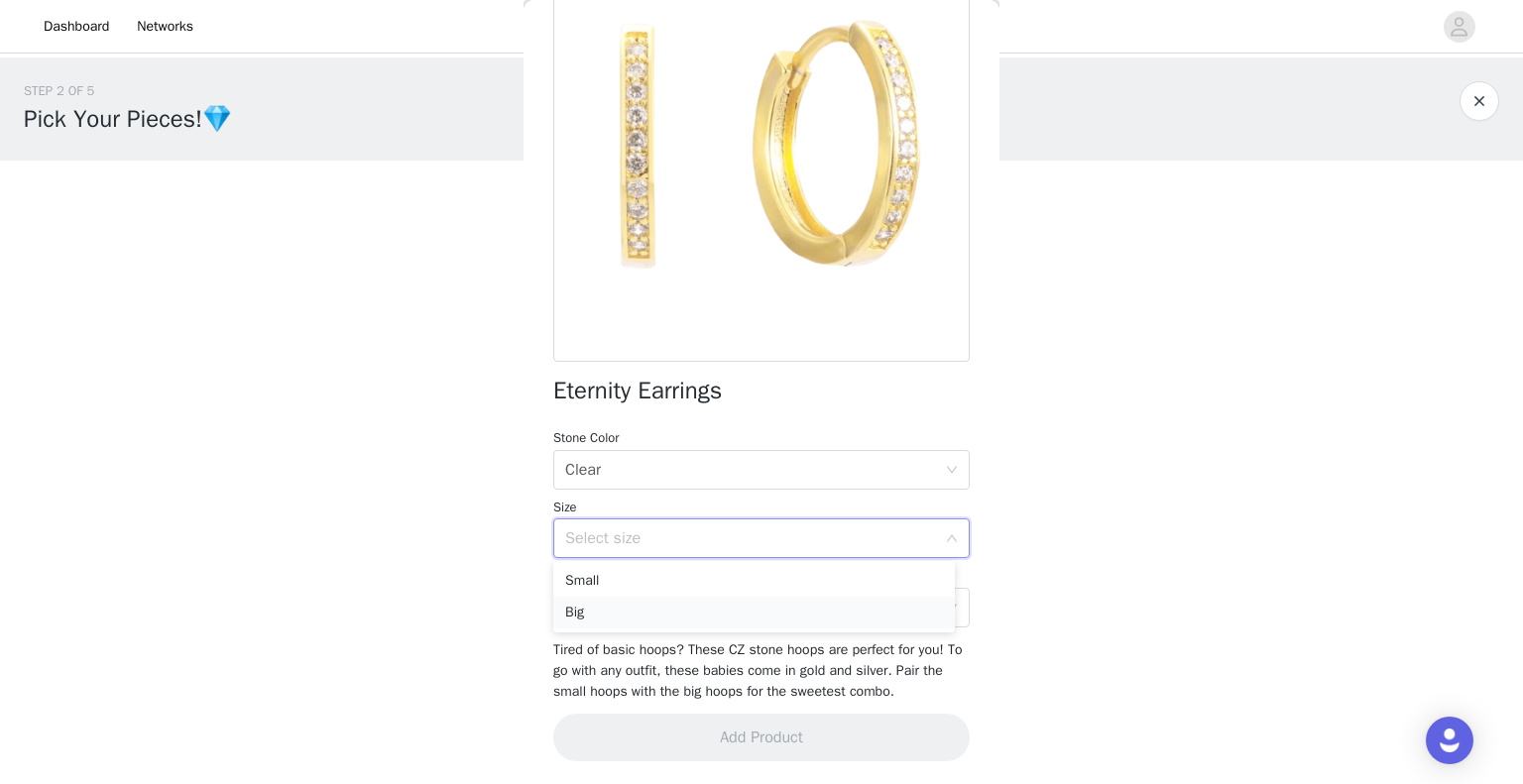 click on "Big" at bounding box center [754, 613] 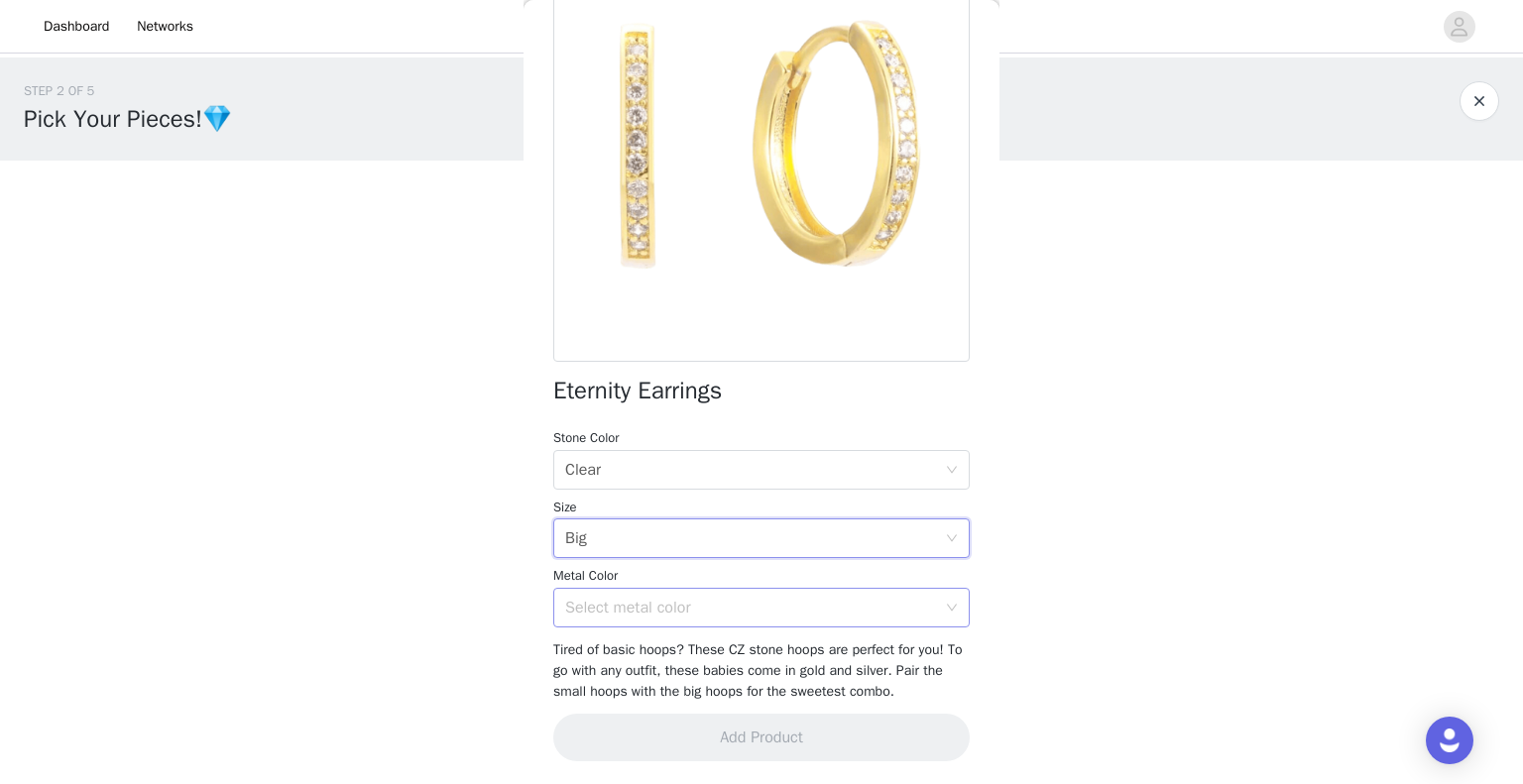 click on "Select metal color" at bounding box center [751, 608] 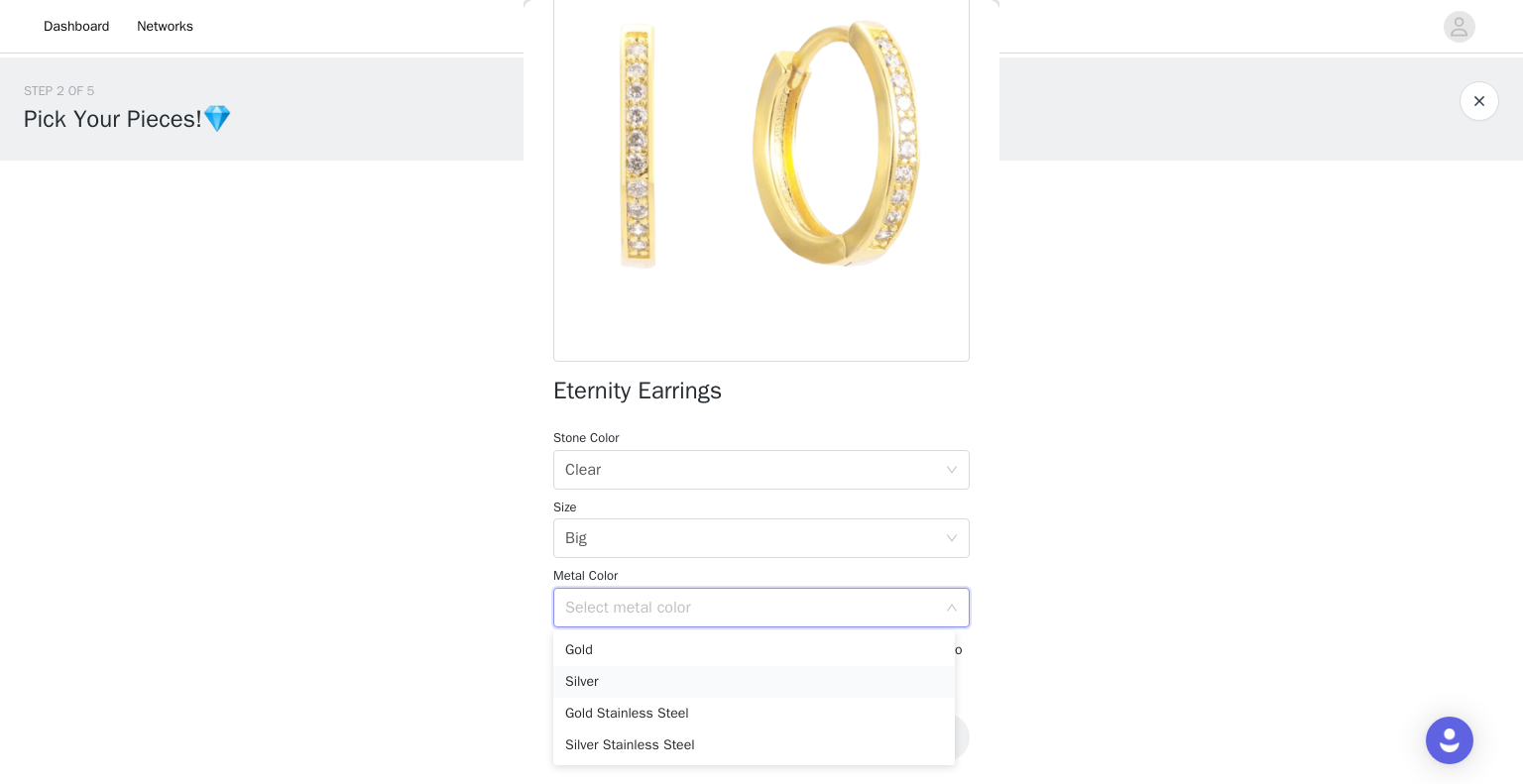 click on "Silver" at bounding box center (754, 682) 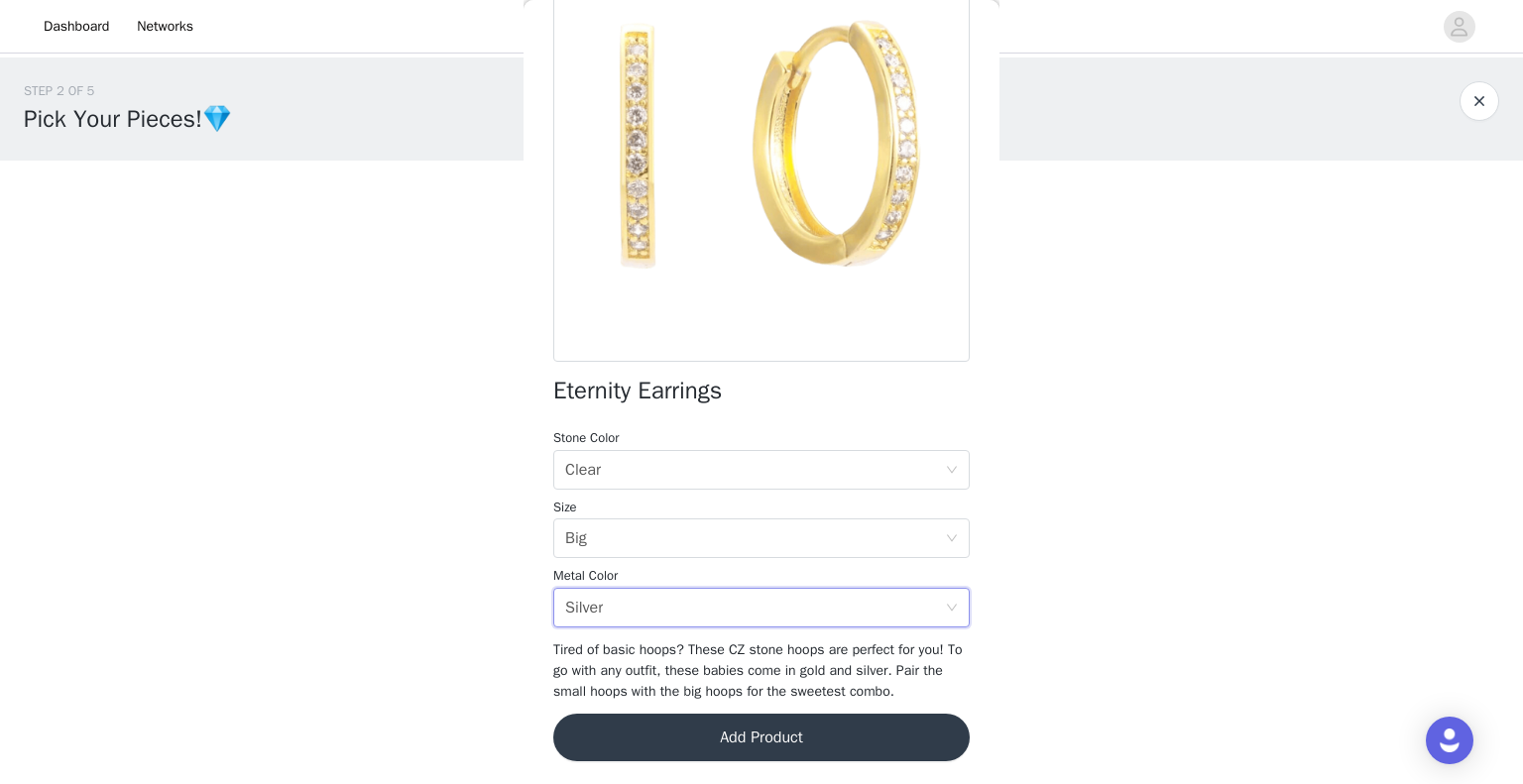 click on "Eternity Earrings               Stone Color   Select stone color Clear Size   Select size Big Metal Color   Select metal color Silver     Tired of basic hoops? These CZ stone hoops are perfect for you! To go with any outfit, these babies come in gold and silver. Pair the small hoops with the big hoops for the sweetest combo.     Add Product" at bounding box center (762, 350) 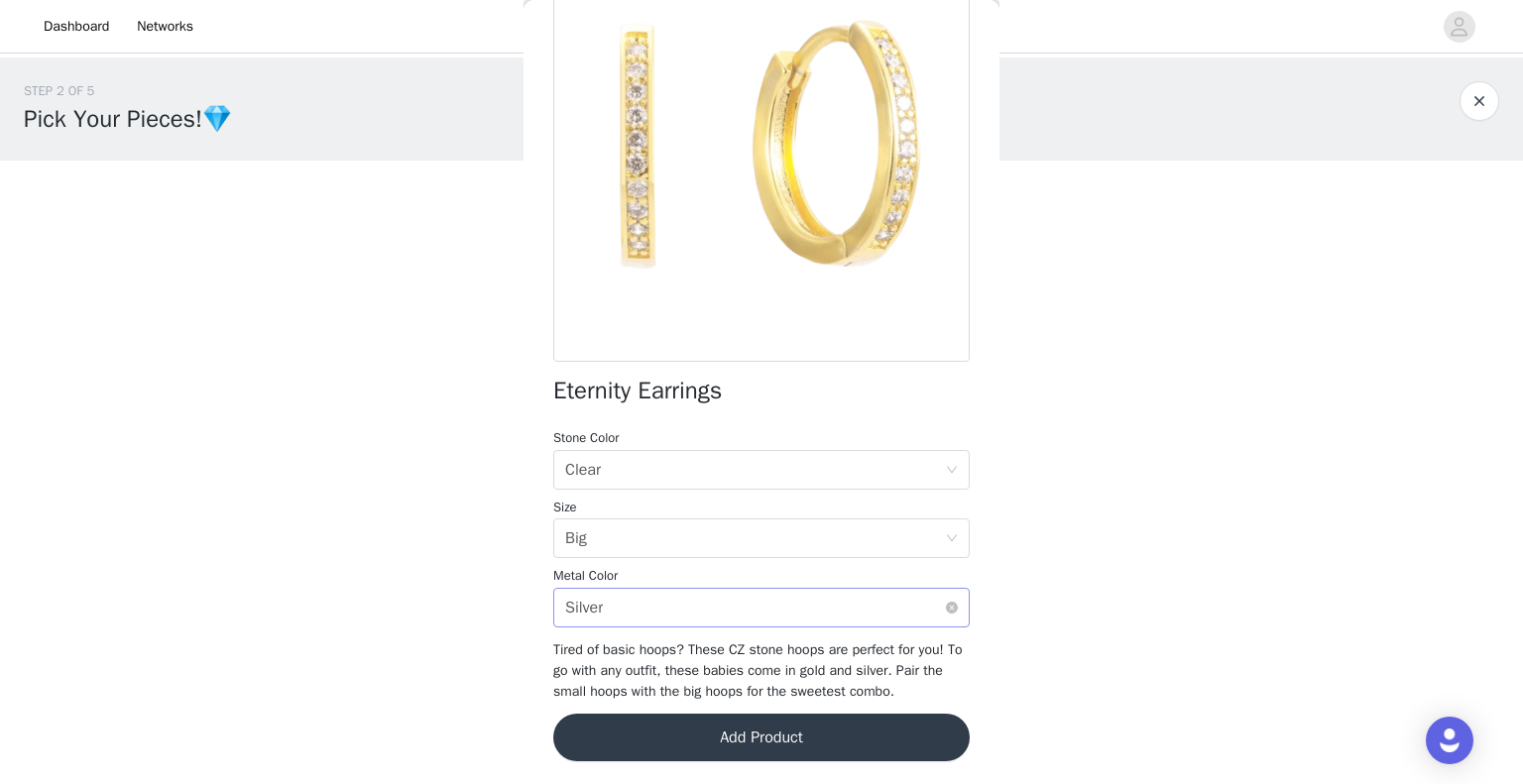 click on "Select metal color Silver" at bounding box center (755, 608) 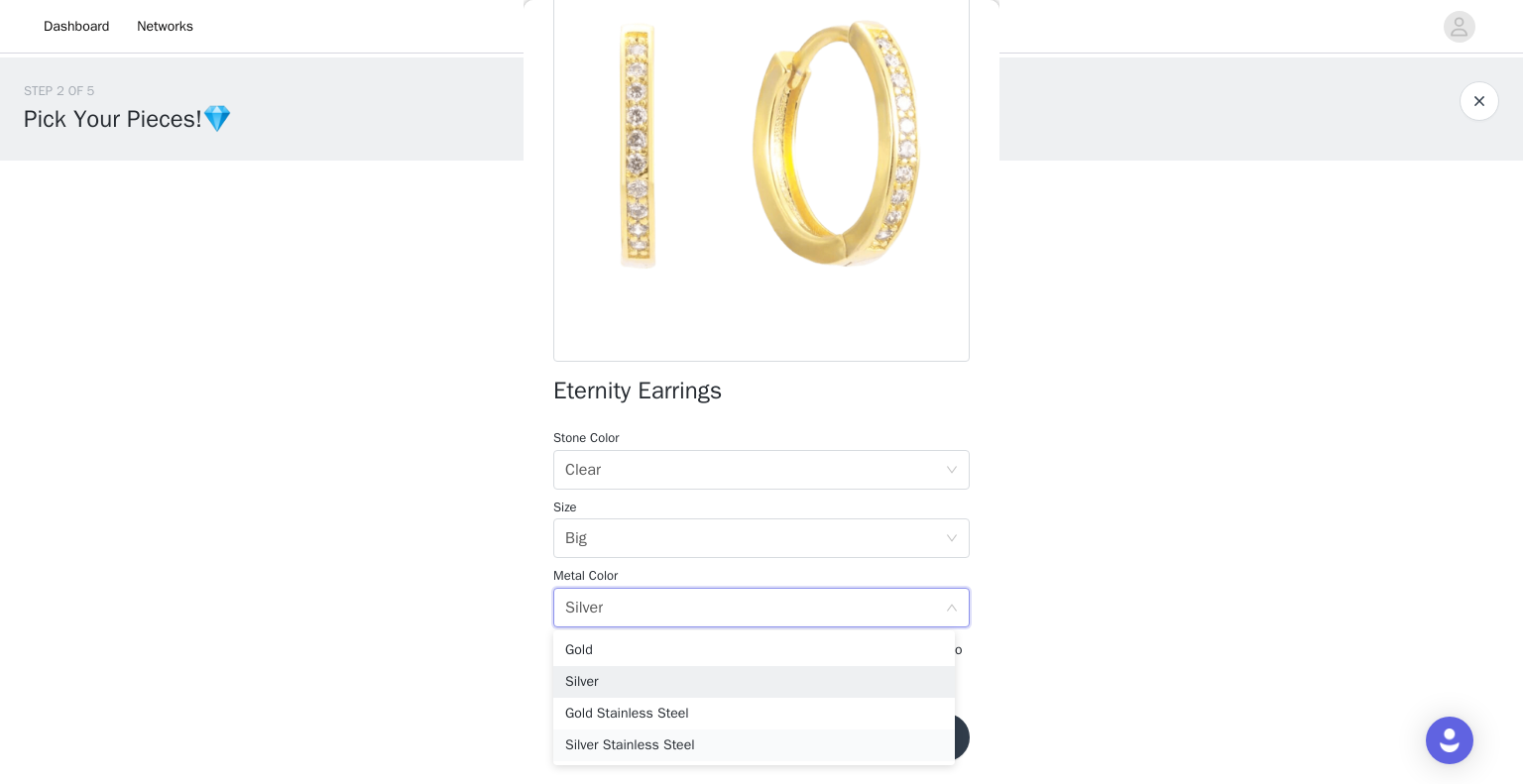 click on "Silver Stainless Steel" at bounding box center [754, 745] 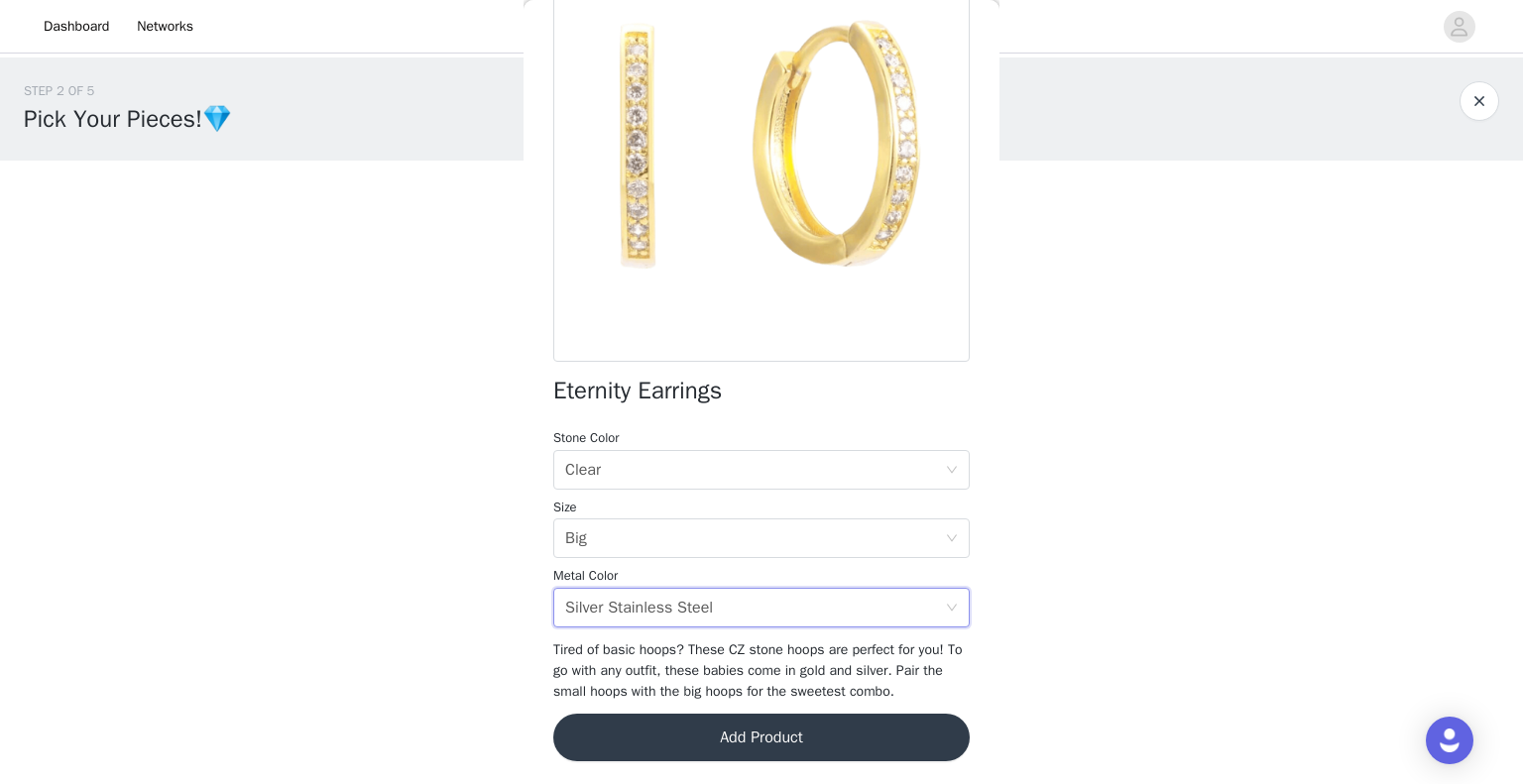 click on "Add Product" at bounding box center [762, 737] 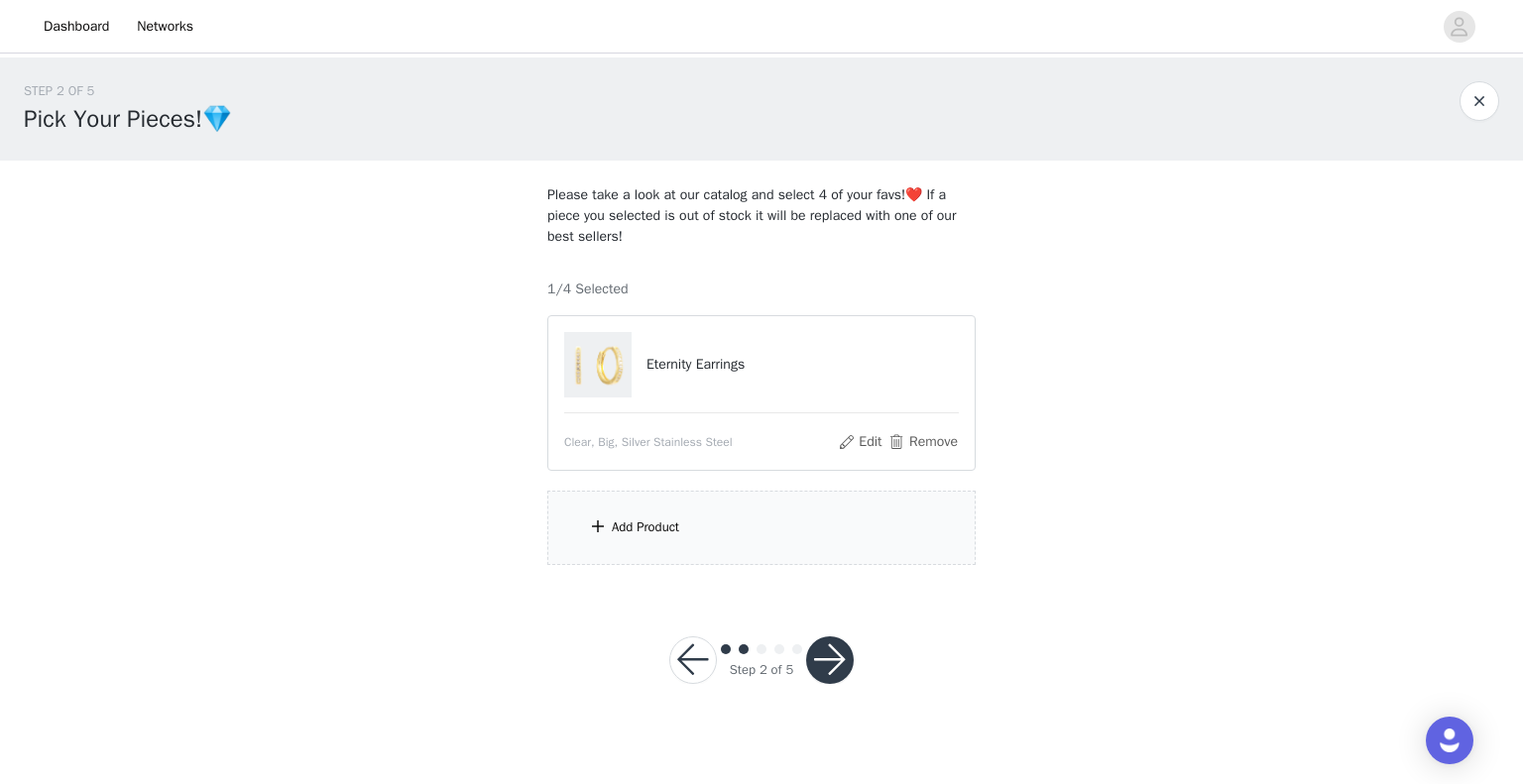 click on "Add Product" at bounding box center [762, 527] 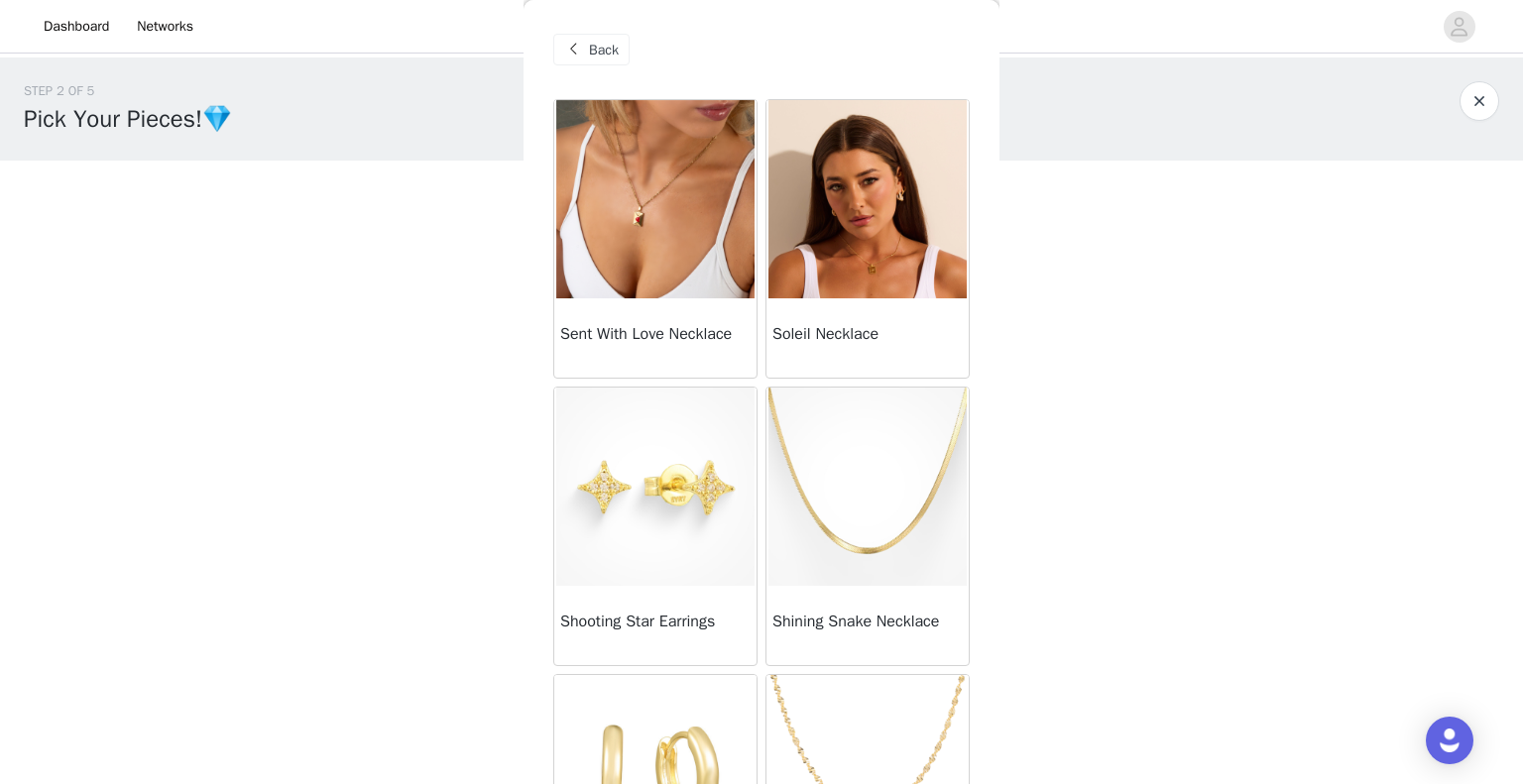 click at bounding box center [655, 199] 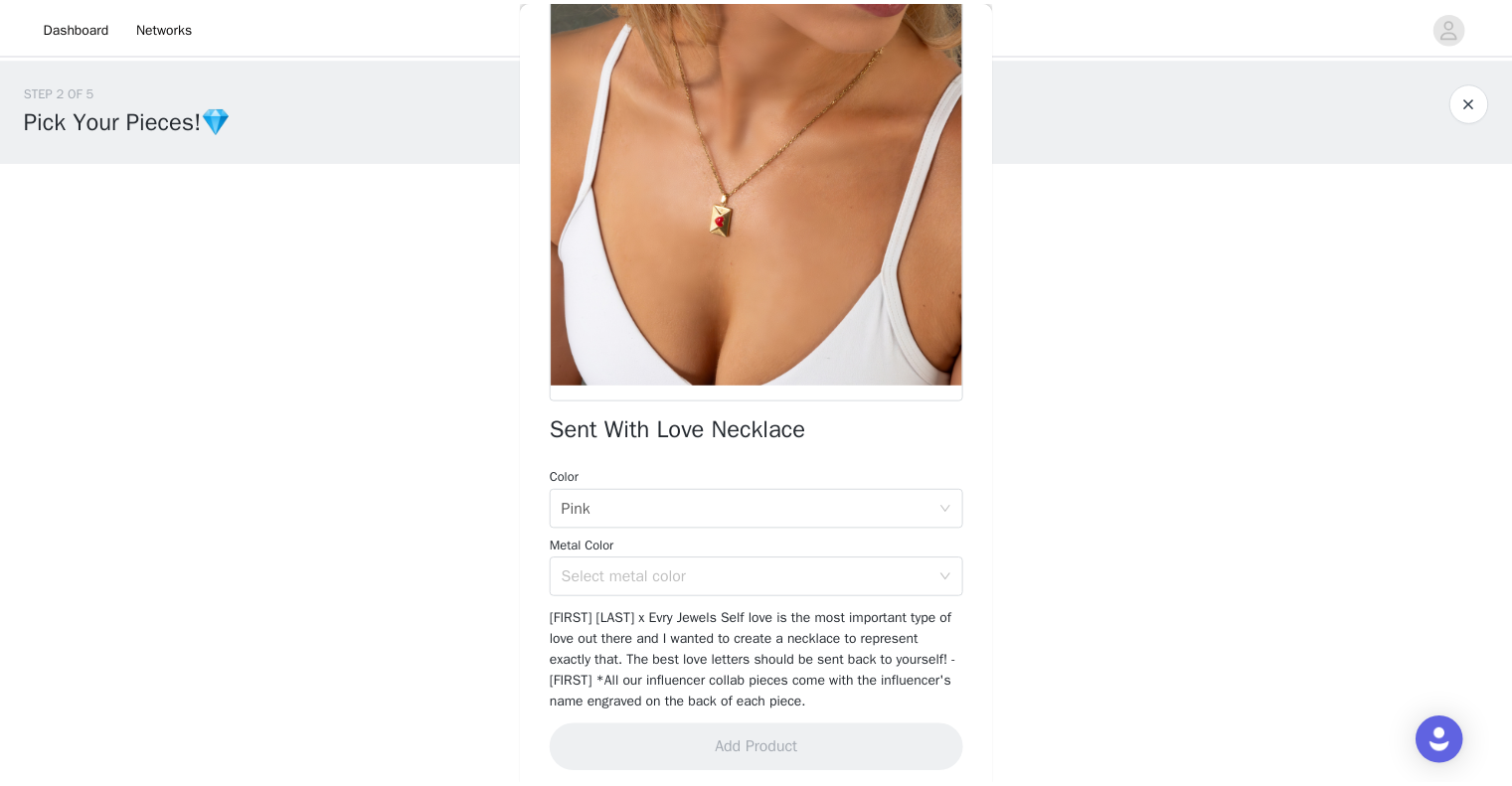 scroll, scrollTop: 156, scrollLeft: 0, axis: vertical 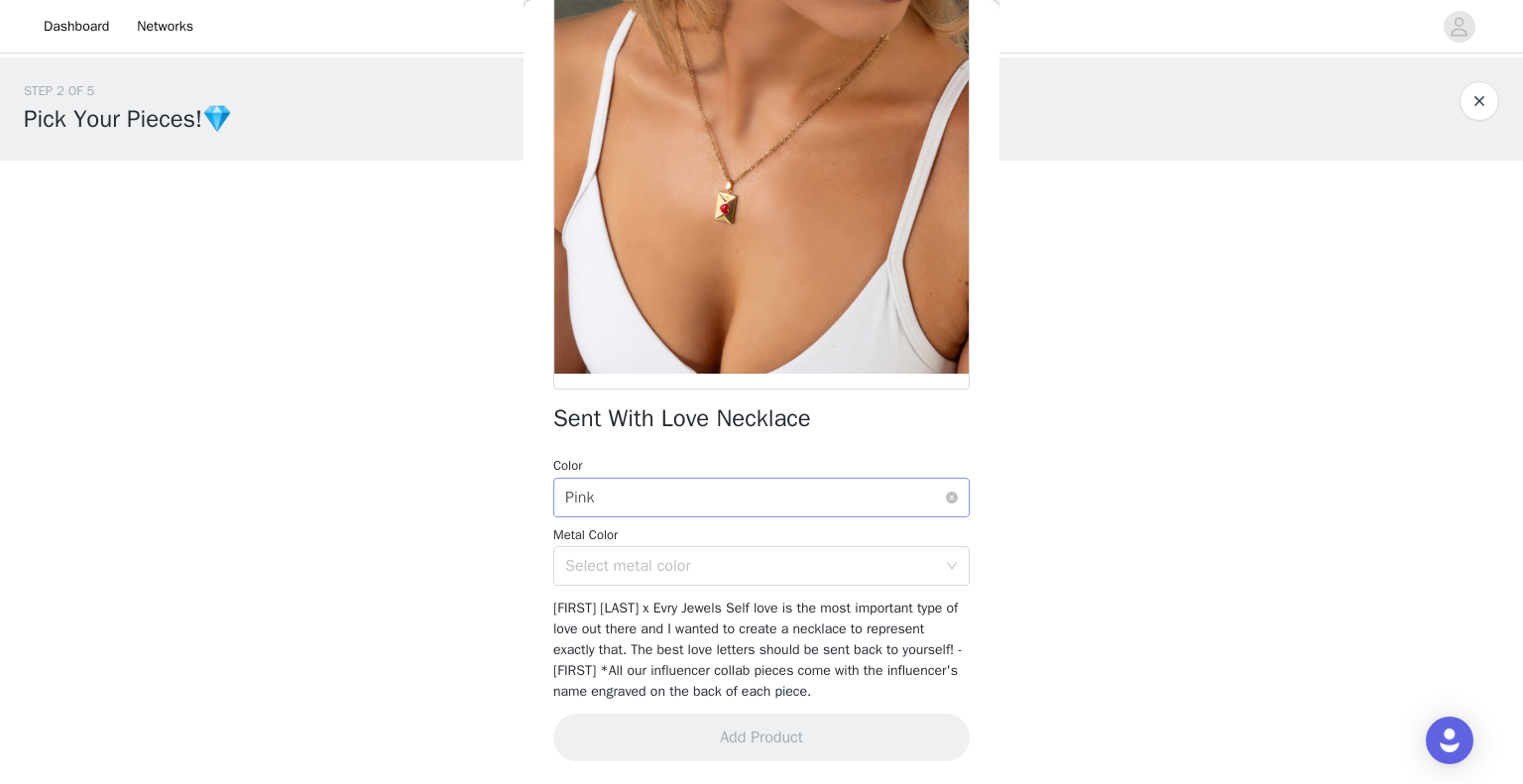 click on "Select color Pink" at bounding box center [755, 498] 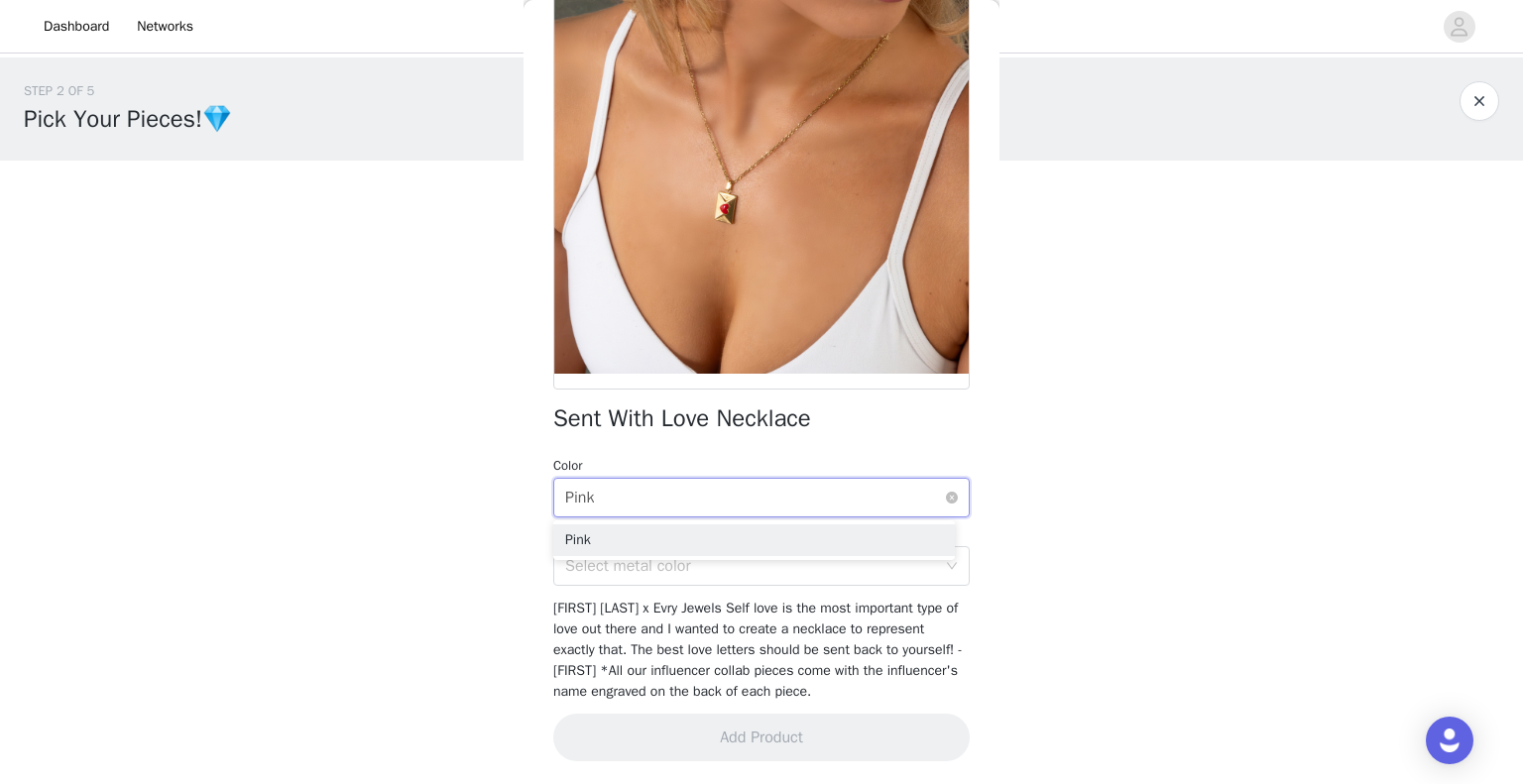 click on "Select color Pink" at bounding box center [755, 498] 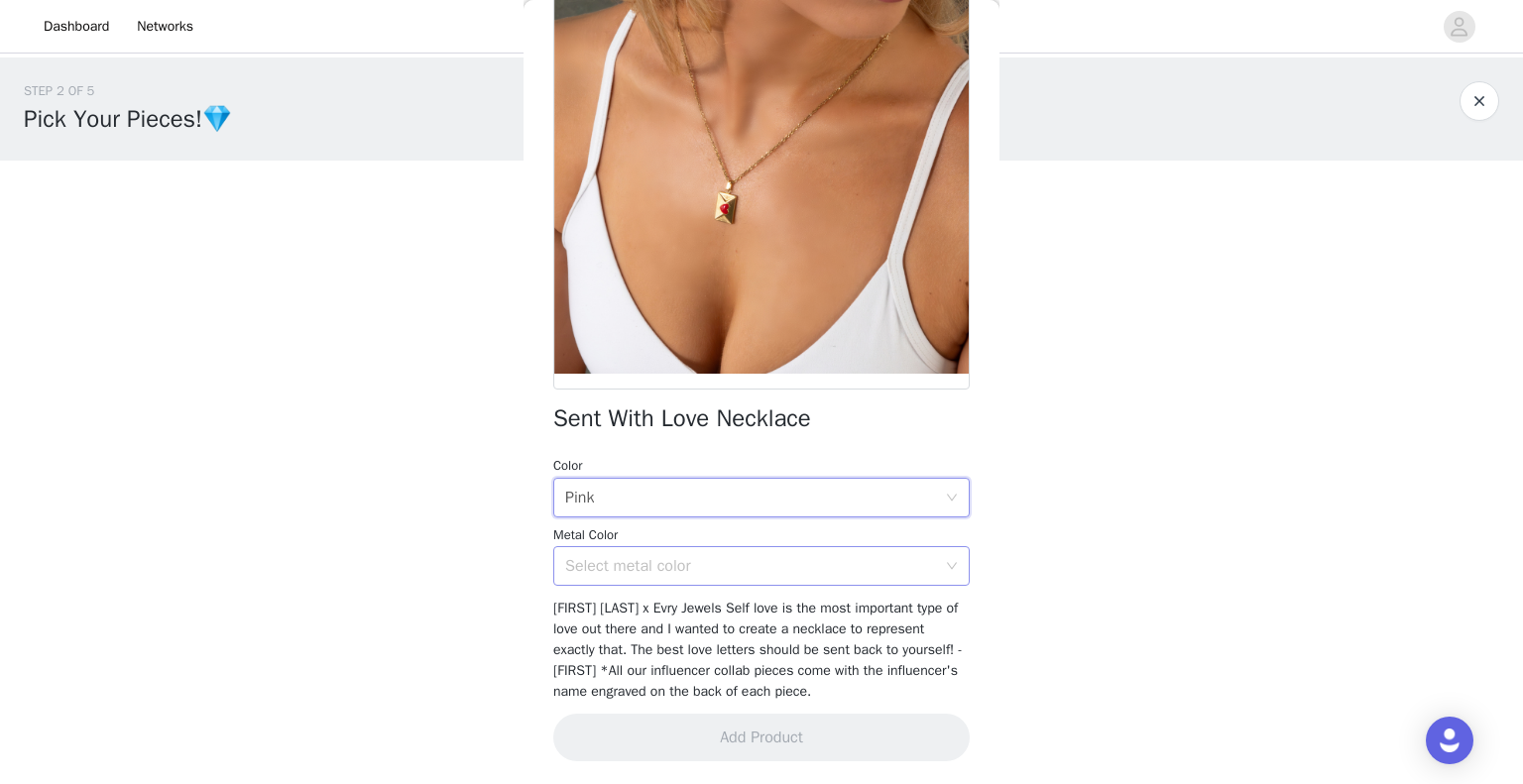 click on "Select metal color" at bounding box center (751, 566) 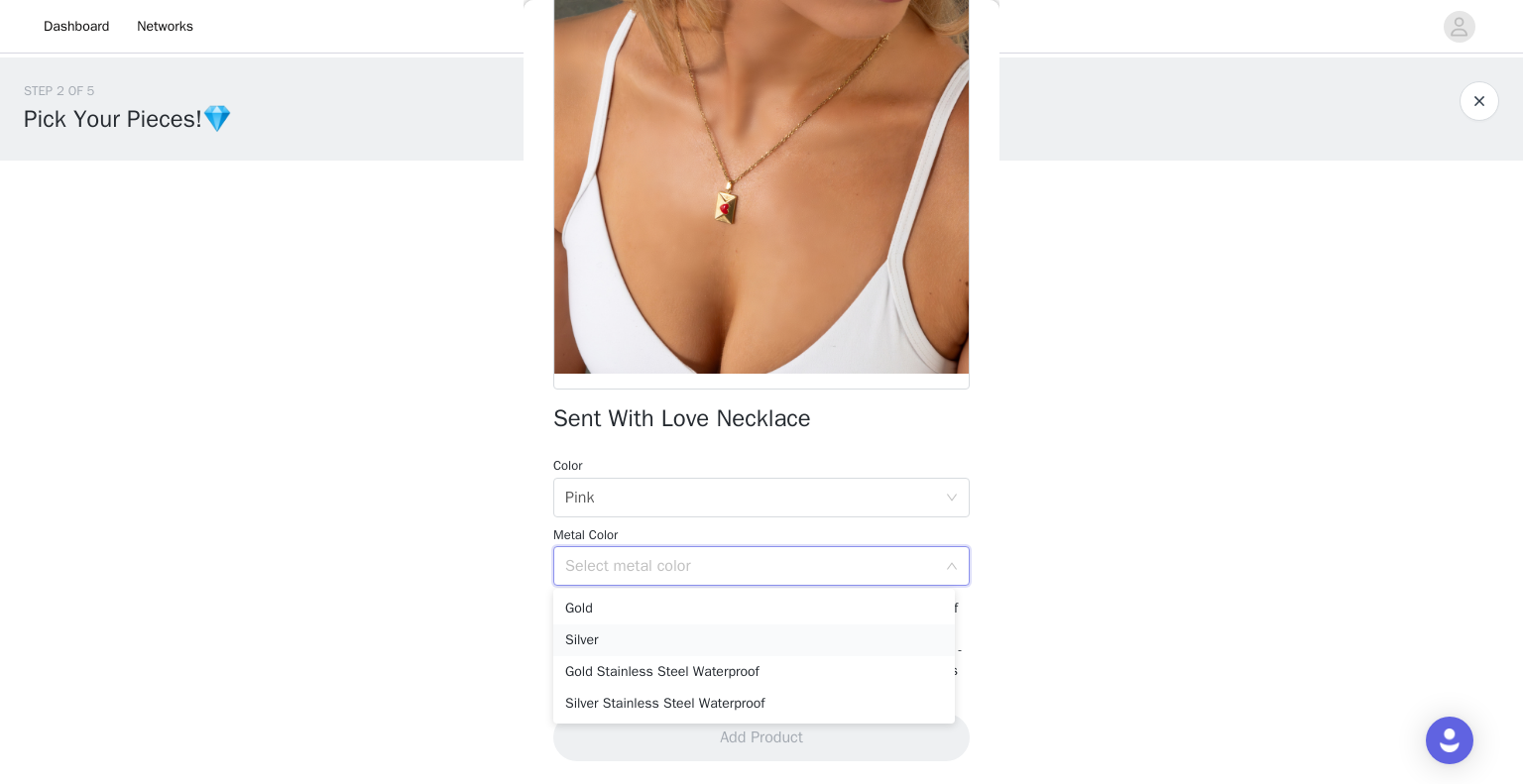 click on "Silver" at bounding box center [754, 640] 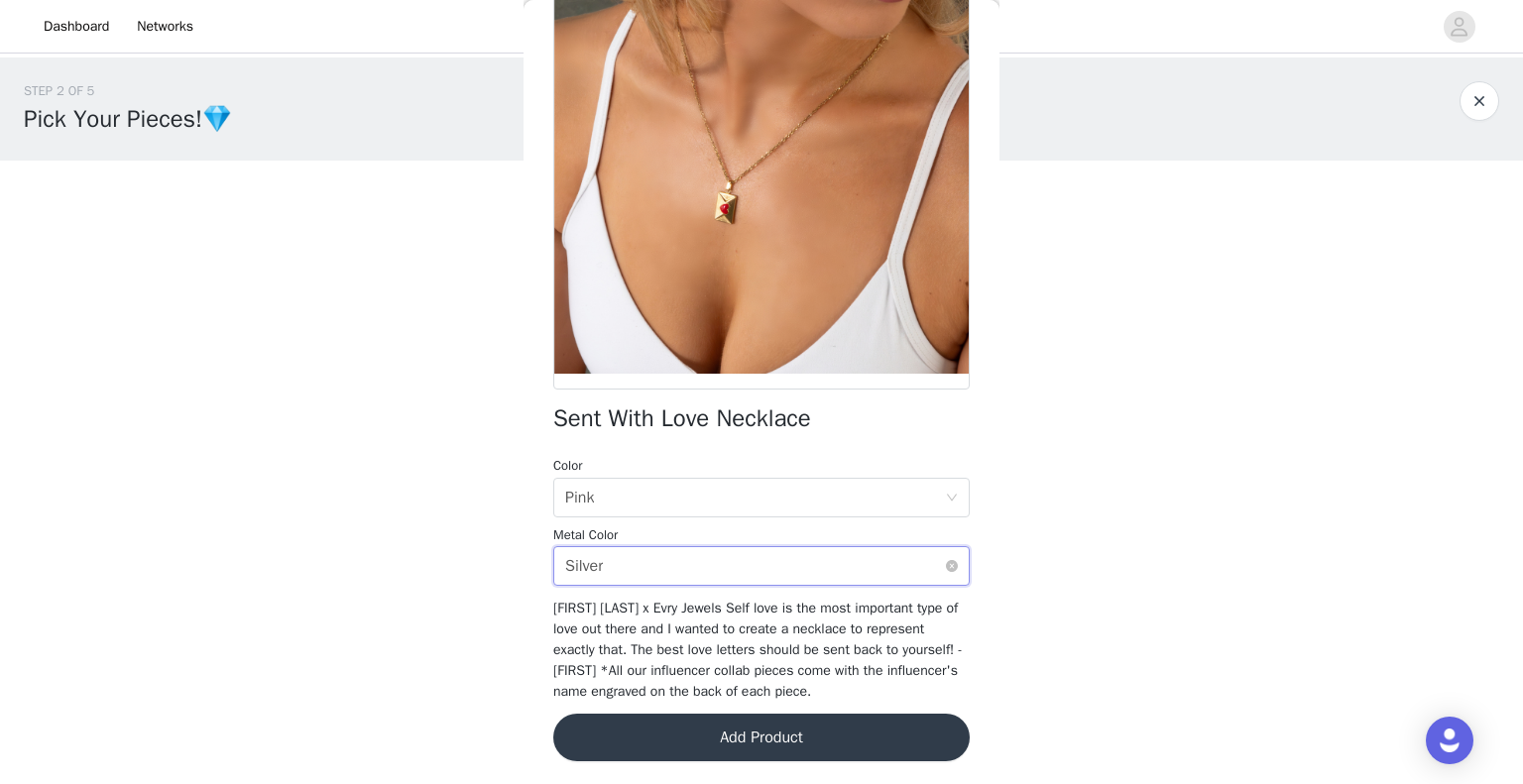 click on "Select metal color Silver" at bounding box center [755, 566] 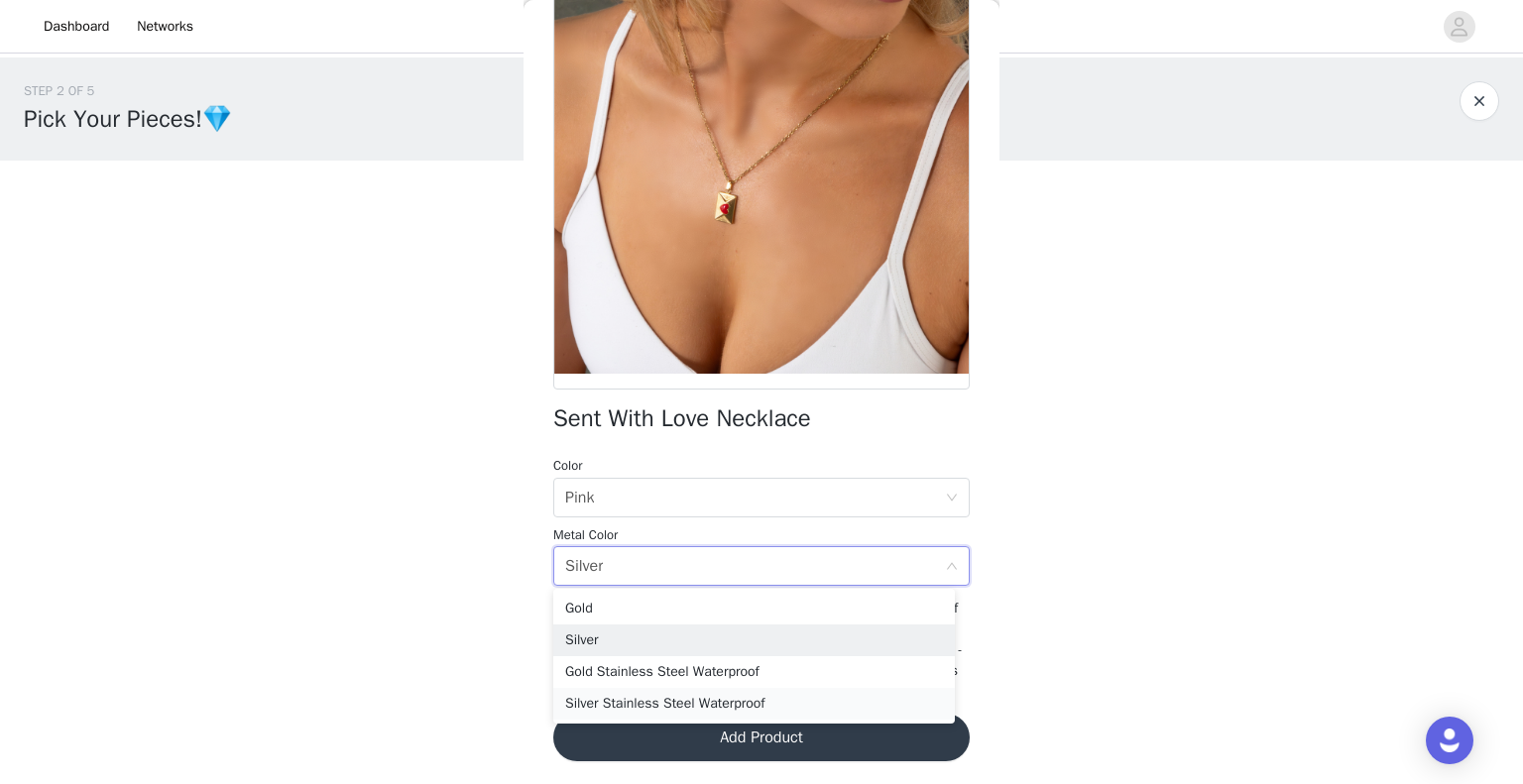 click on "Silver Stainless Steel Waterproof" at bounding box center (754, 704) 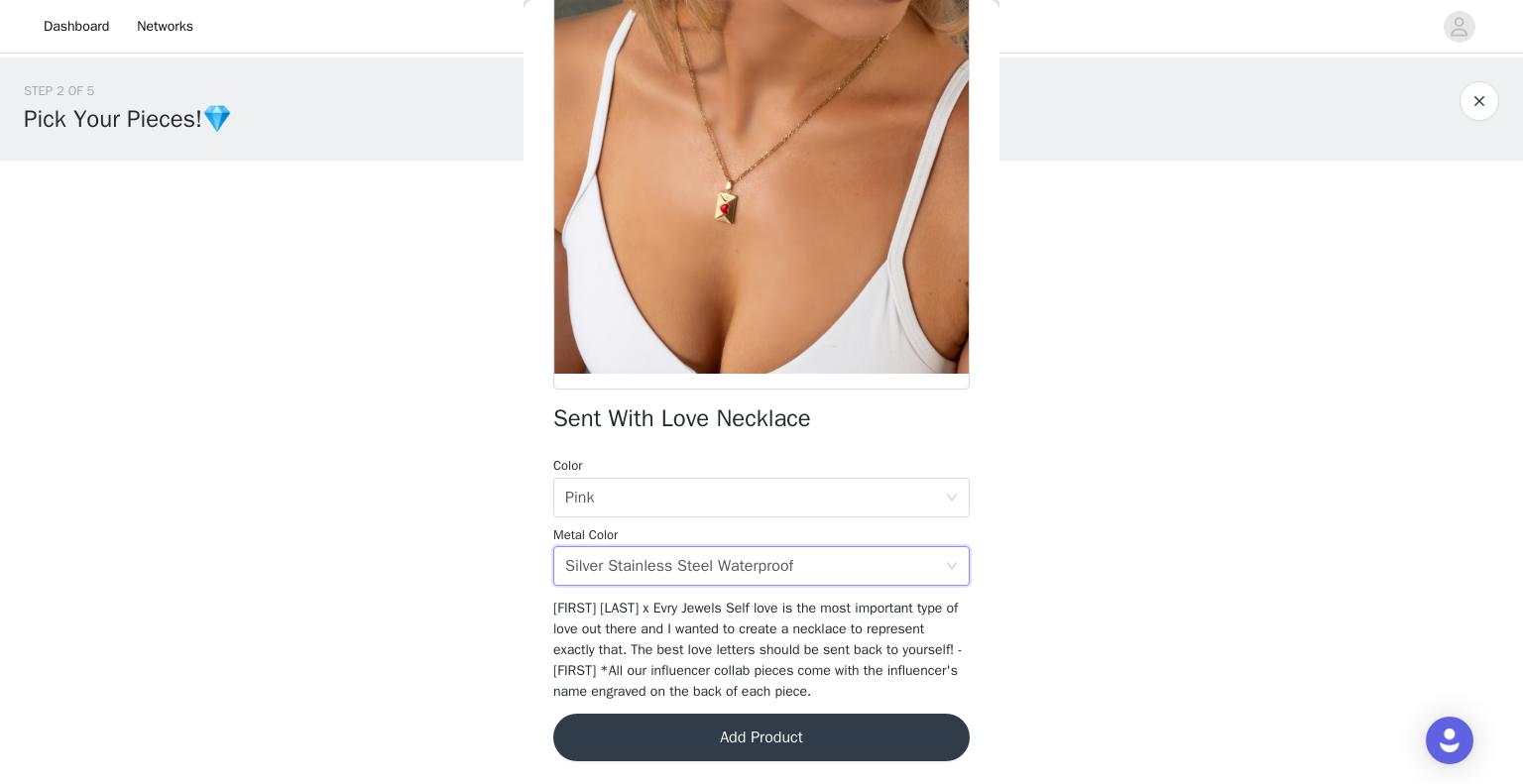 click on "Add Product" at bounding box center [762, 737] 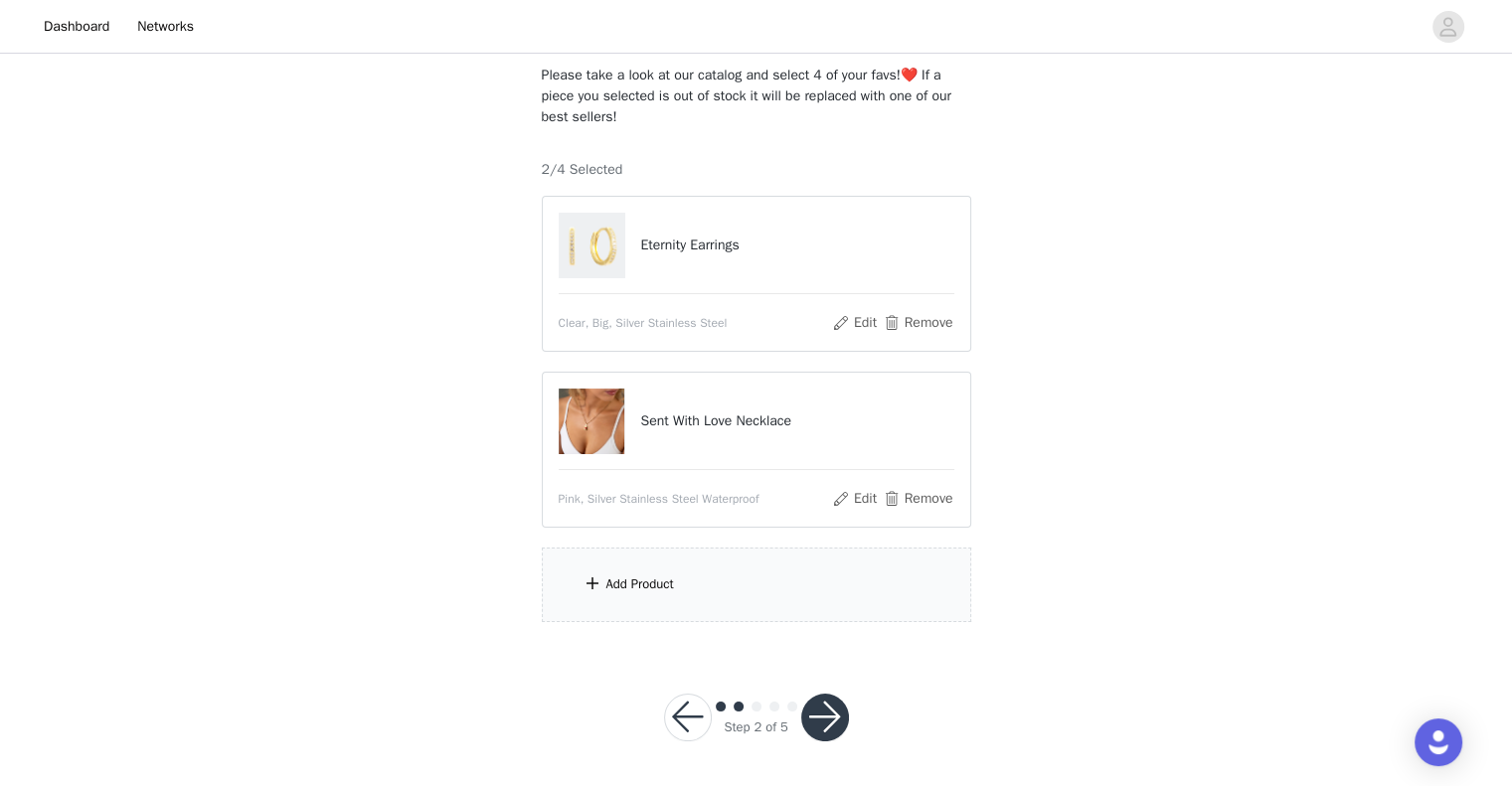 scroll, scrollTop: 121, scrollLeft: 0, axis: vertical 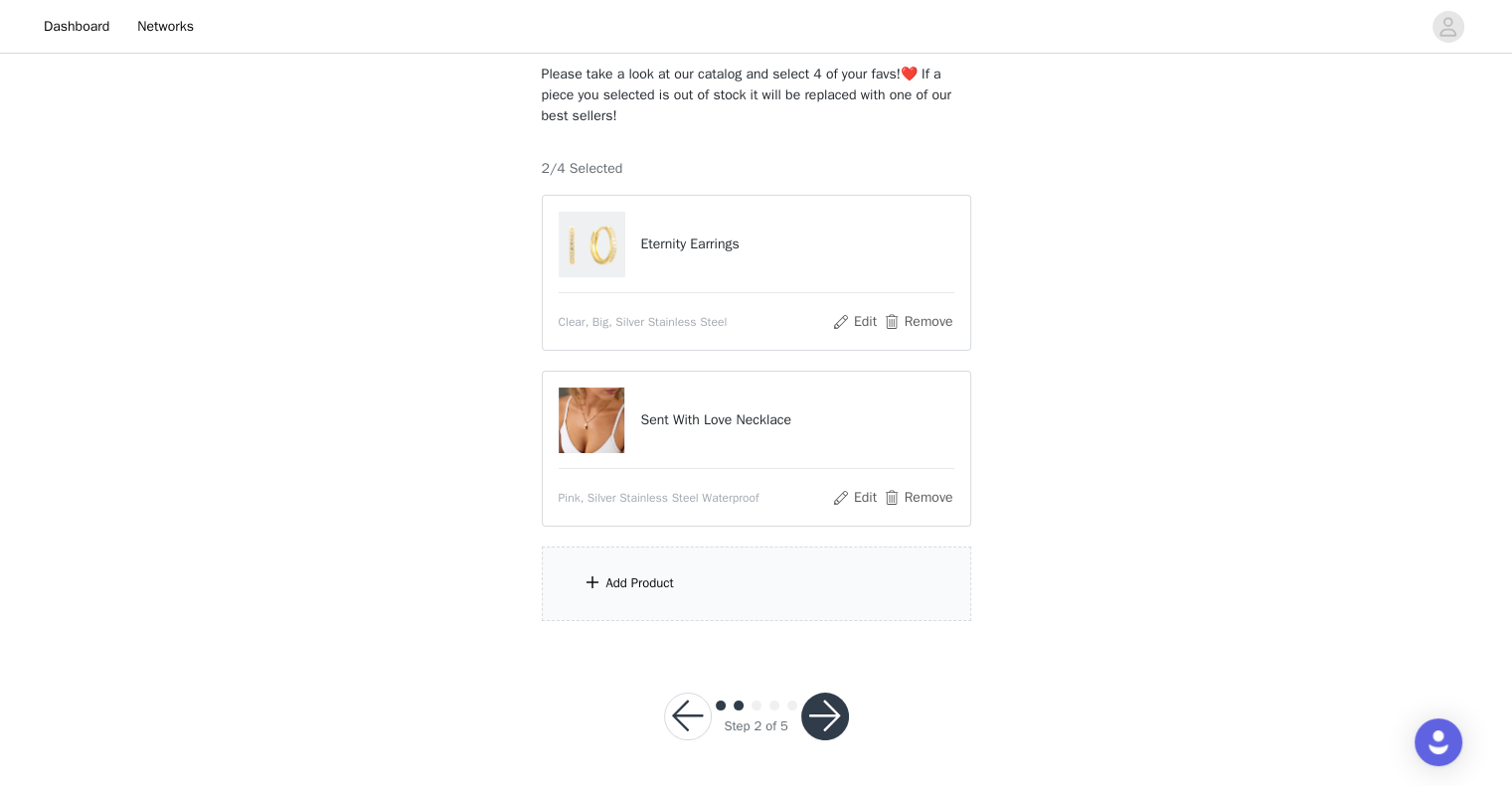 click on "Add Product" at bounding box center (640, 583) 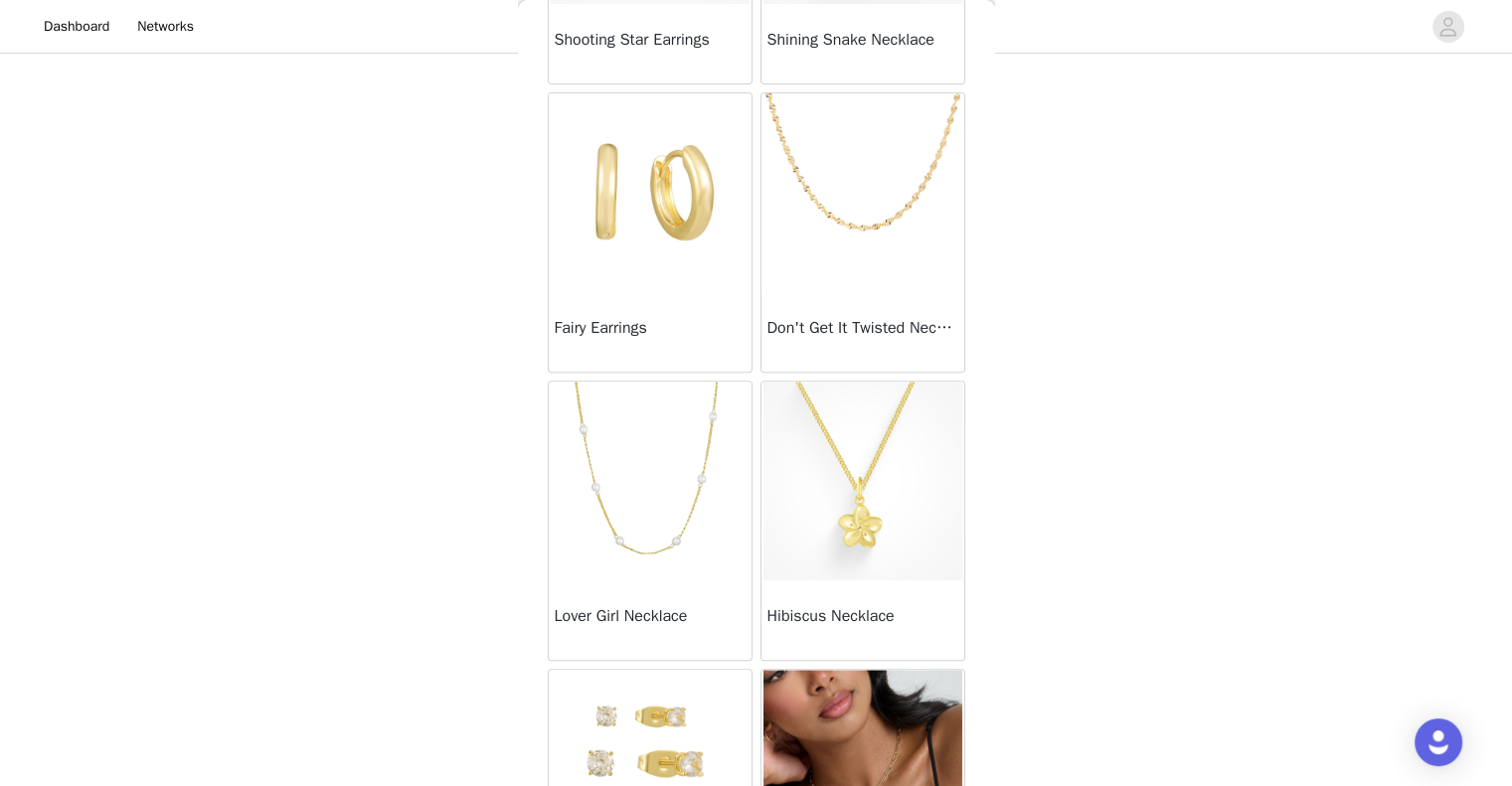 scroll, scrollTop: 596, scrollLeft: 0, axis: vertical 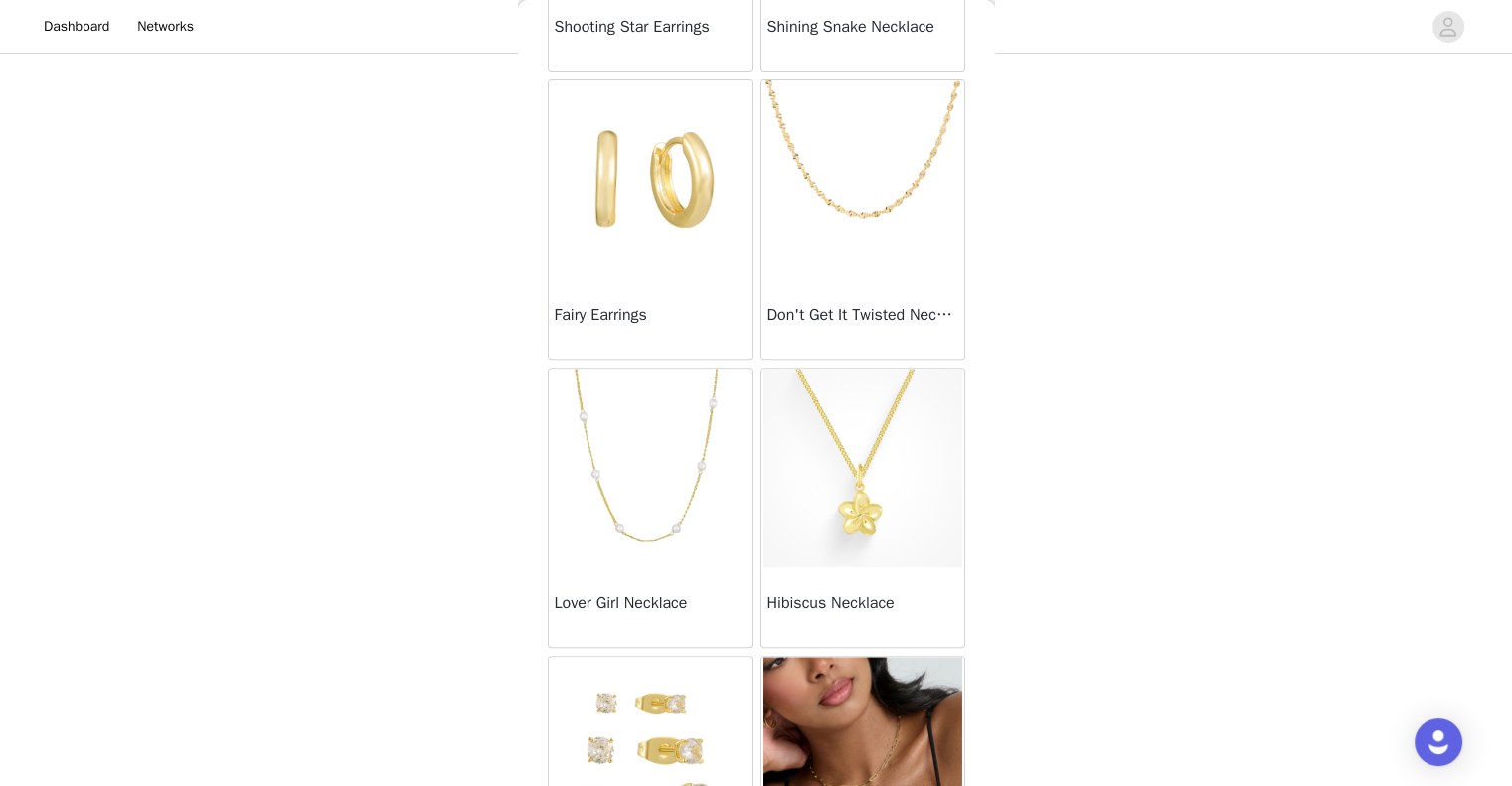 click at bounding box center (863, 468) 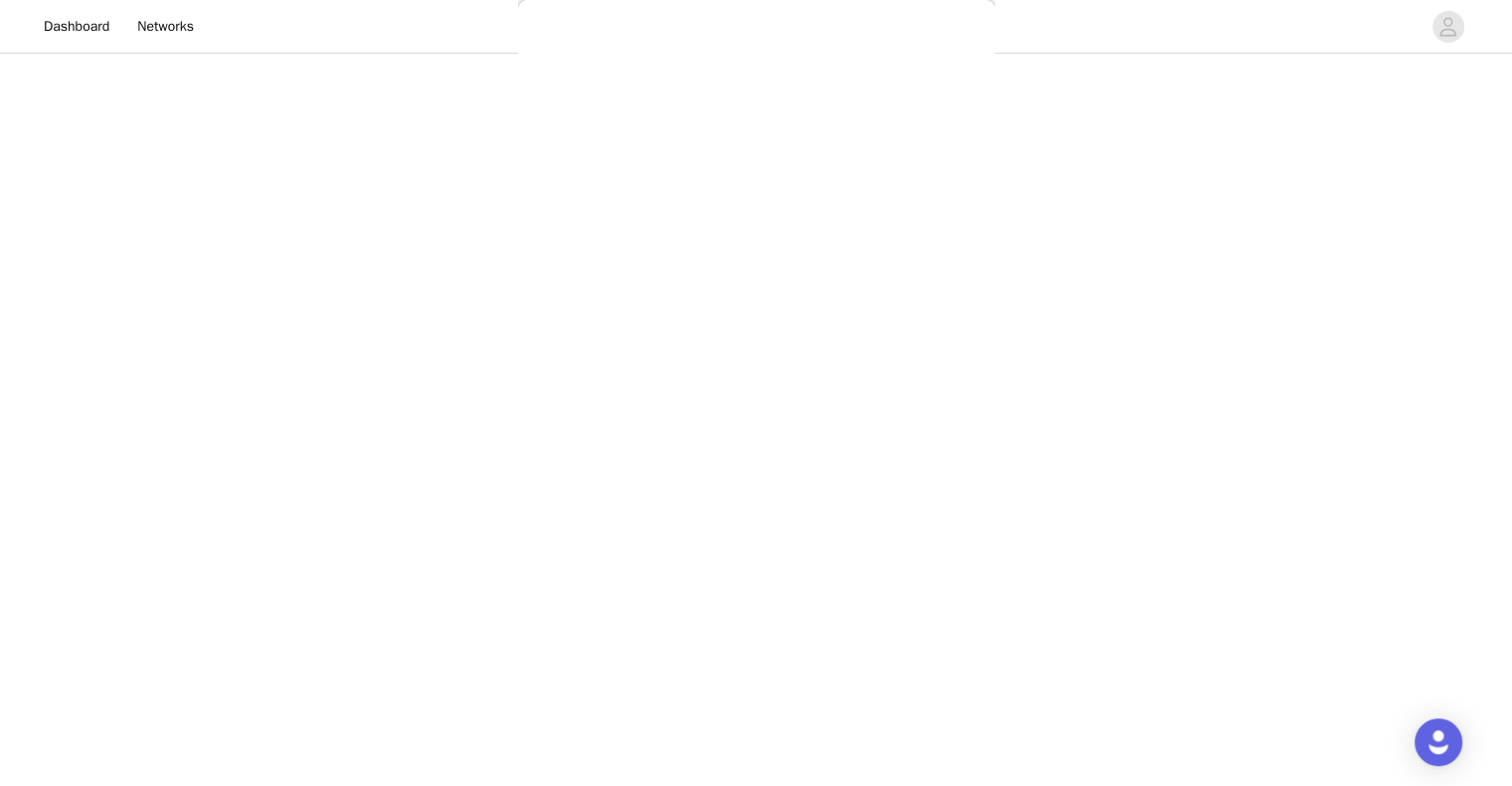 scroll, scrollTop: 67, scrollLeft: 0, axis: vertical 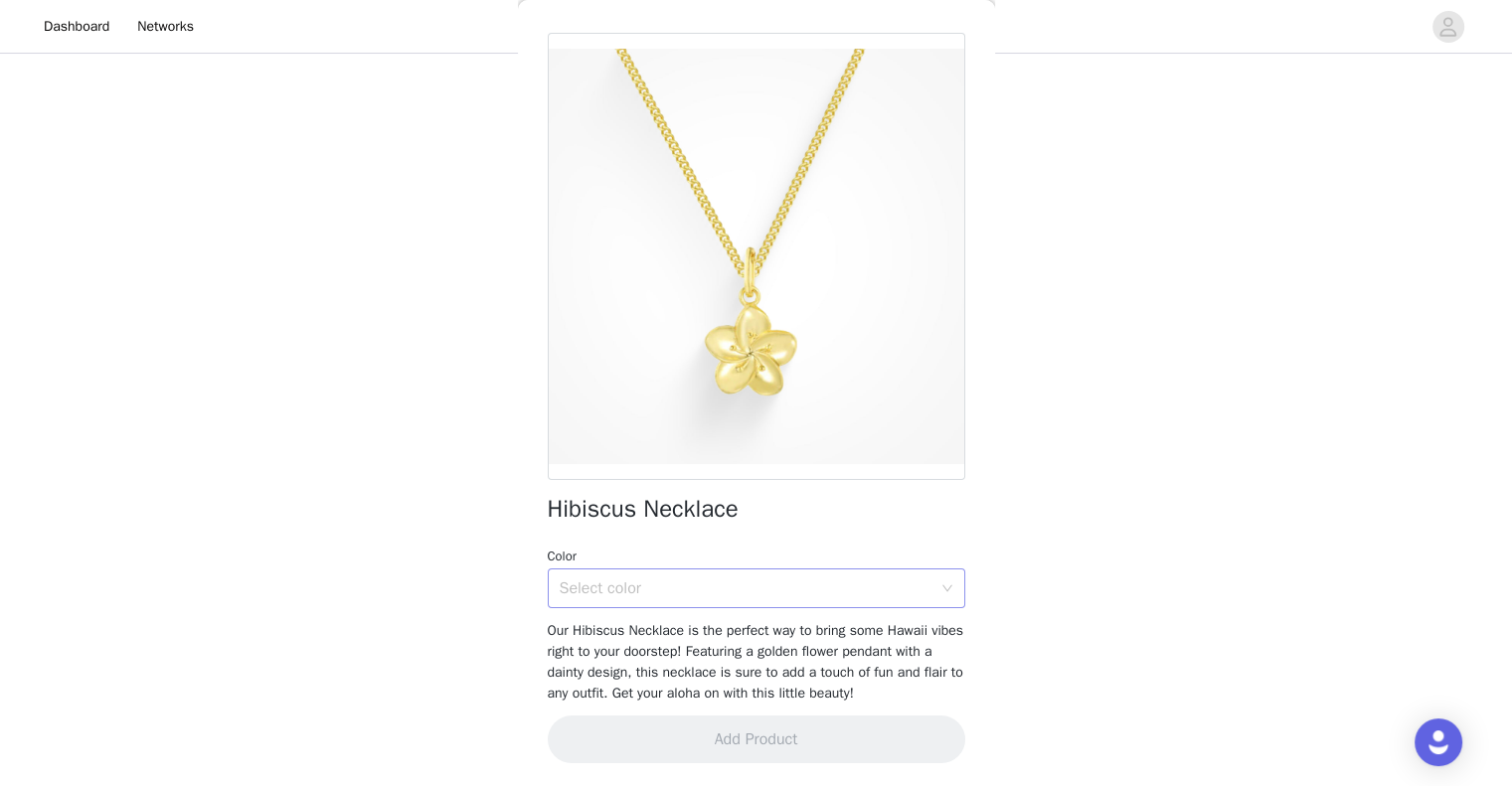 click on "Select color" at bounding box center (750, 588) 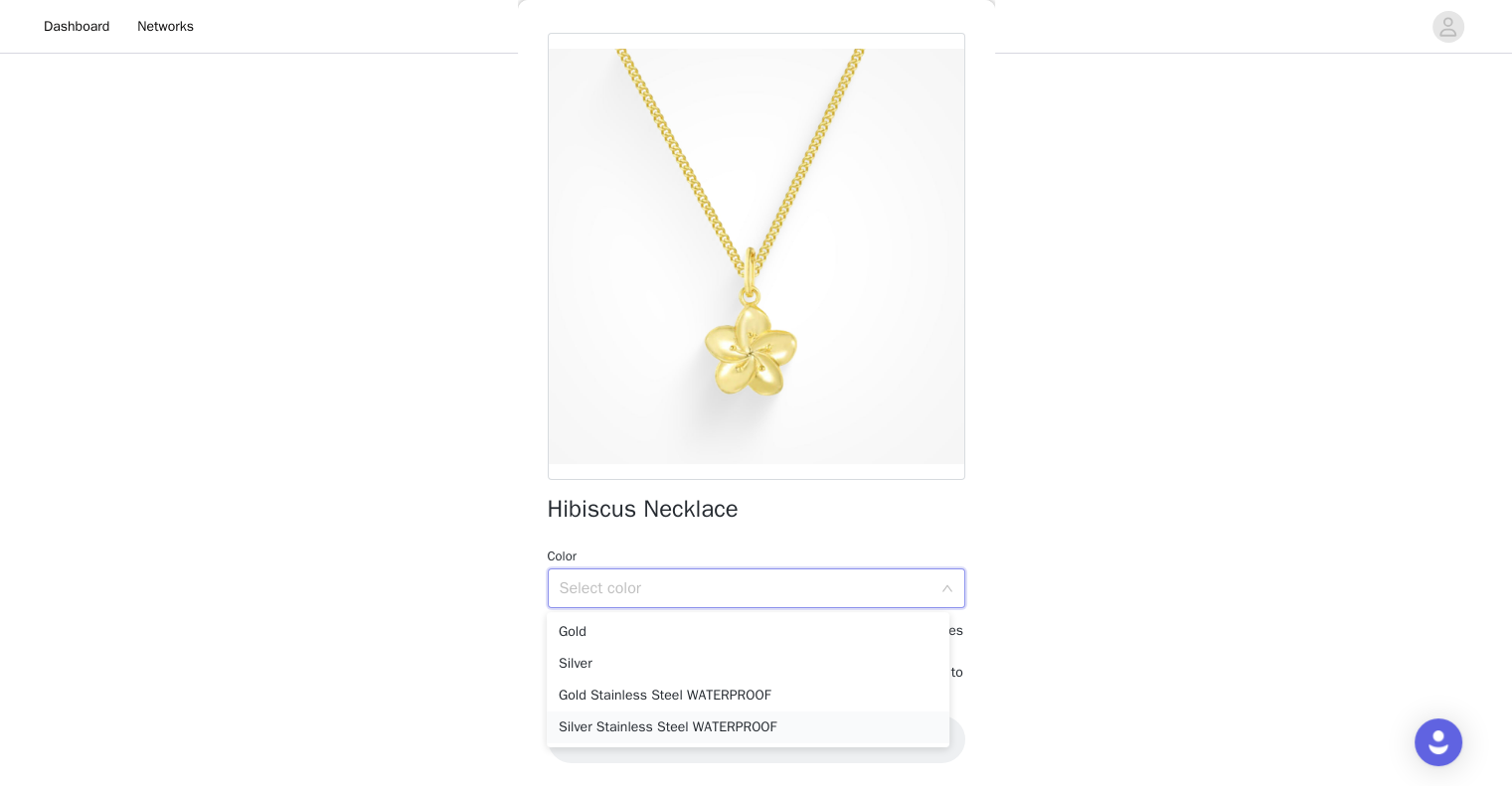 click on "Silver Stainless Steel WATERPROOF" at bounding box center [748, 727] 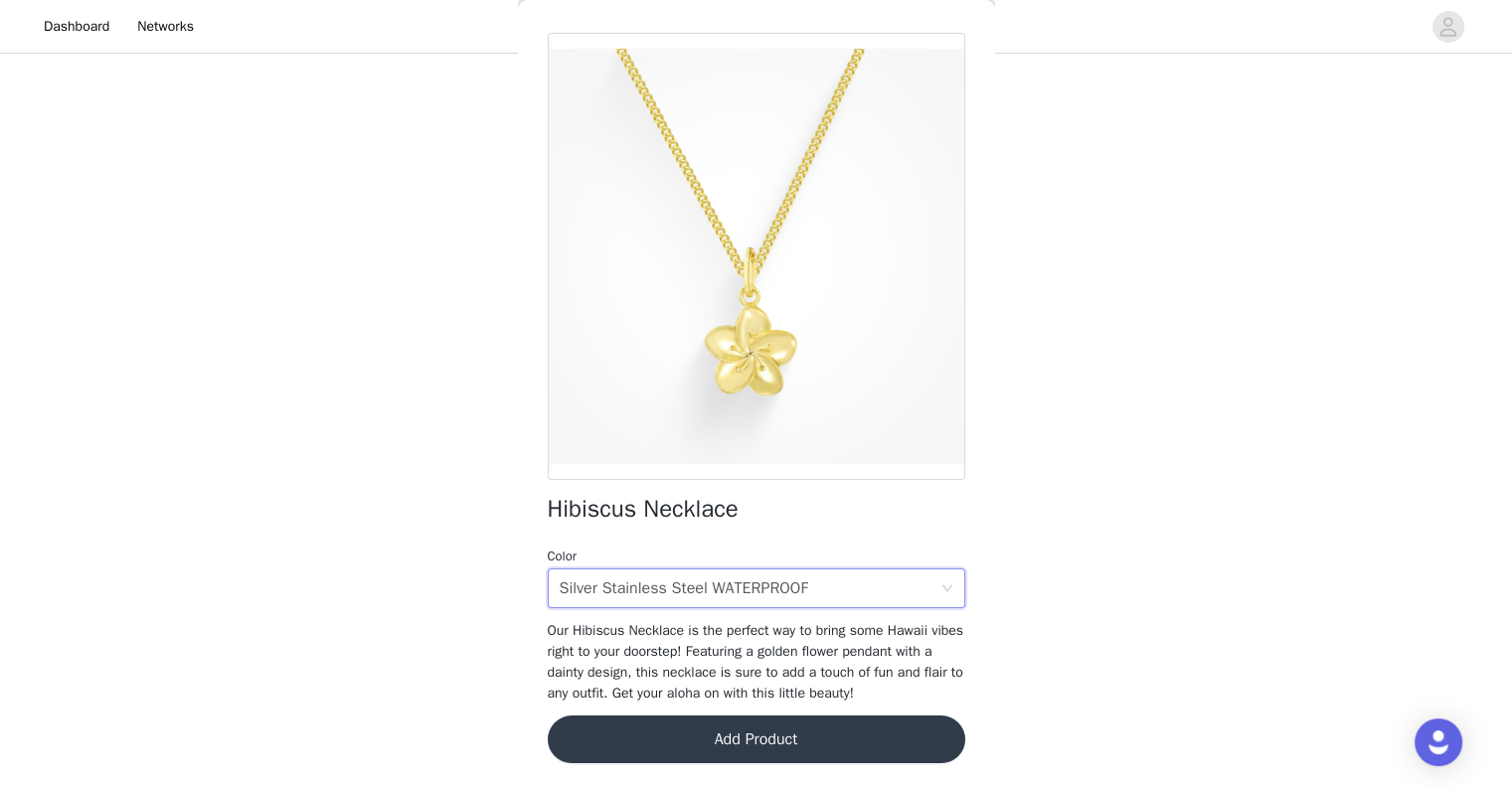 click on "Add Product" at bounding box center (756, 739) 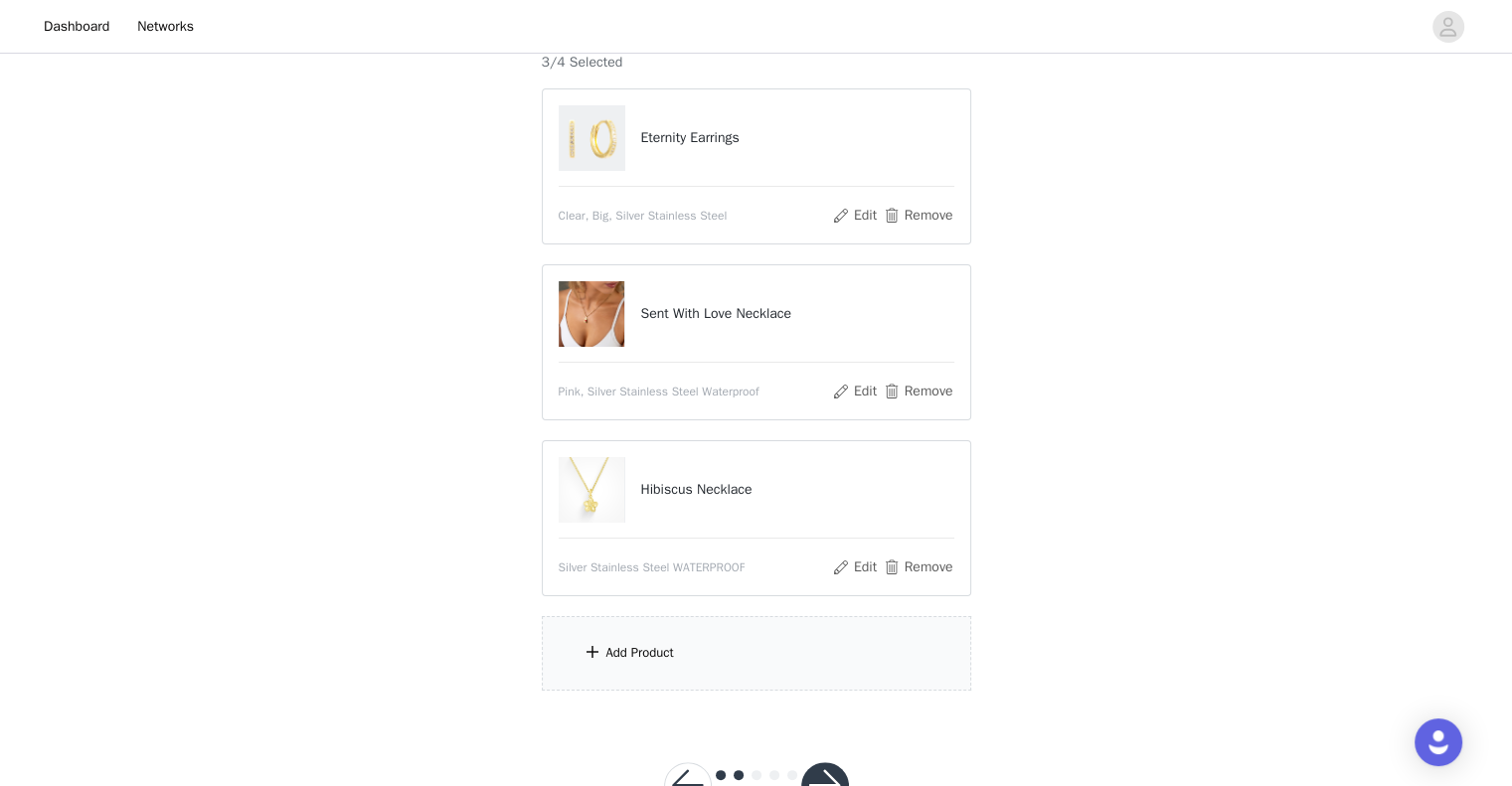scroll, scrollTop: 297, scrollLeft: 0, axis: vertical 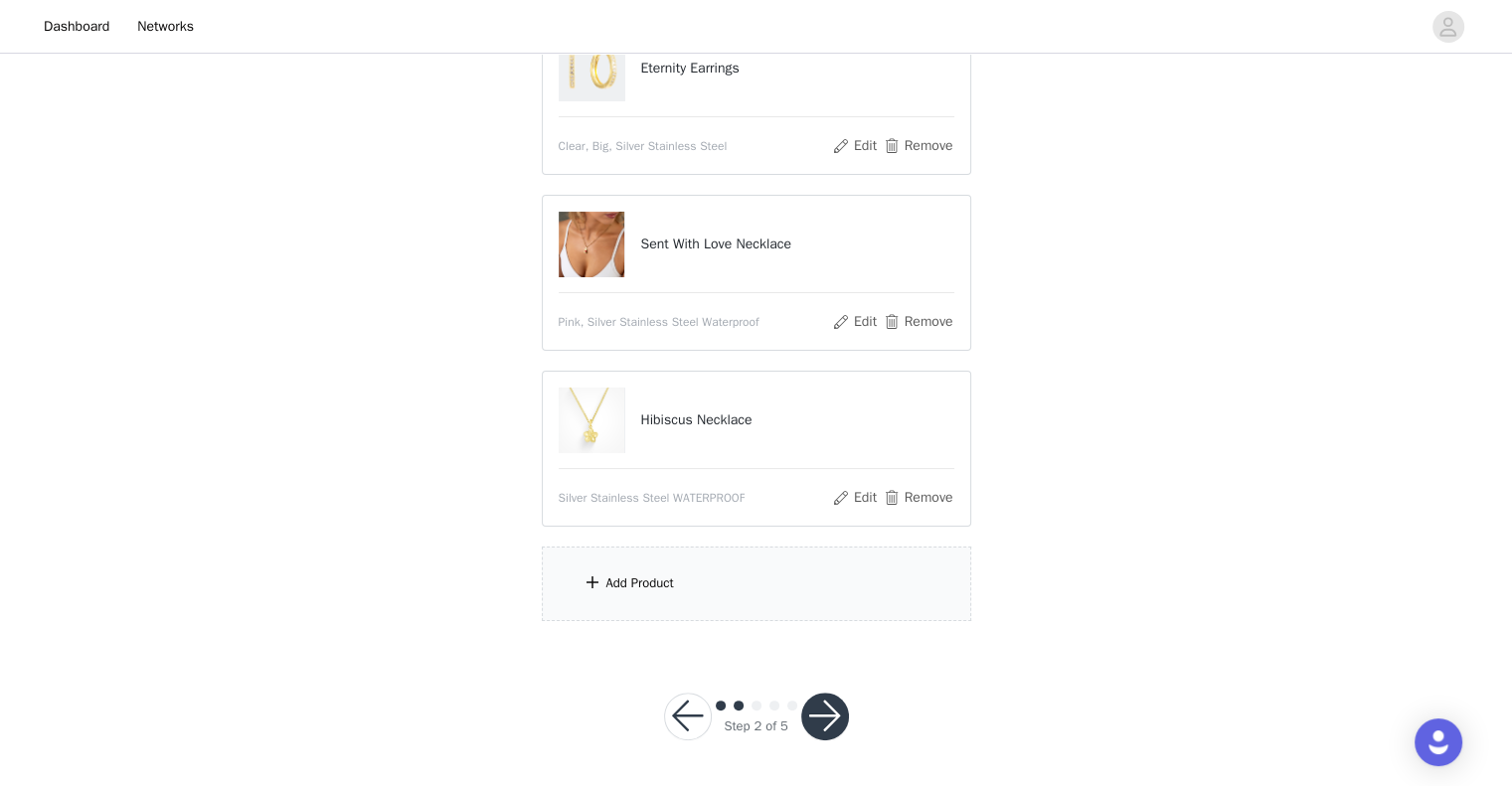 click on "Add Product" at bounding box center [756, 583] 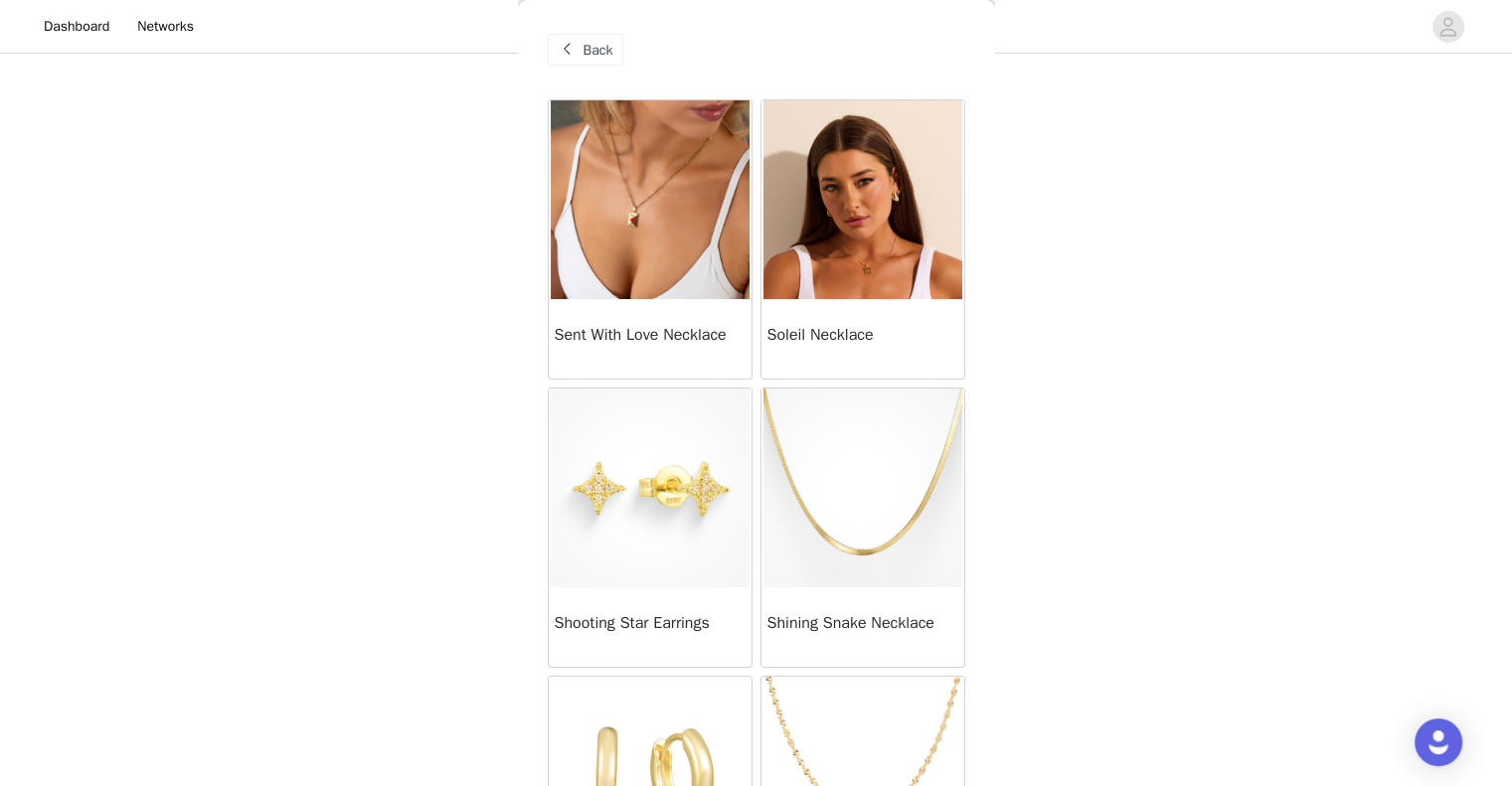click at bounding box center (863, 200) 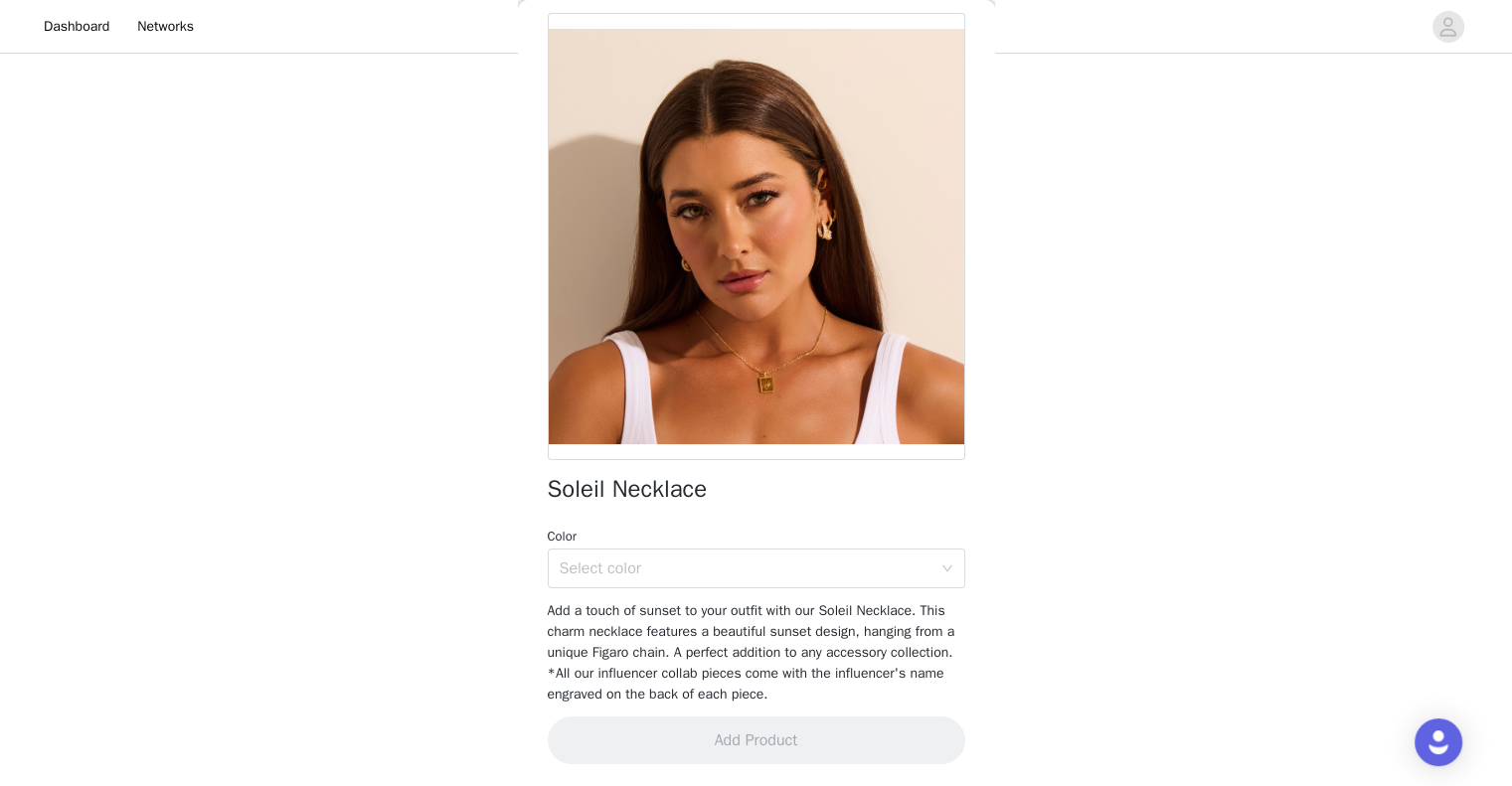 scroll, scrollTop: 87, scrollLeft: 0, axis: vertical 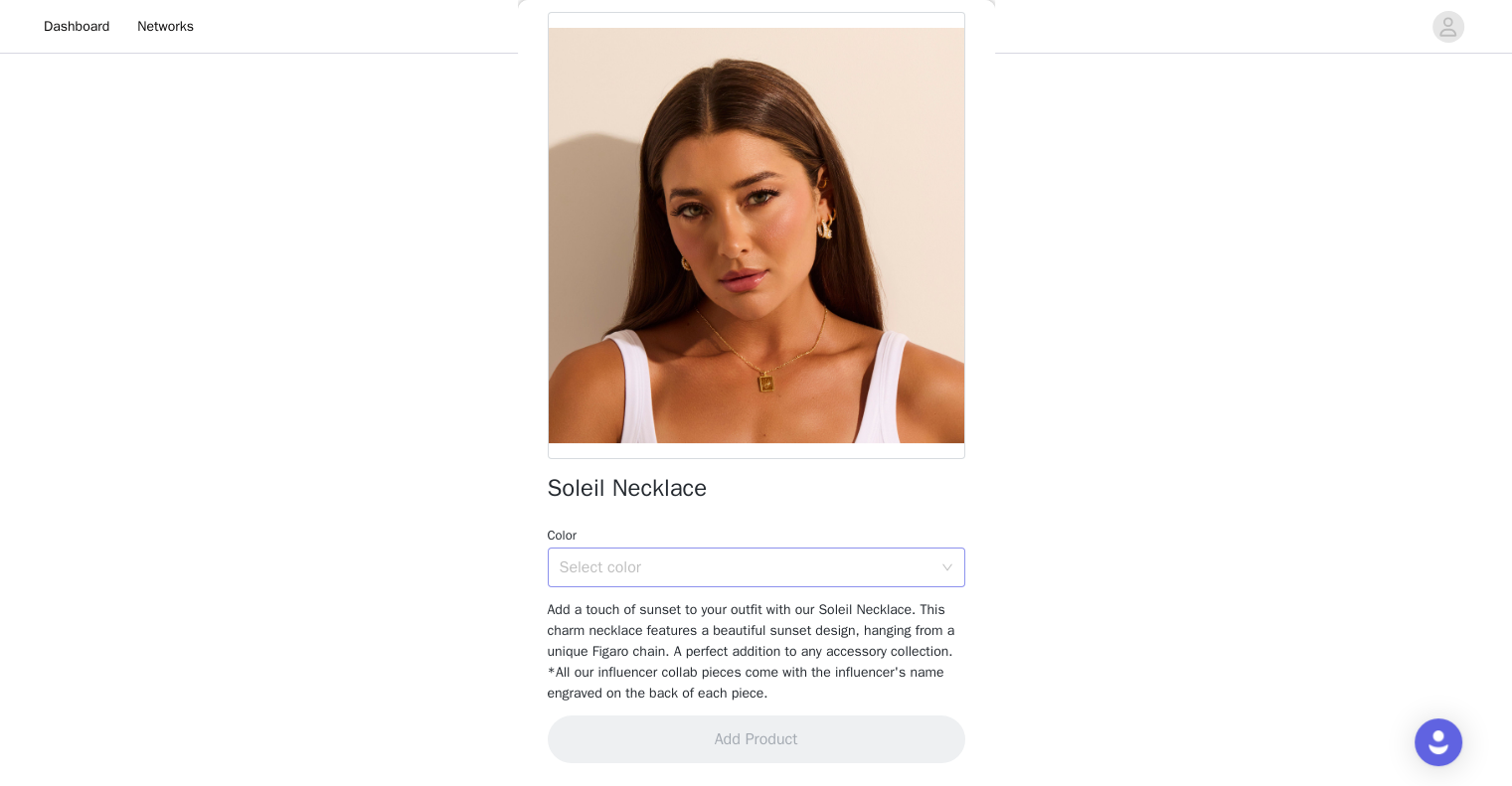 click on "Select color" at bounding box center [746, 567] 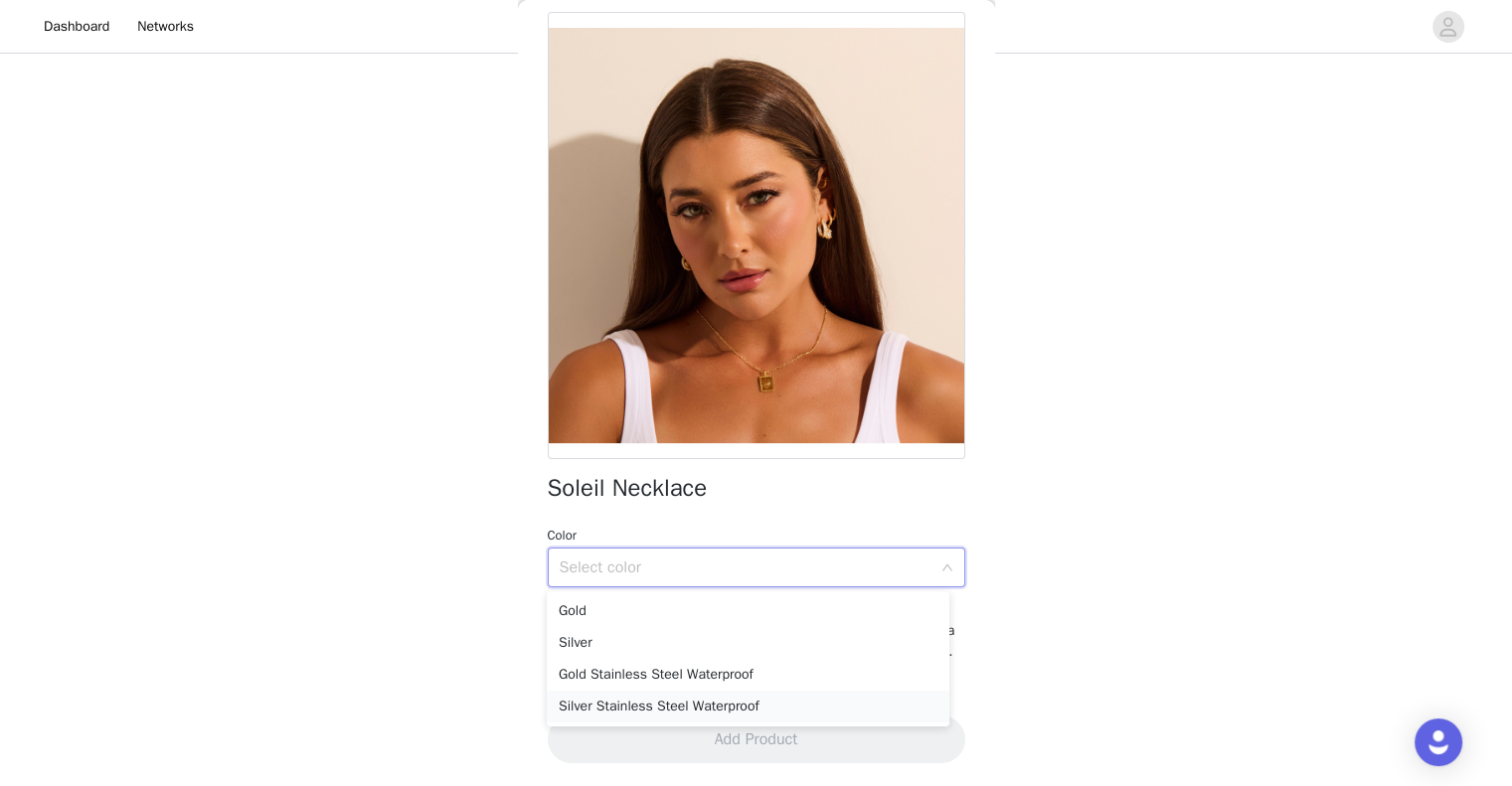 click on "Silver Stainless Steel Waterproof" at bounding box center [748, 707] 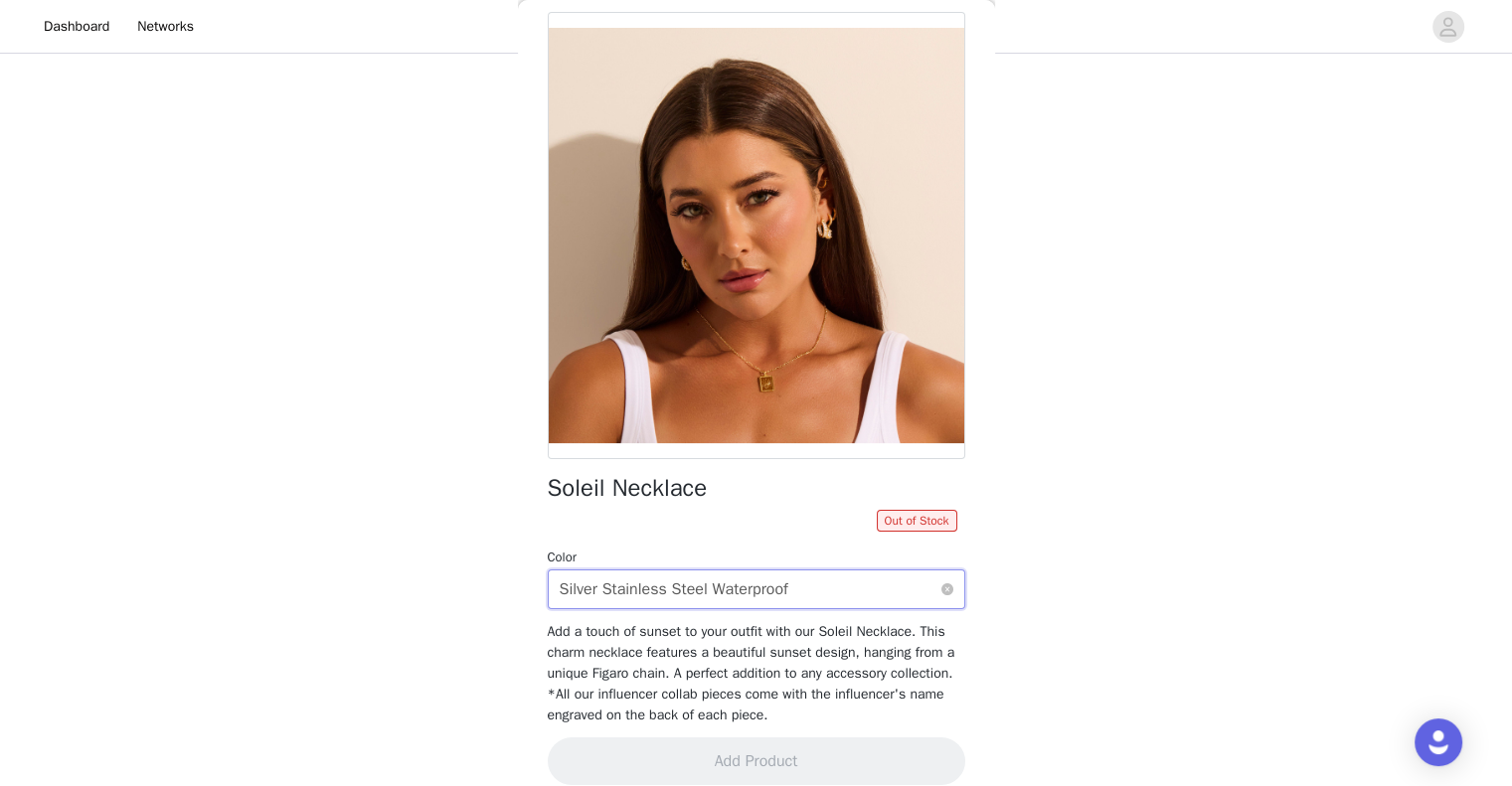 click on "Silver Stainless Steel Waterproof" at bounding box center (674, 589) 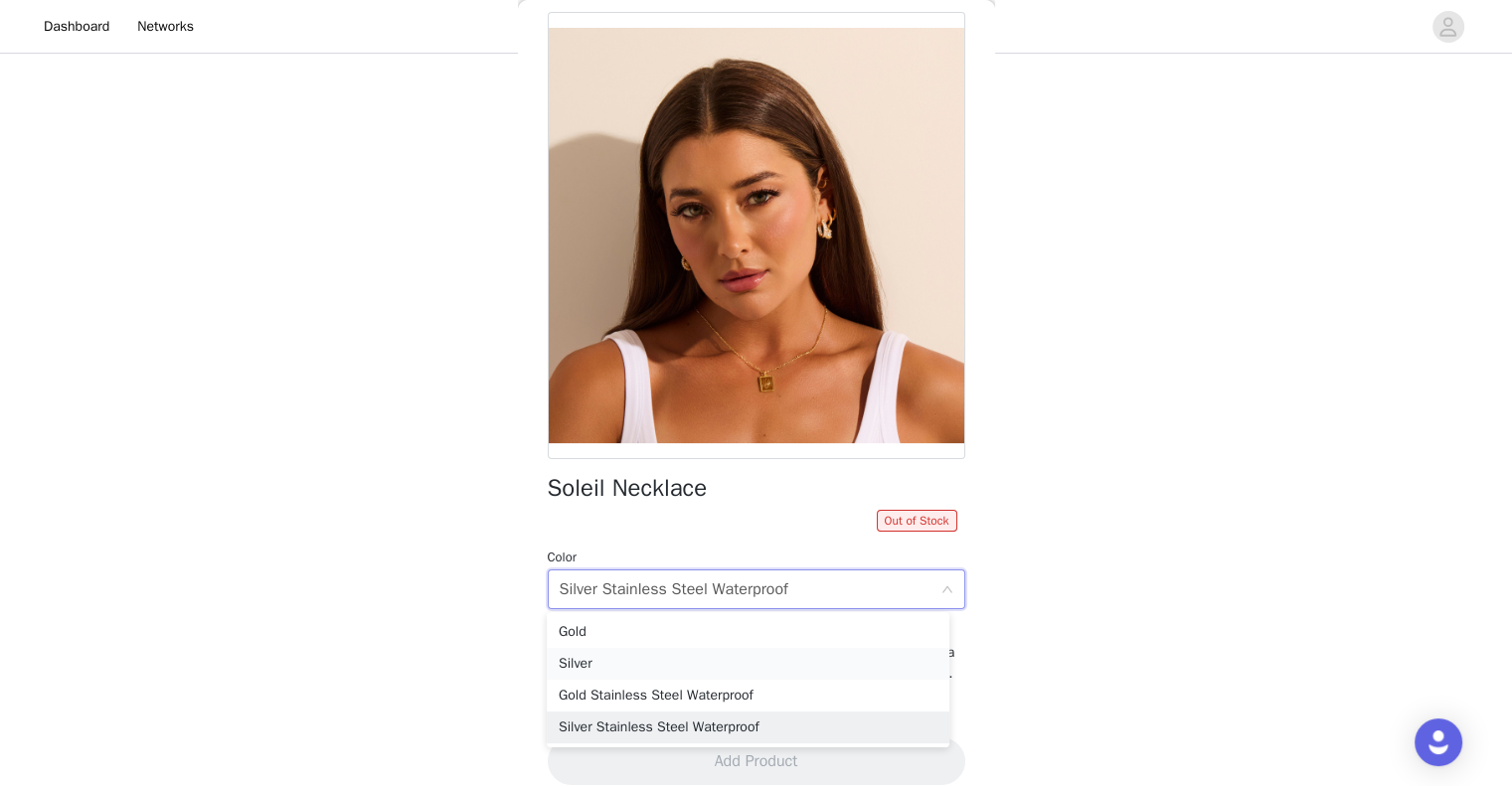 click on "Silver" at bounding box center (748, 664) 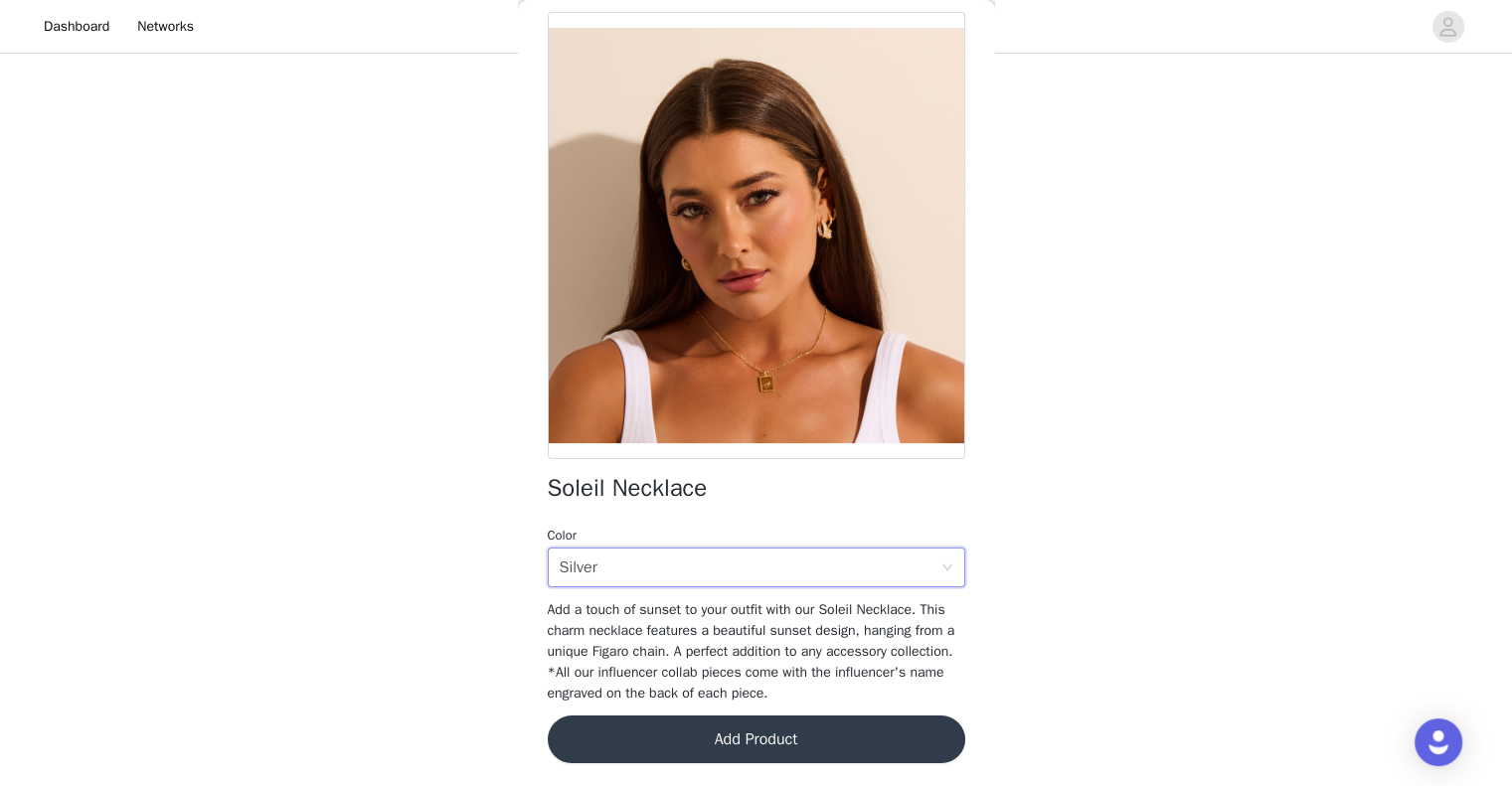 click on "Add Product" at bounding box center (756, 739) 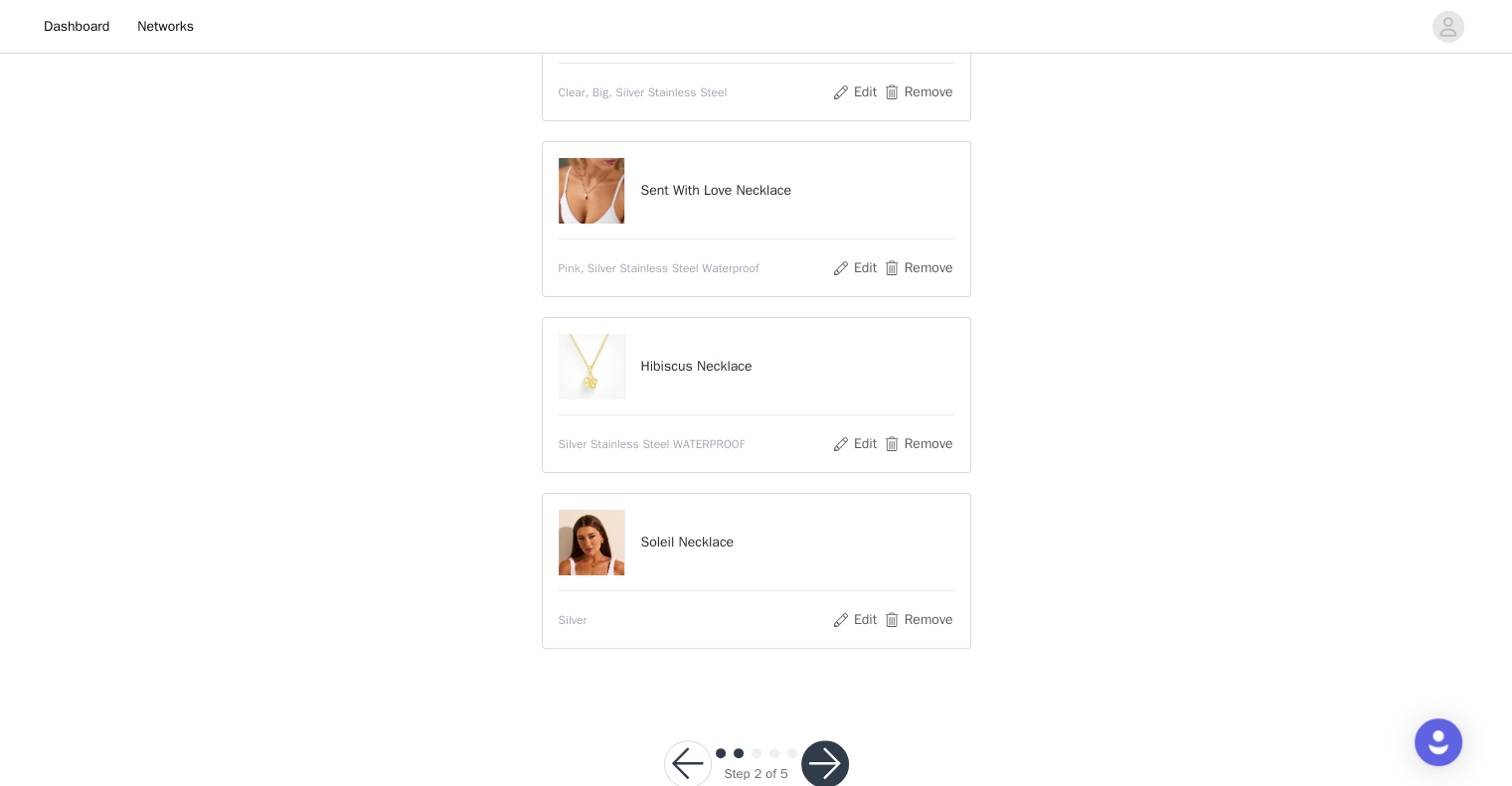 click at bounding box center (825, 764) 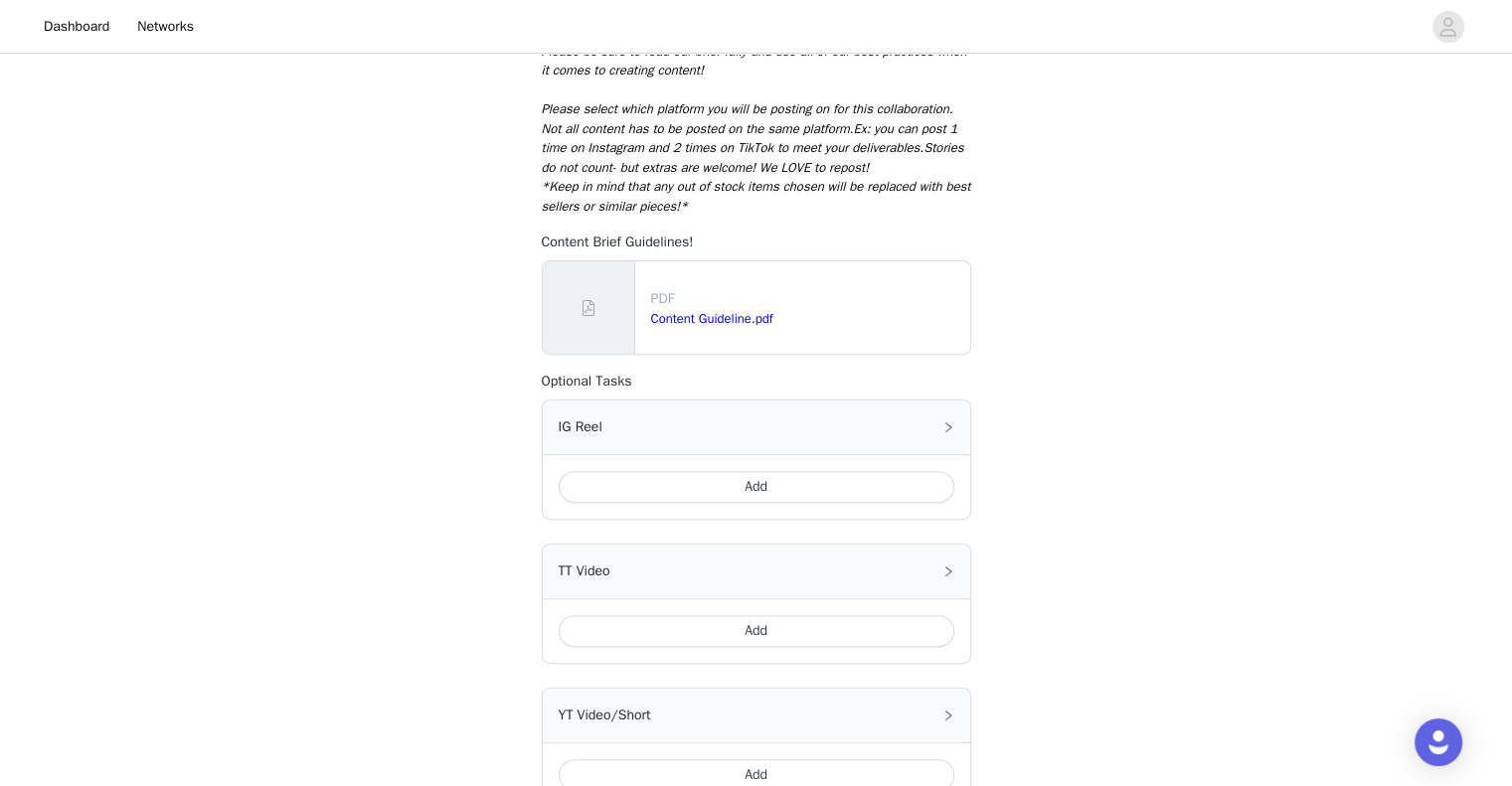 scroll, scrollTop: 696, scrollLeft: 0, axis: vertical 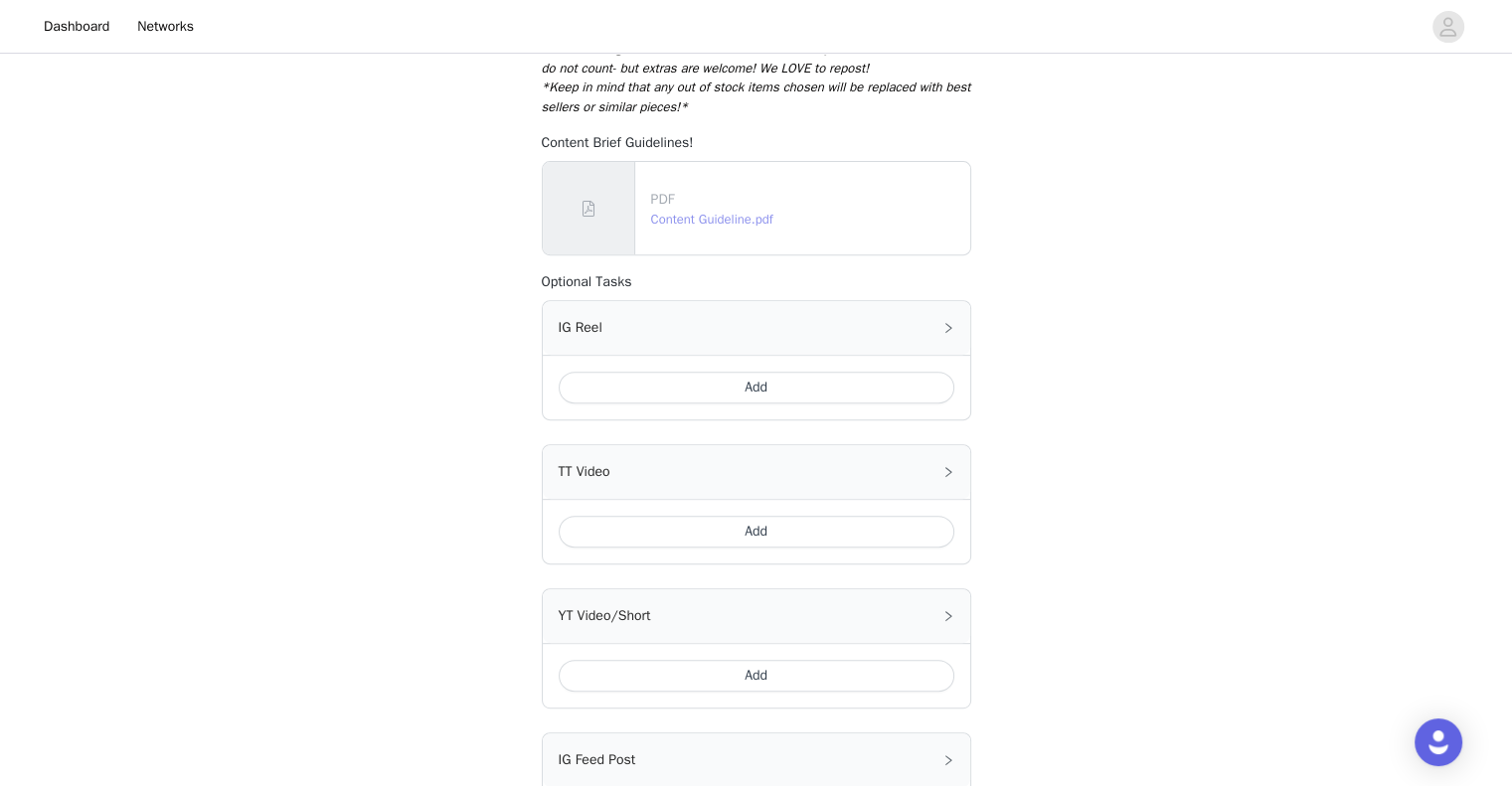 click on "Content Guideline.pdf" at bounding box center [712, 219] 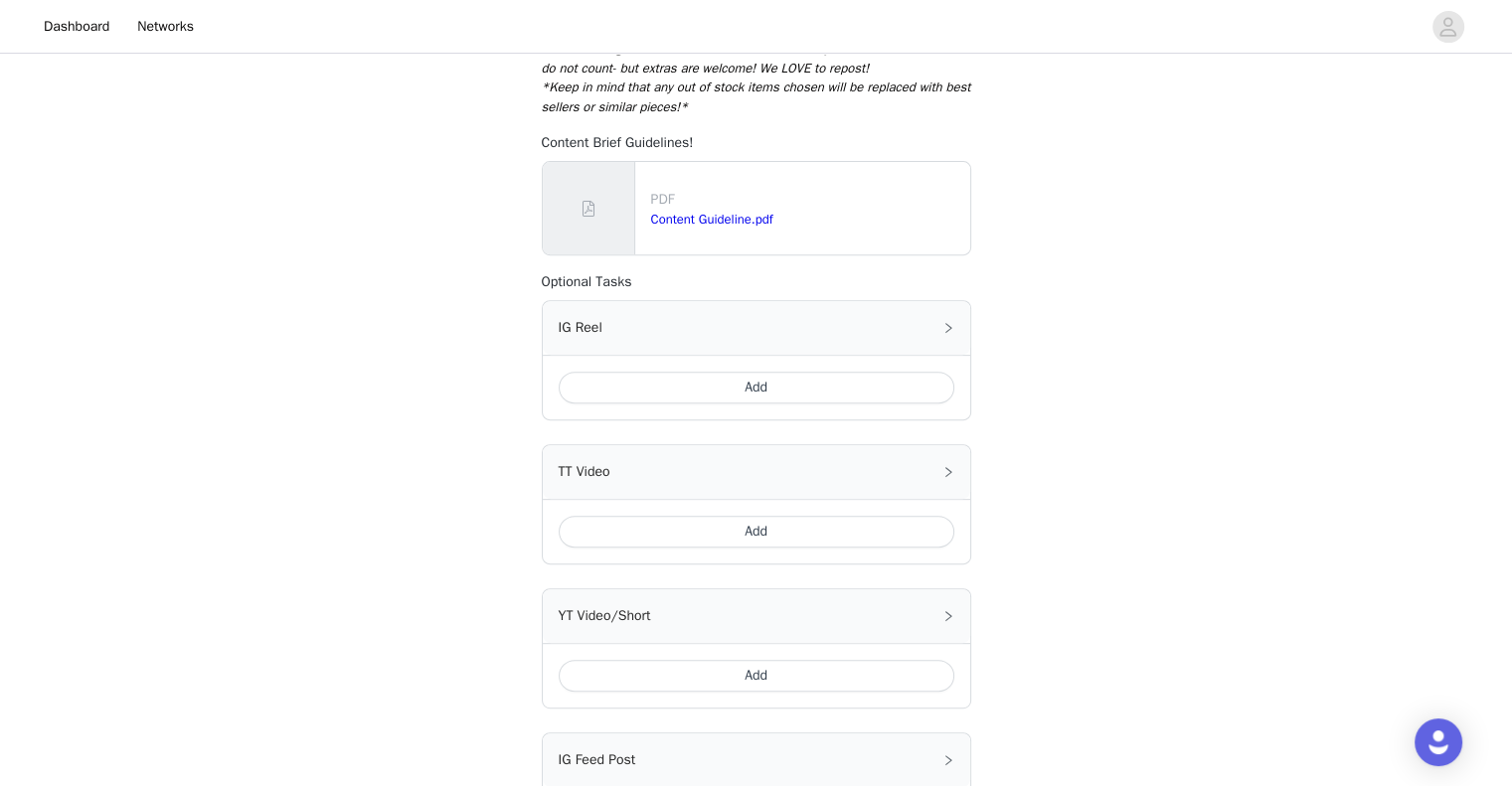 click on "Add" at bounding box center [756, 388] 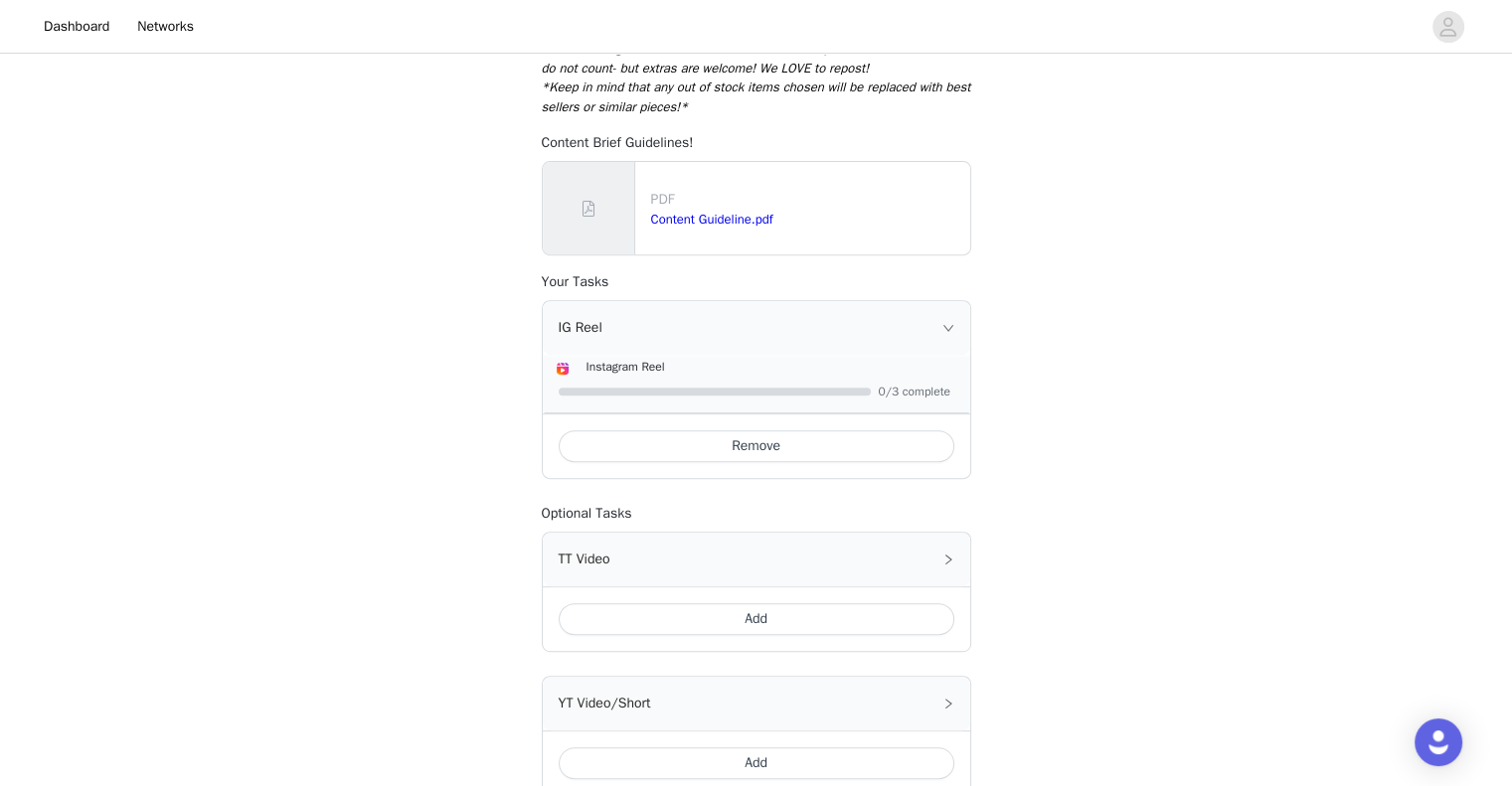 click on "STEP 3 OF 5
Post Your Content!❤️📸
Please remember to use these tags + hashtags so we can see when you post instead of having to follow up with you!    Hashtag in the captions:    #evryjewels, #evryjewelscollab, #evryjewelssummer    Mention in the caption:    @evryjewels
Your TikTok invite link will be created after your proposal is accepted.
Task Instructions   Within 7 days  of receiving your products you must go live with  your 1st piece of in feed dedicated content  on a social media platform. The other 2 deliverables must go live within 3 weeks of receiving the product. You are free to select which platform you want to post on - just  make sure you are using the required tags.   Stories do not count for this collaboration - but more content is always appreciated! Content must stay online for at least 30 days.
Stories do not count
Content Brief Guidelines!" at bounding box center [756, 175] 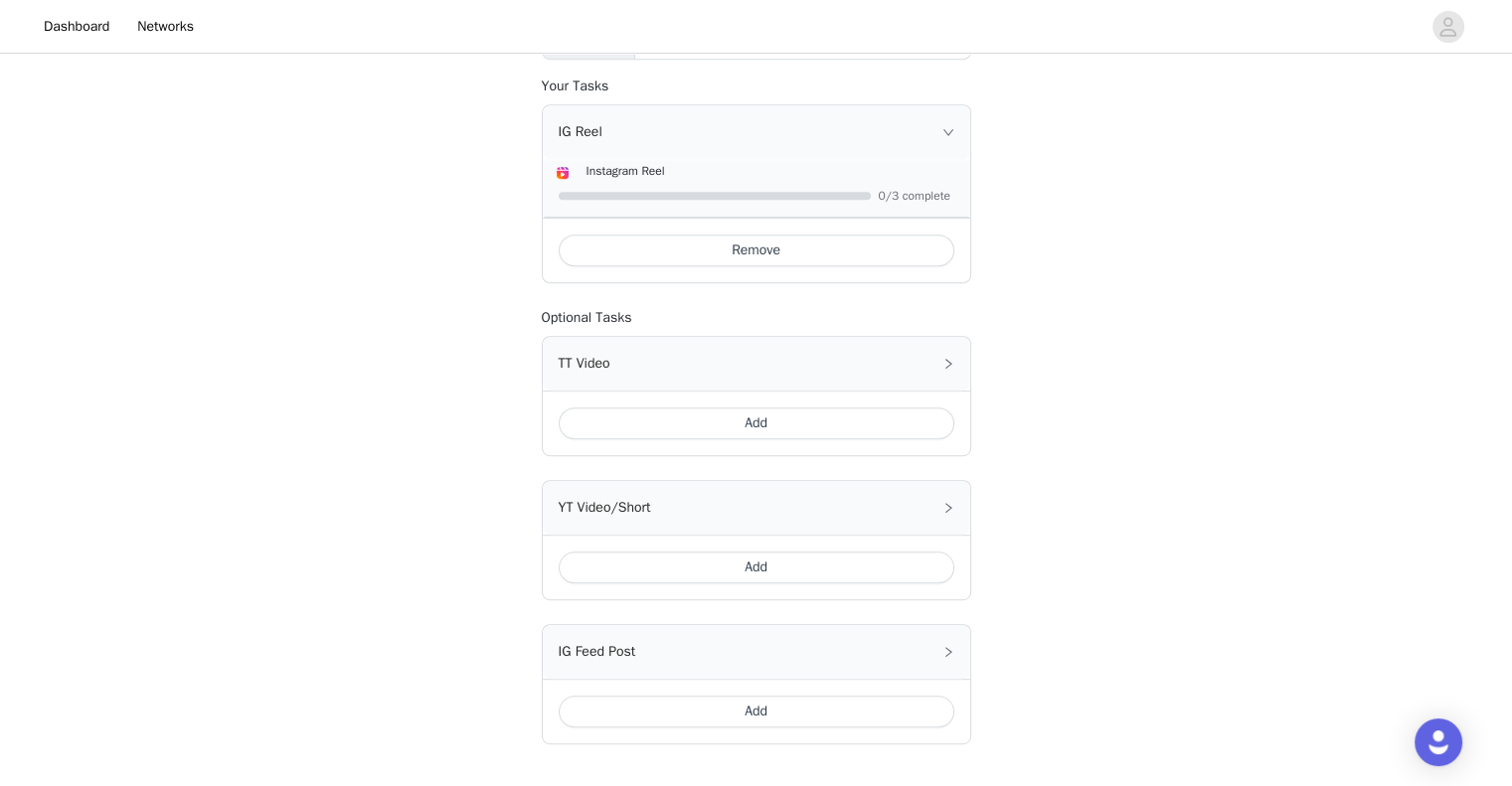 scroll, scrollTop: 1055, scrollLeft: 0, axis: vertical 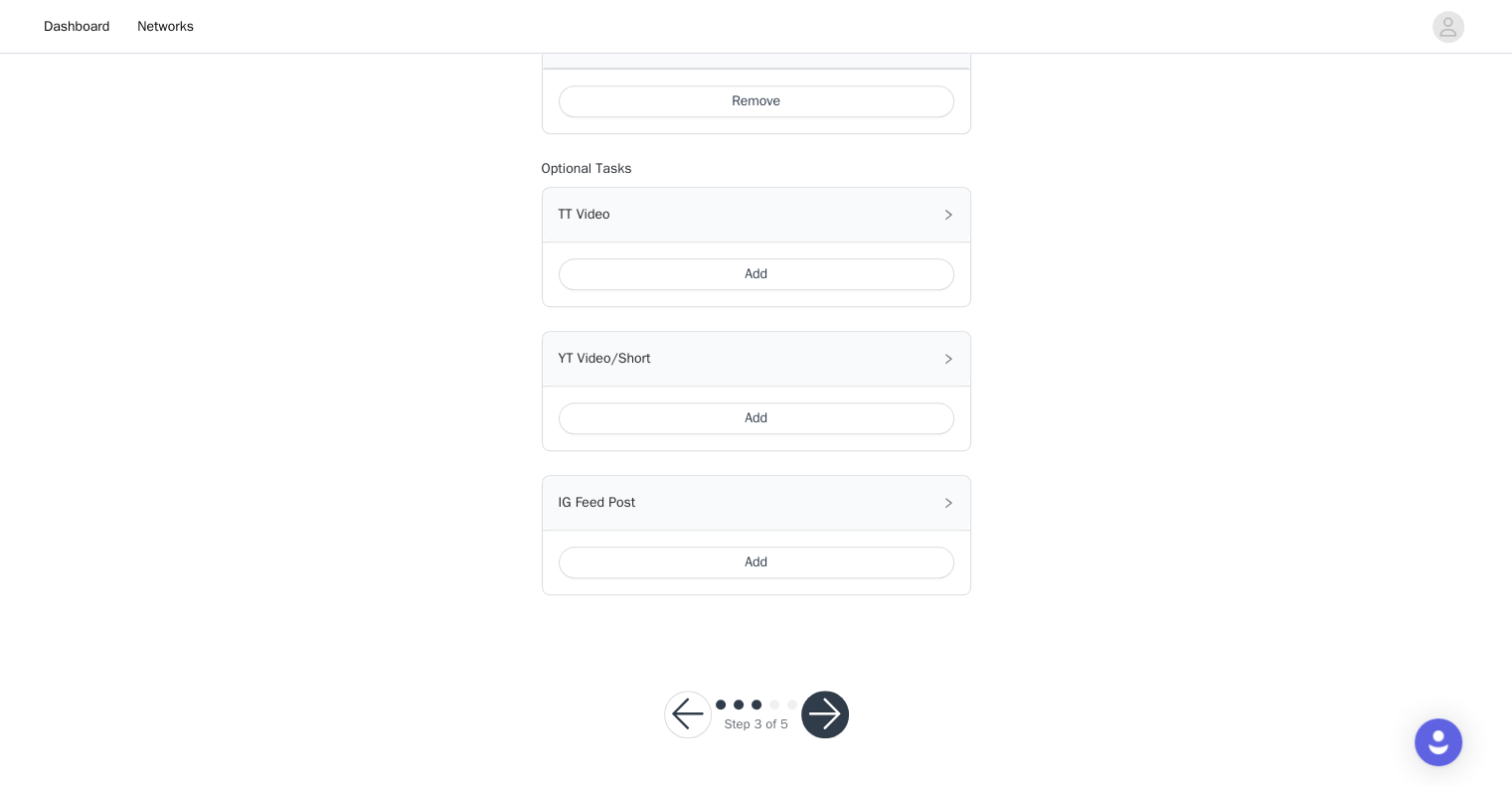 click at bounding box center (825, 714) 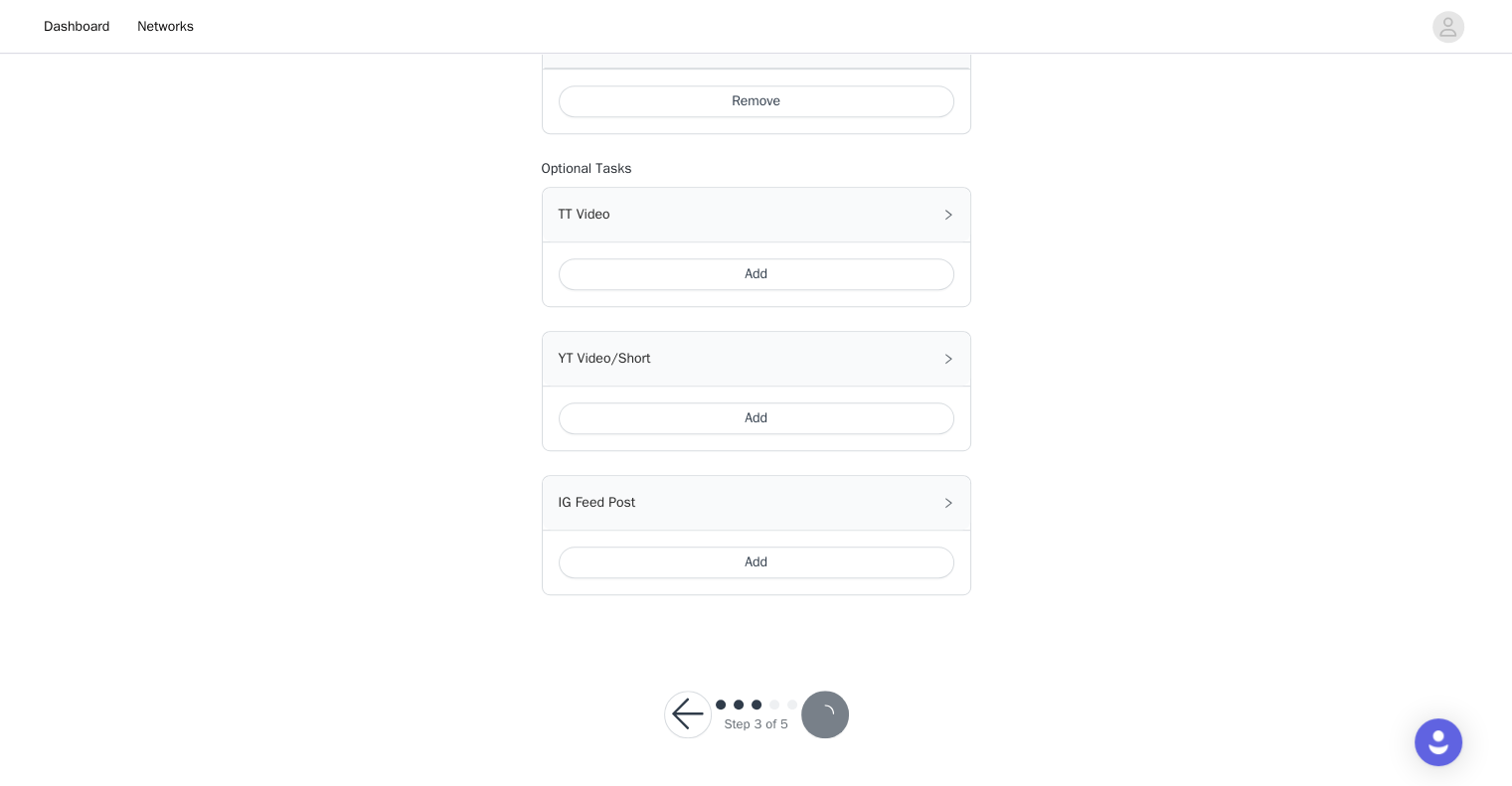 scroll, scrollTop: 0, scrollLeft: 0, axis: both 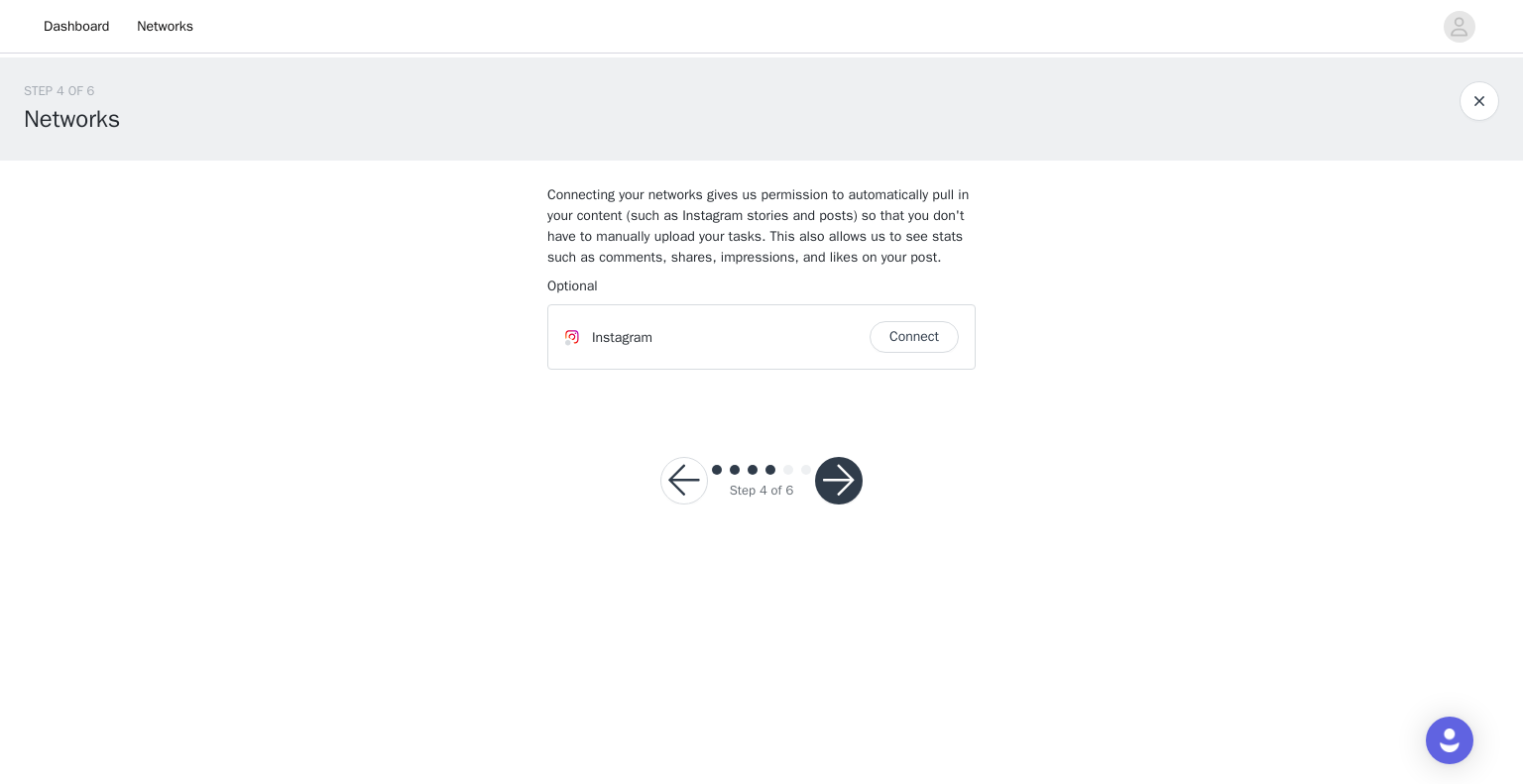 click at bounding box center (839, 481) 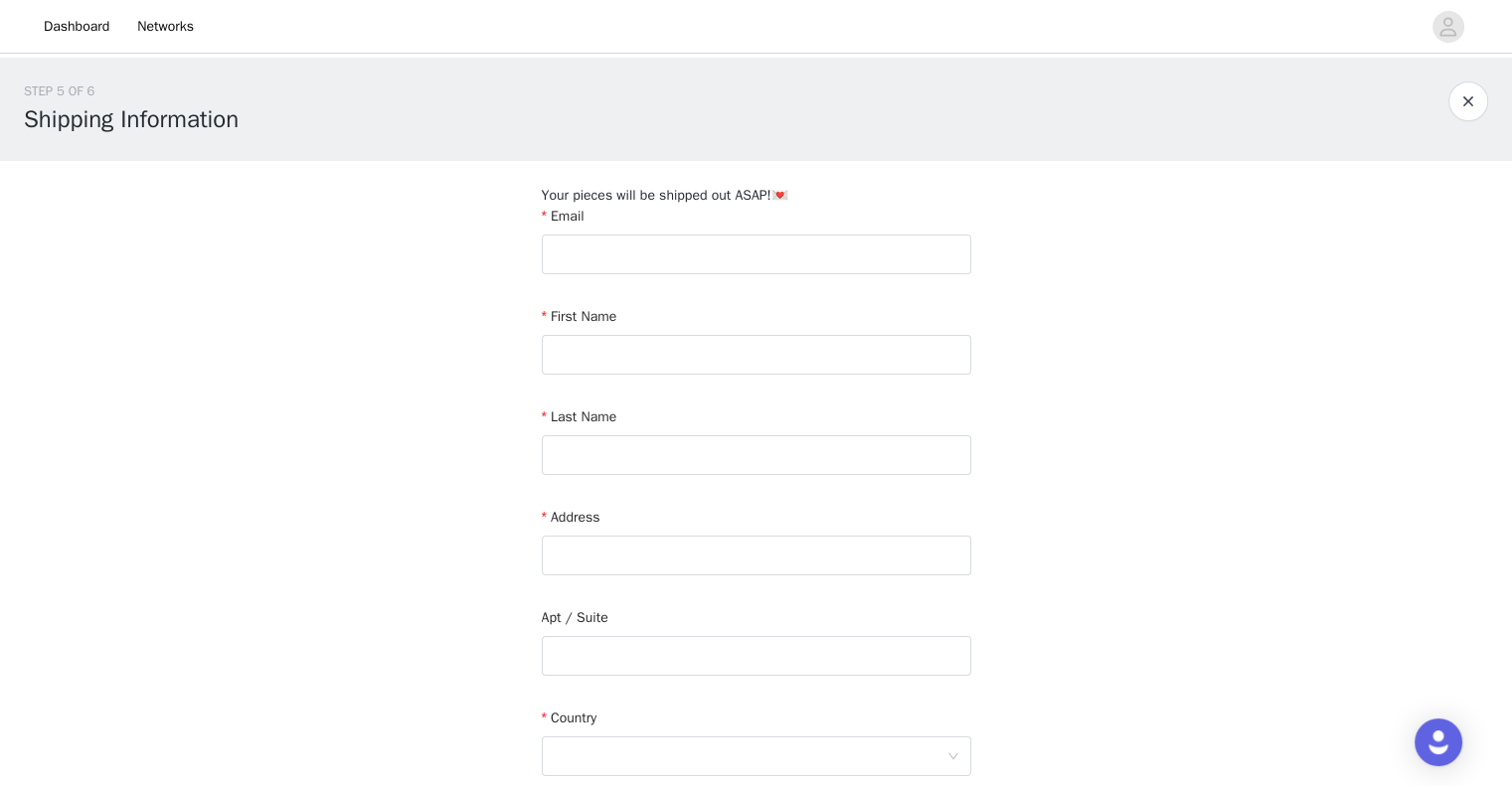 click on "Email" at bounding box center [756, 220] 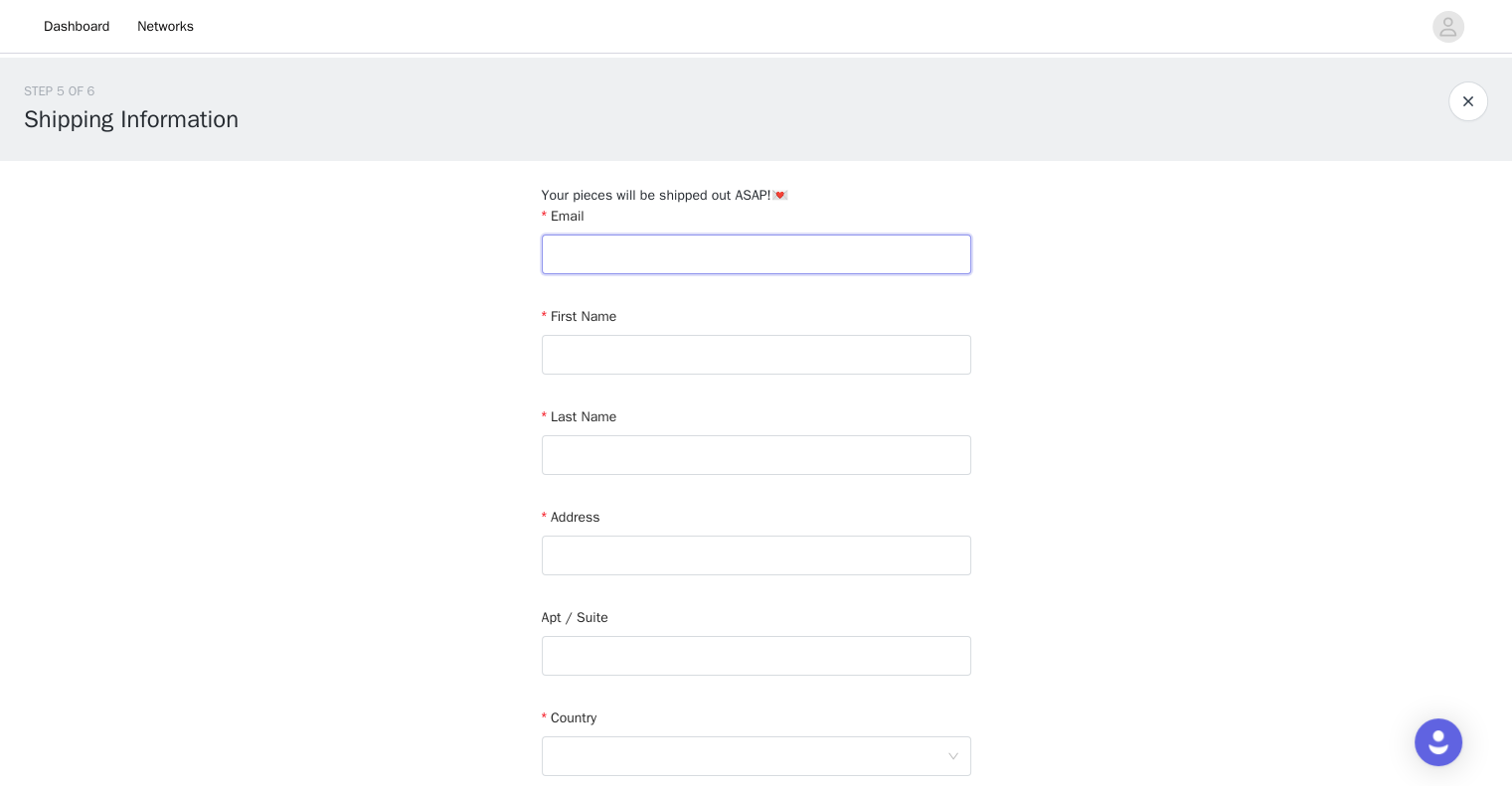 click at bounding box center (756, 254) 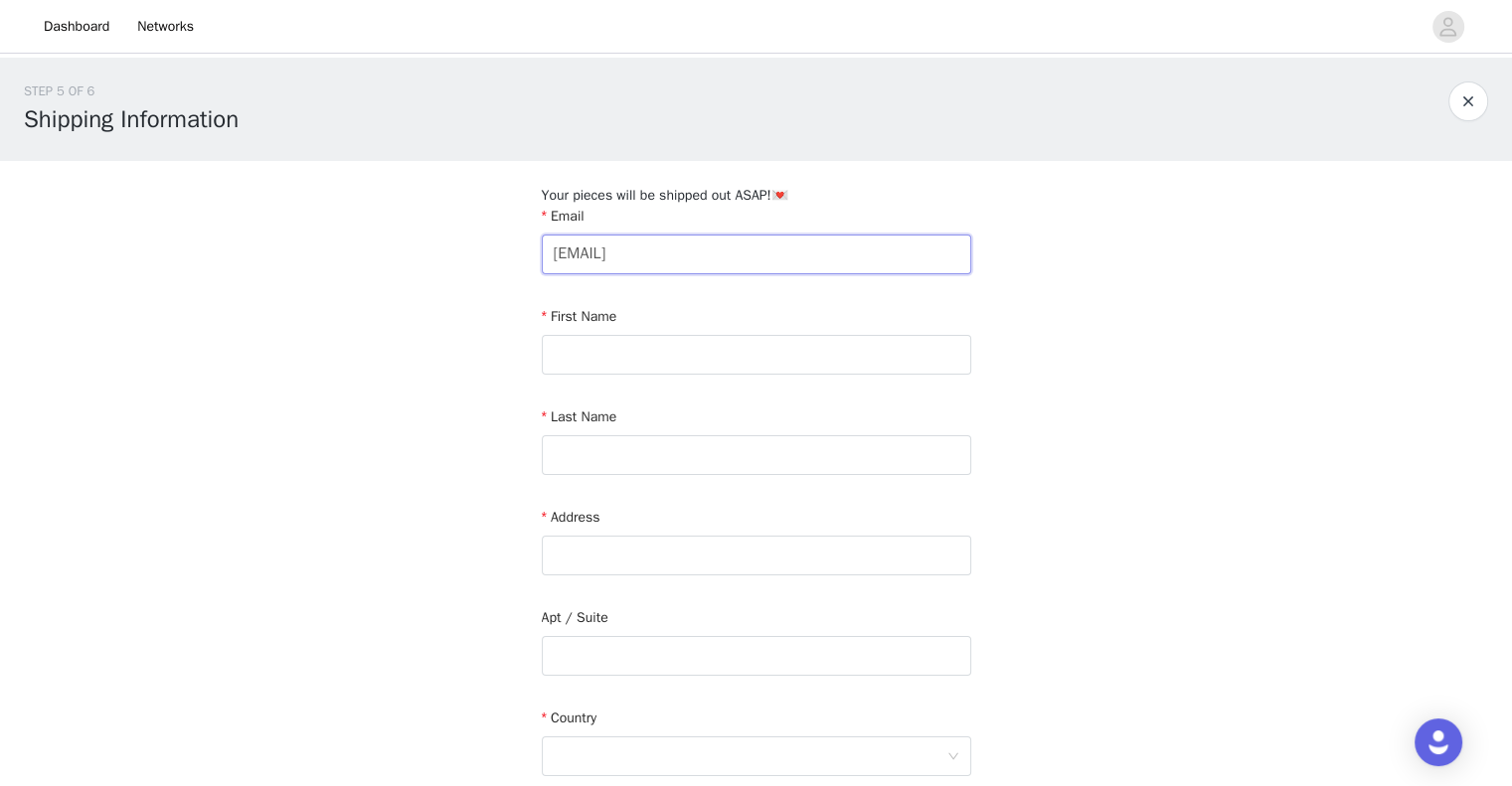 type on "[EMAIL]" 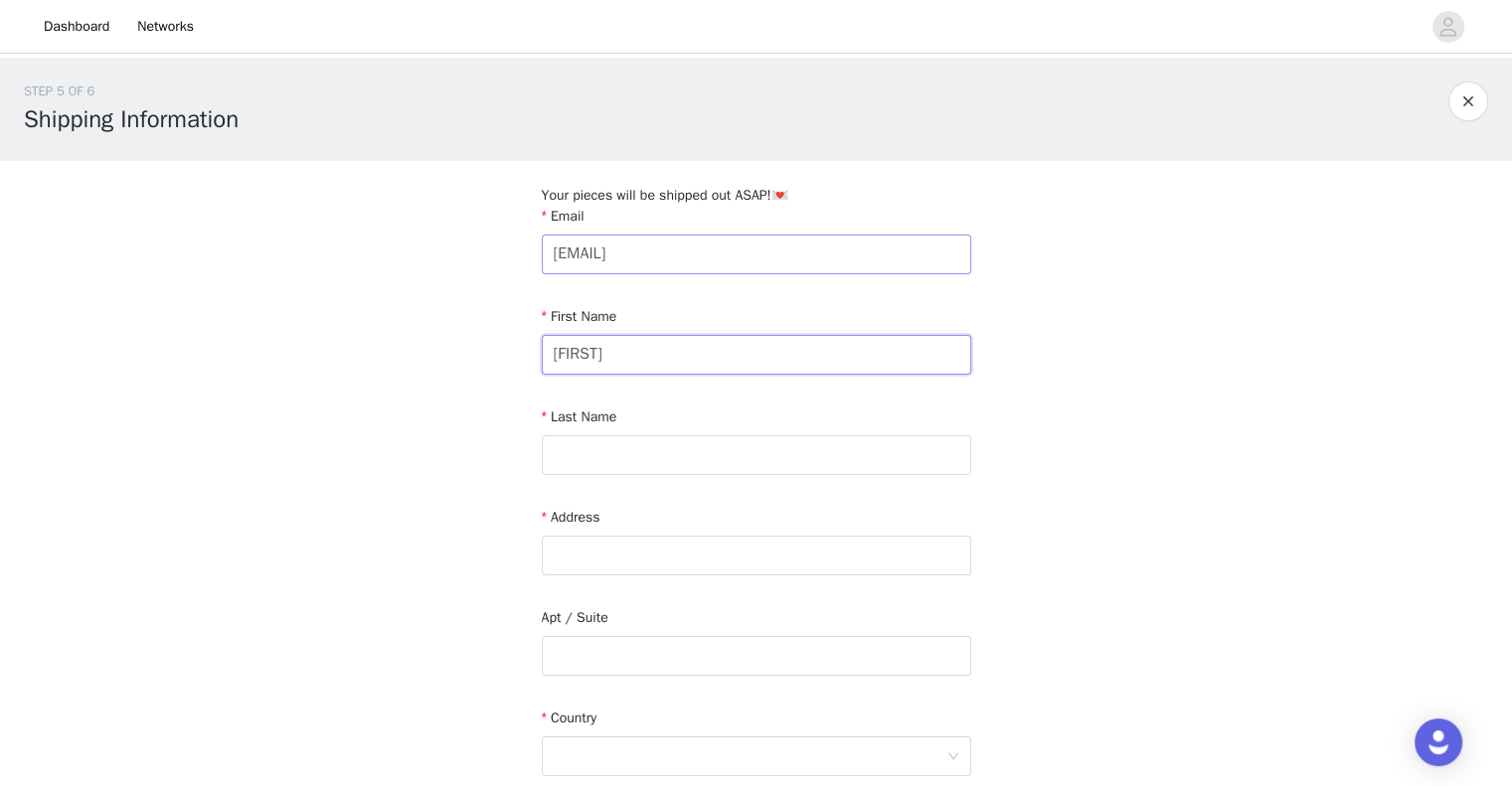 type on "[FIRST]" 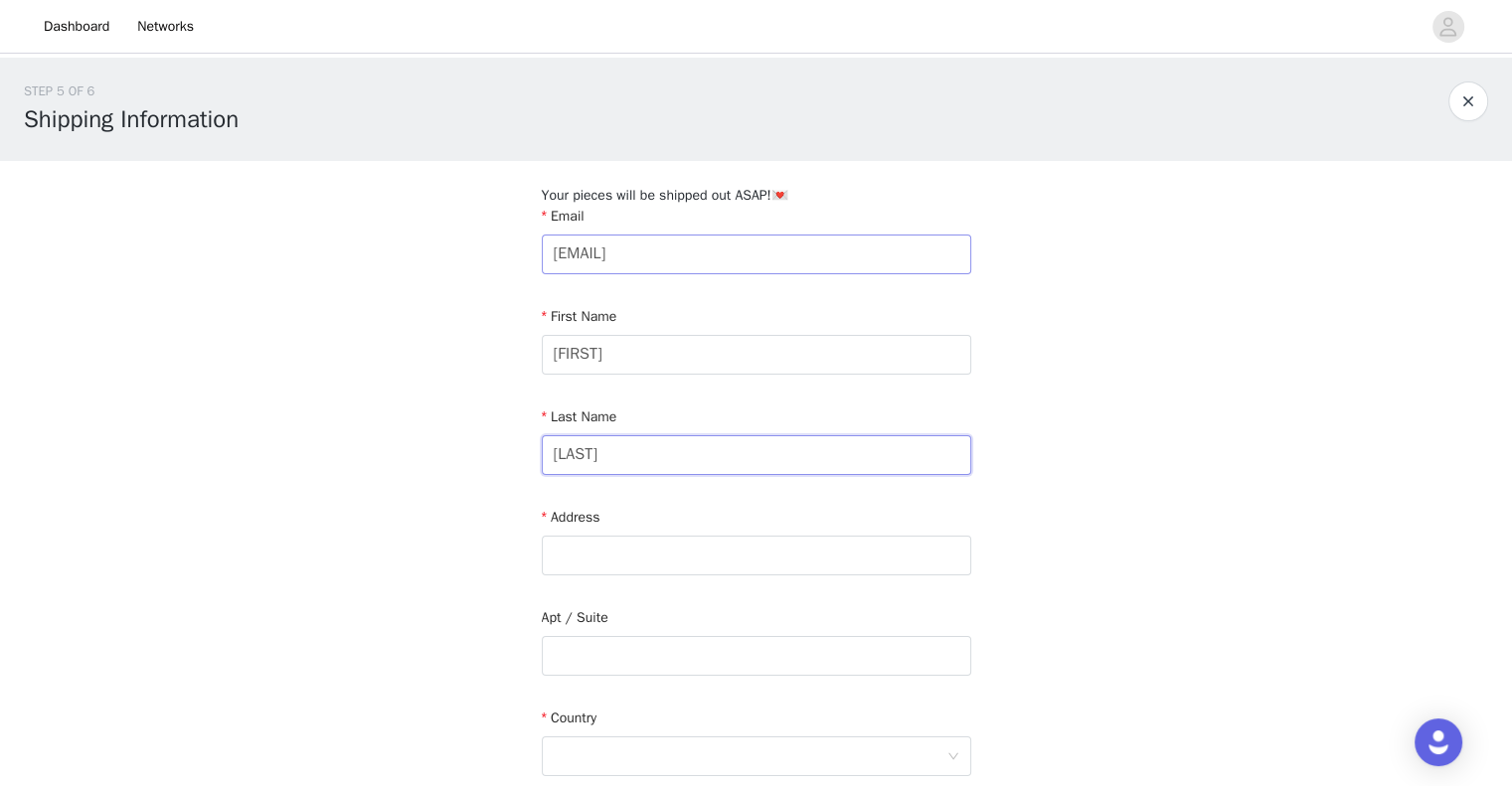 type on "[LAST]" 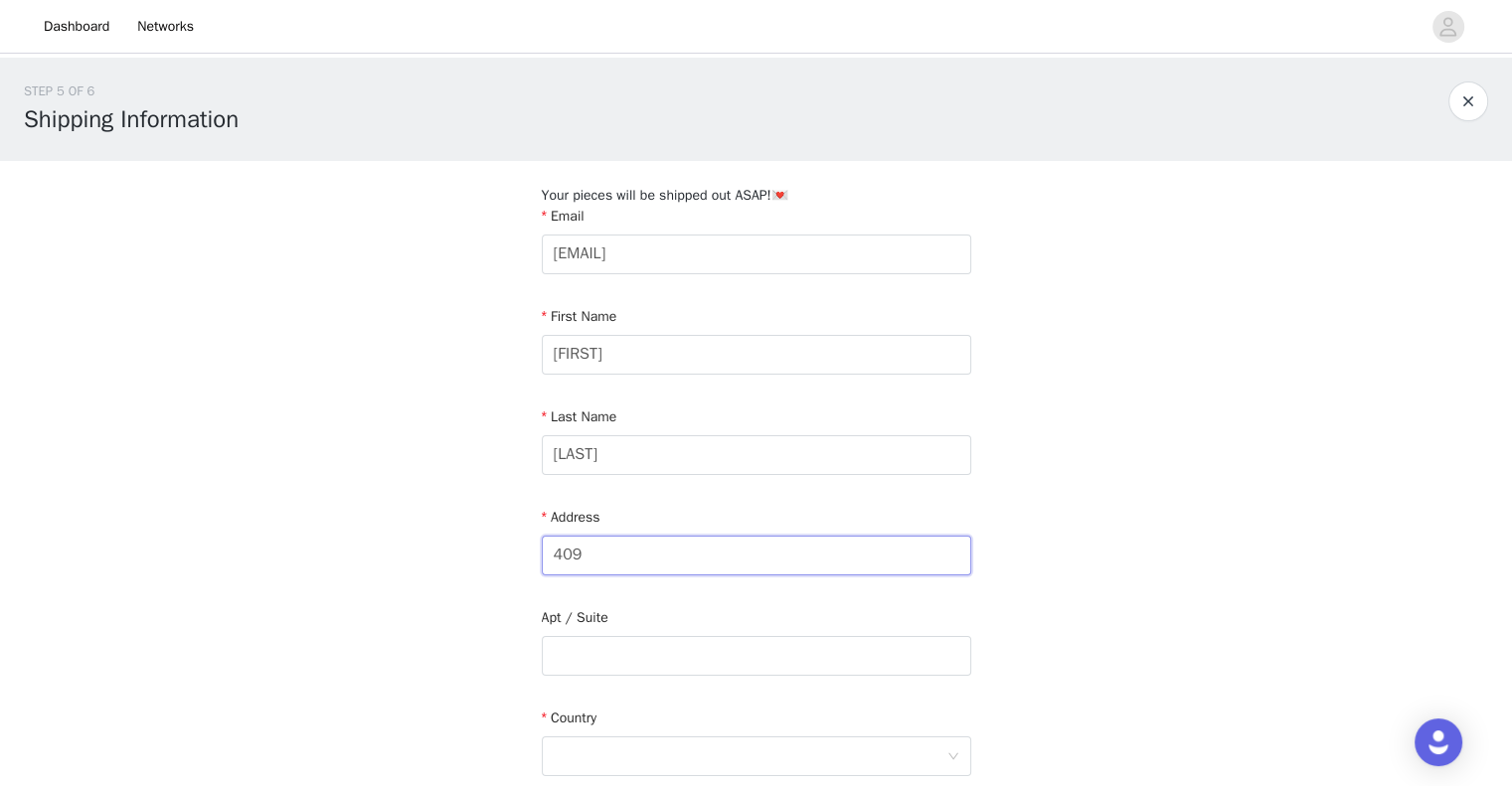 type on "[NUMBER] [STREET]" 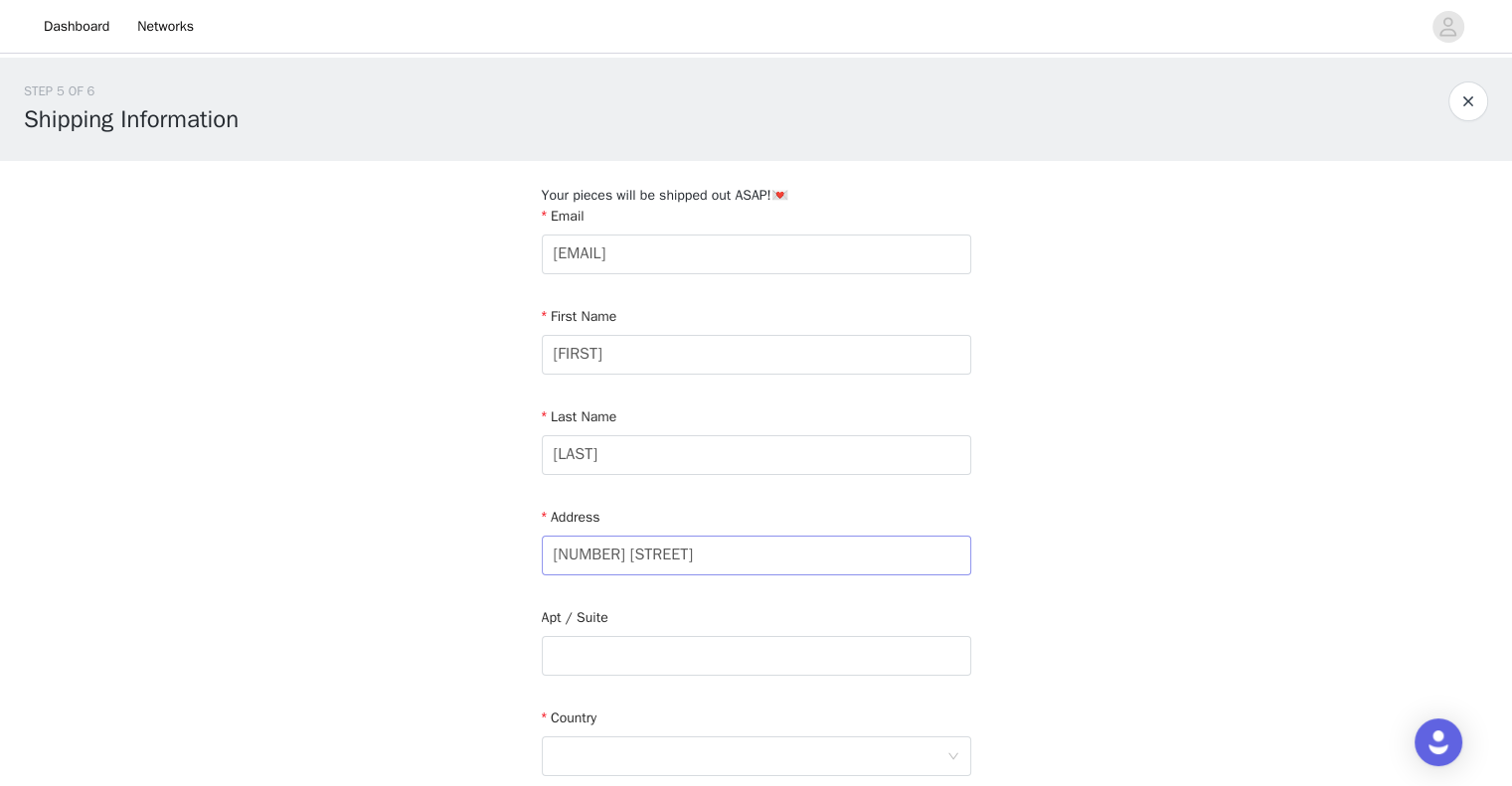 type on "[CITY]" 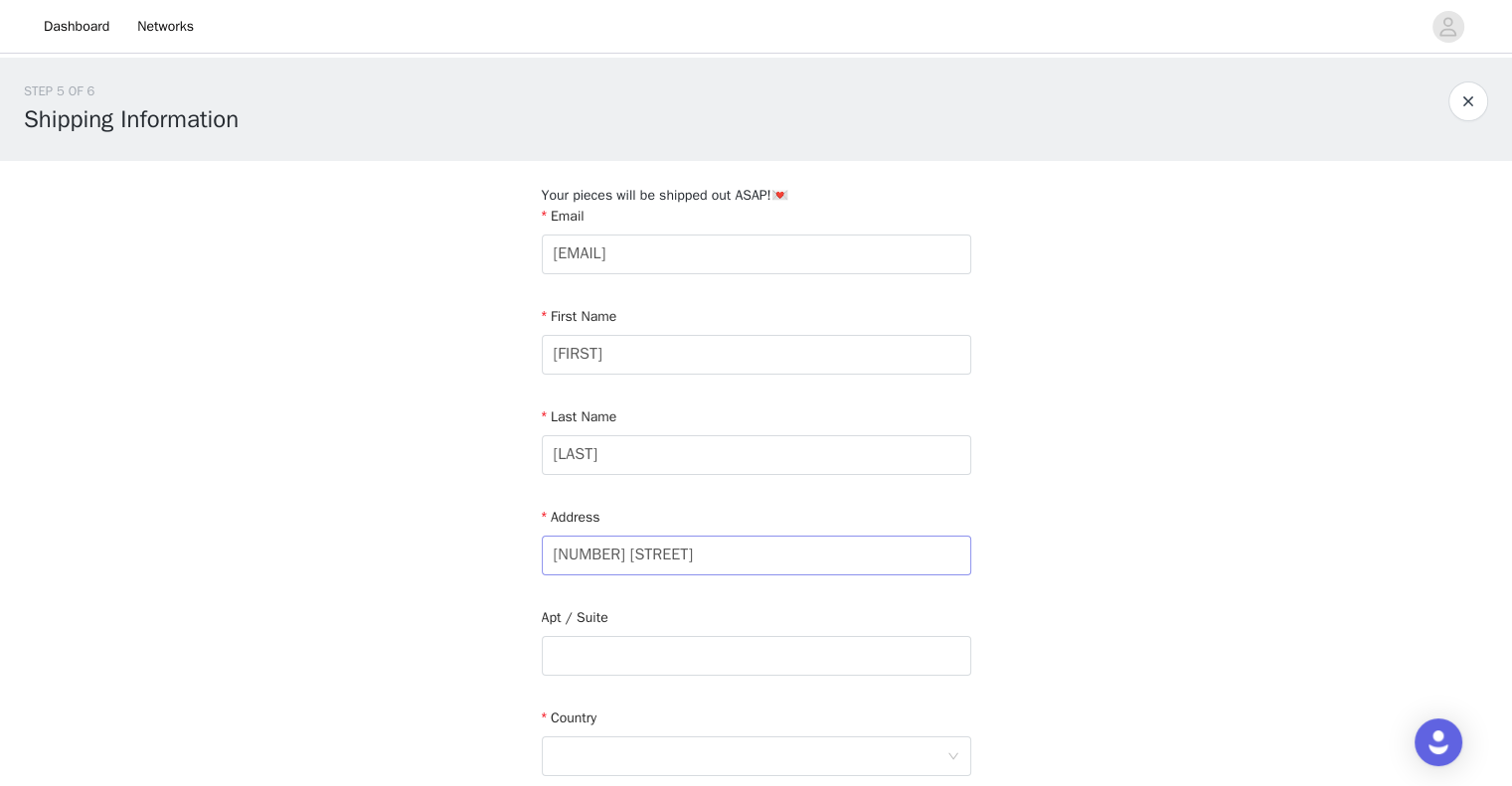 type on "[PHONE]" 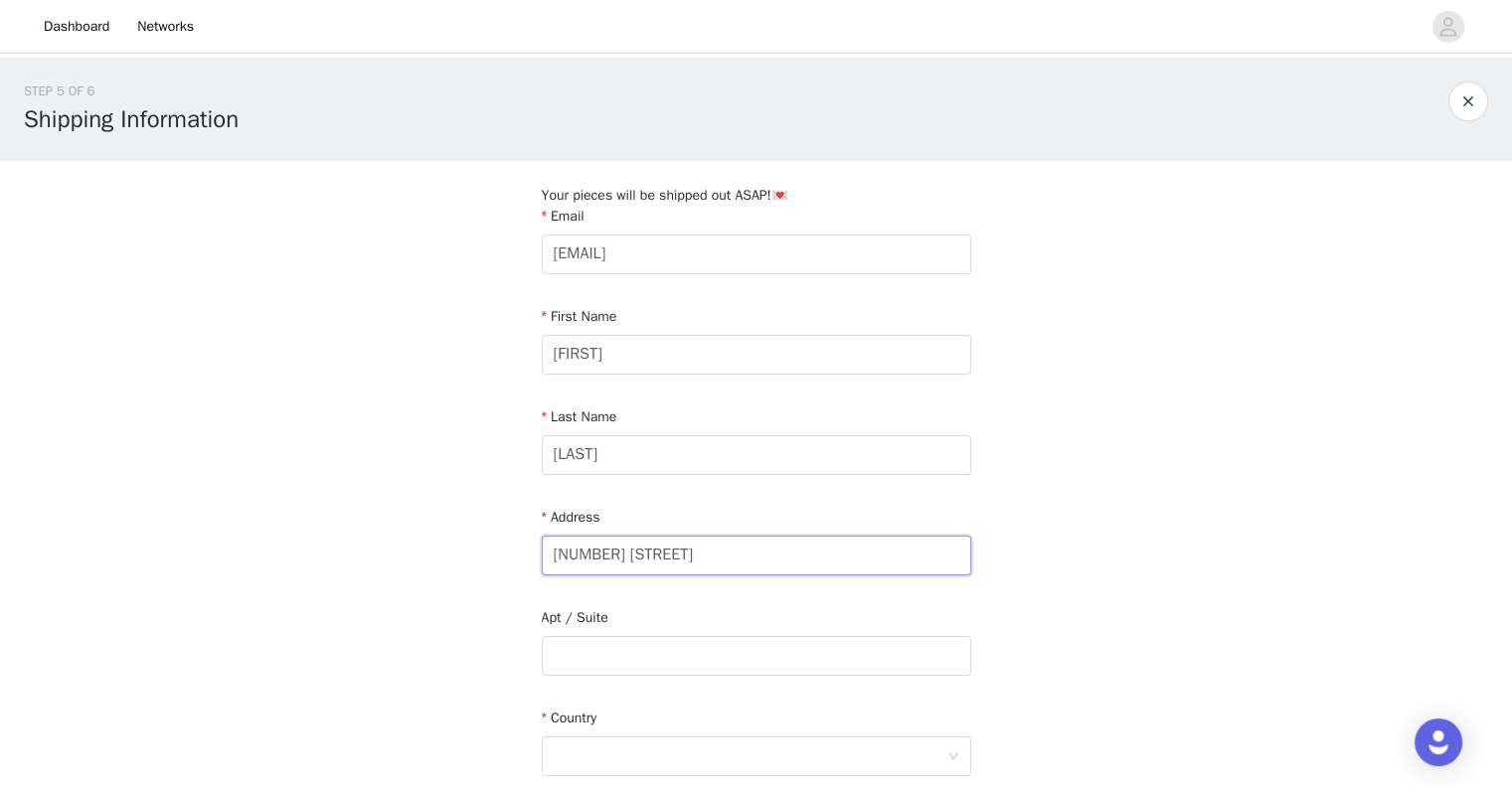 scroll, scrollTop: 397, scrollLeft: 0, axis: vertical 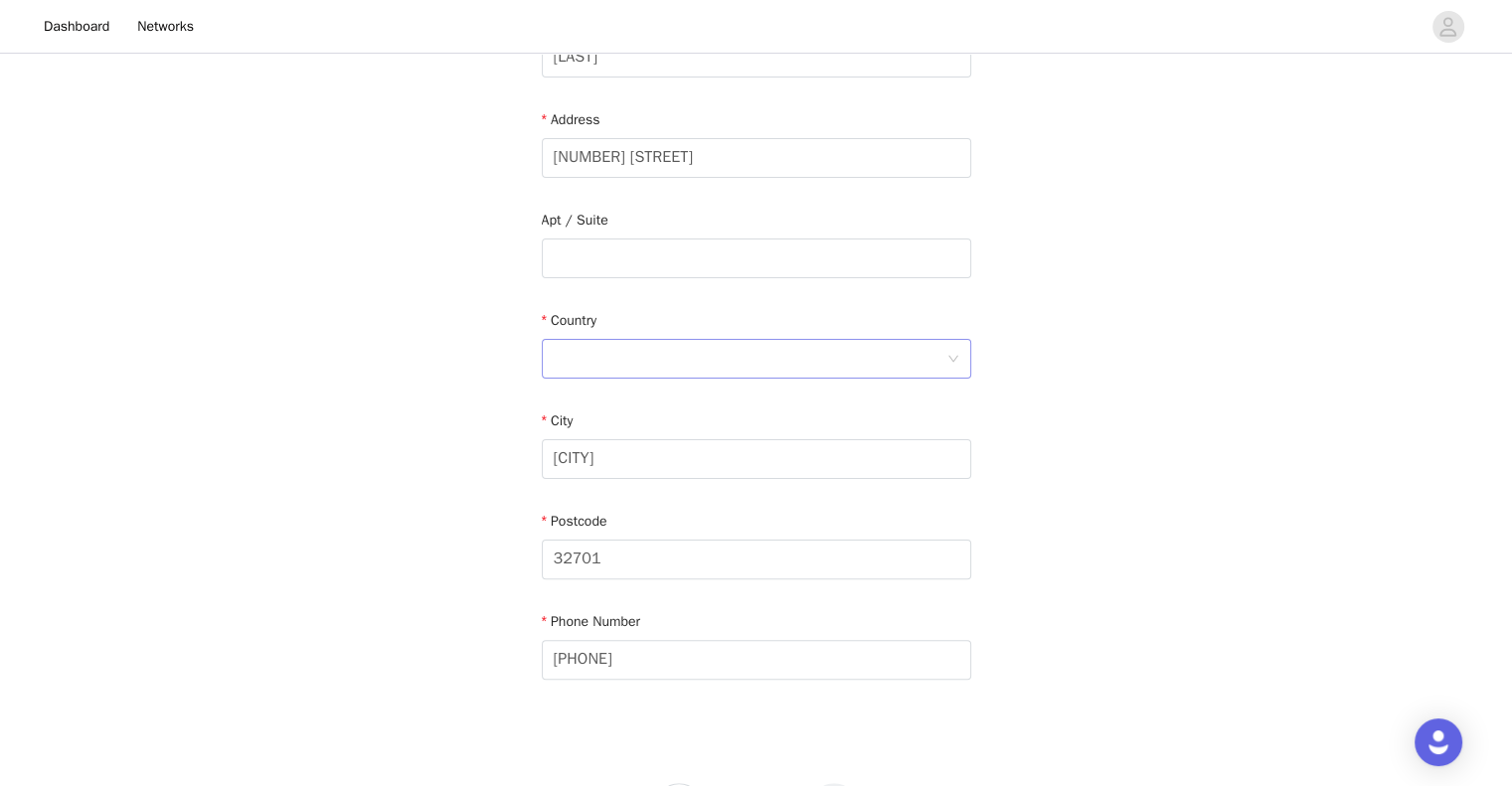click at bounding box center [750, 359] 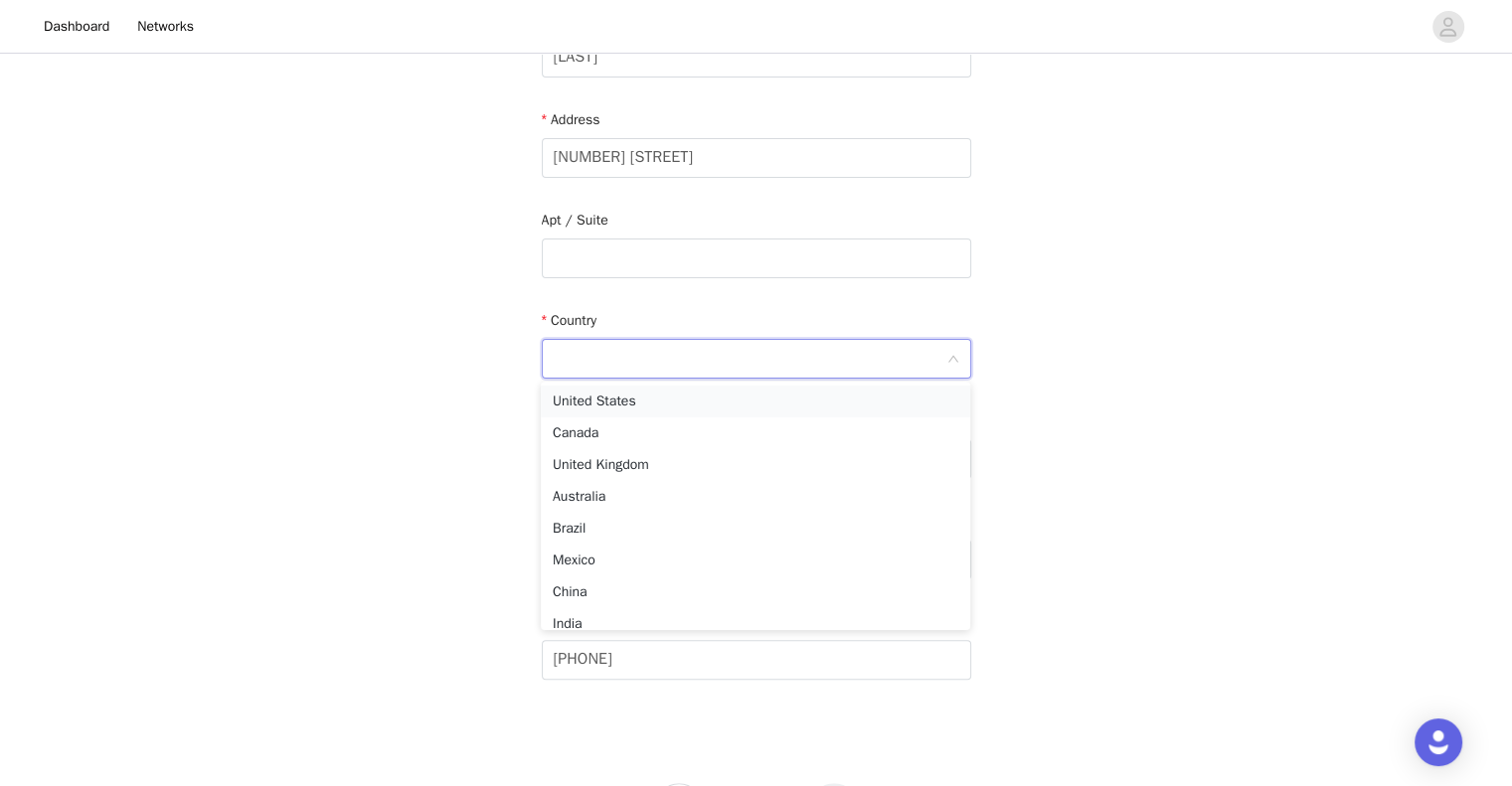 click on "United States" at bounding box center [756, 401] 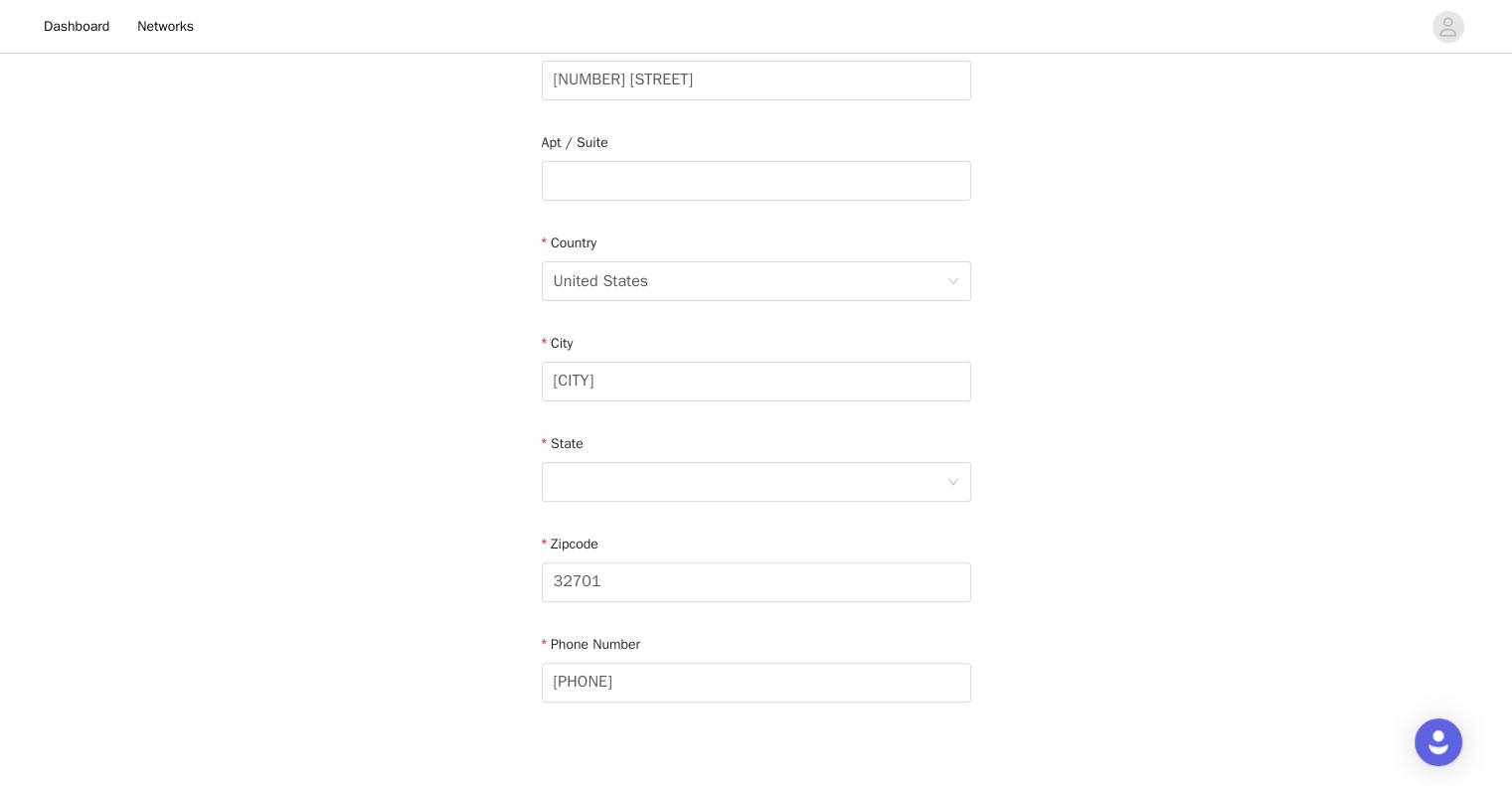 scroll, scrollTop: 588, scrollLeft: 0, axis: vertical 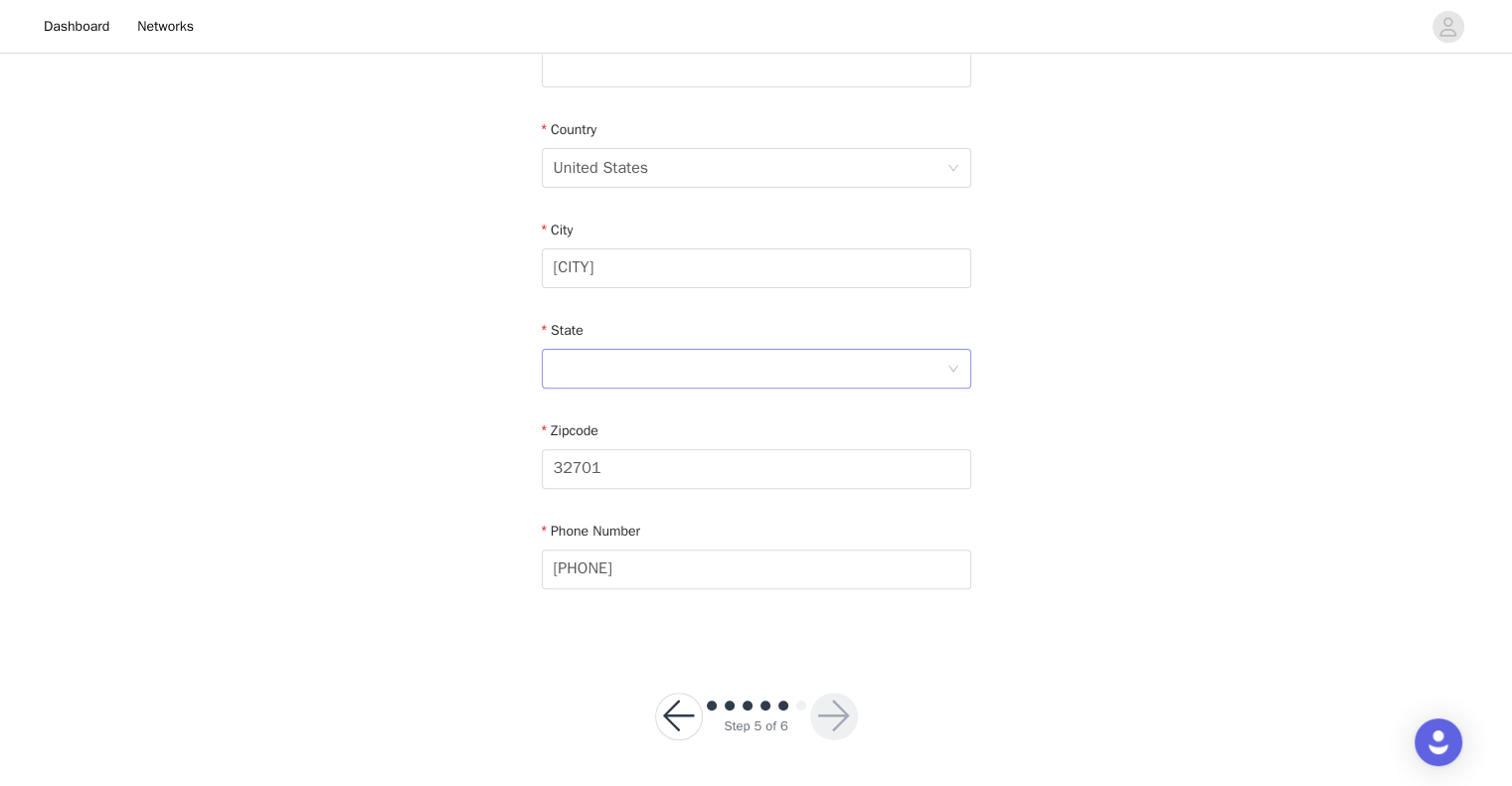 click at bounding box center [750, 369] 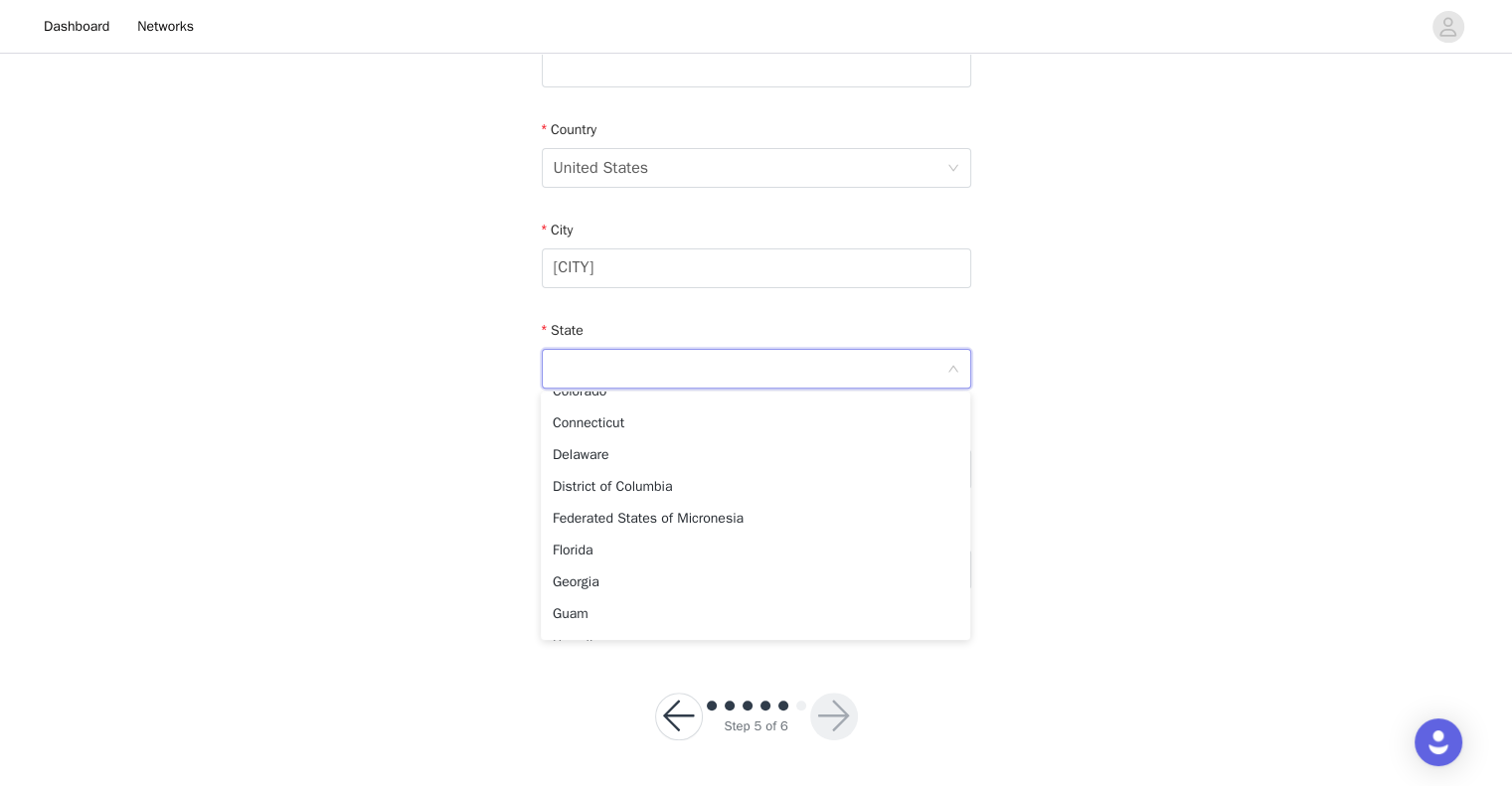 scroll, scrollTop: 298, scrollLeft: 0, axis: vertical 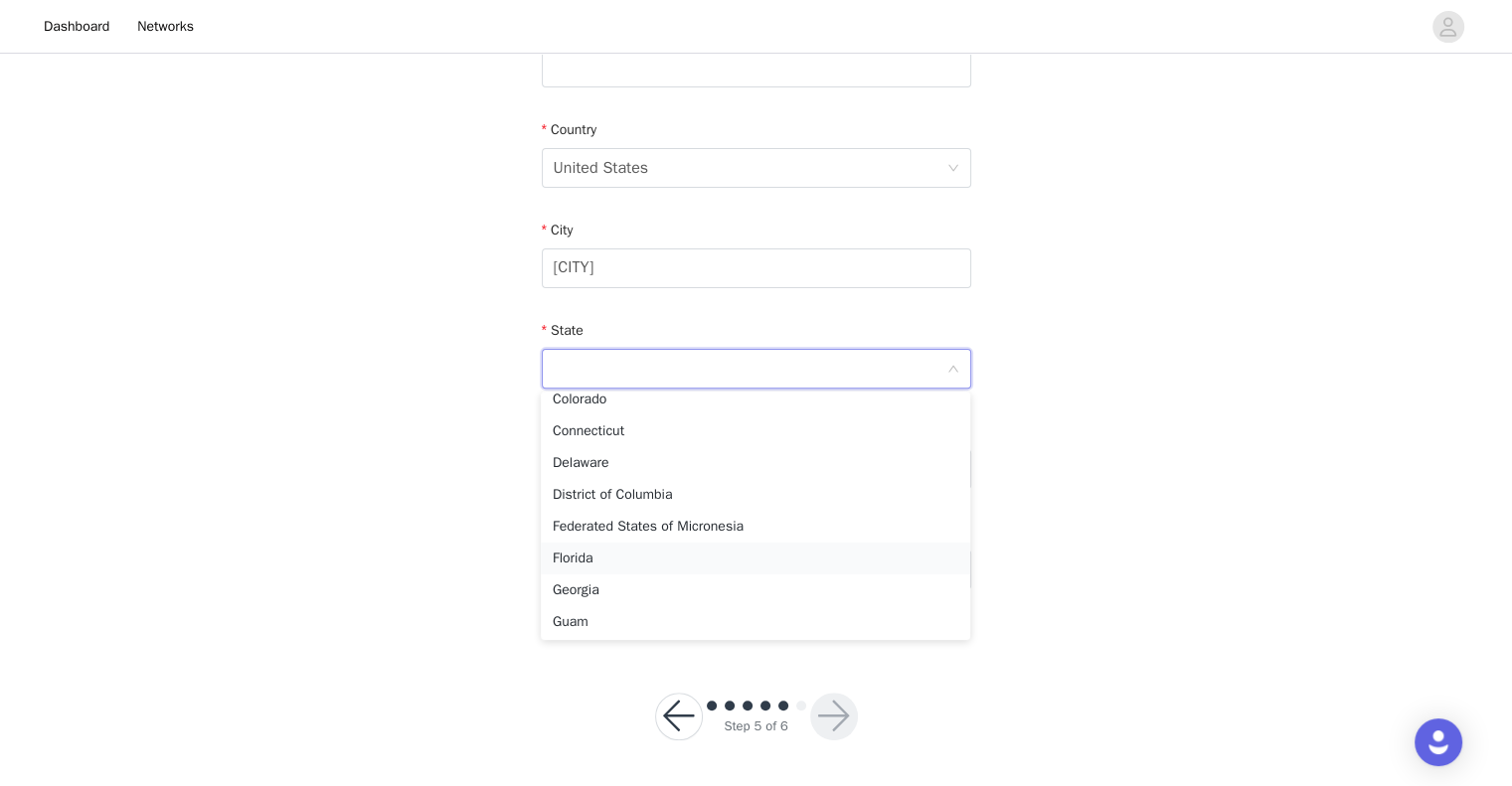 click on "Florida" at bounding box center (756, 558) 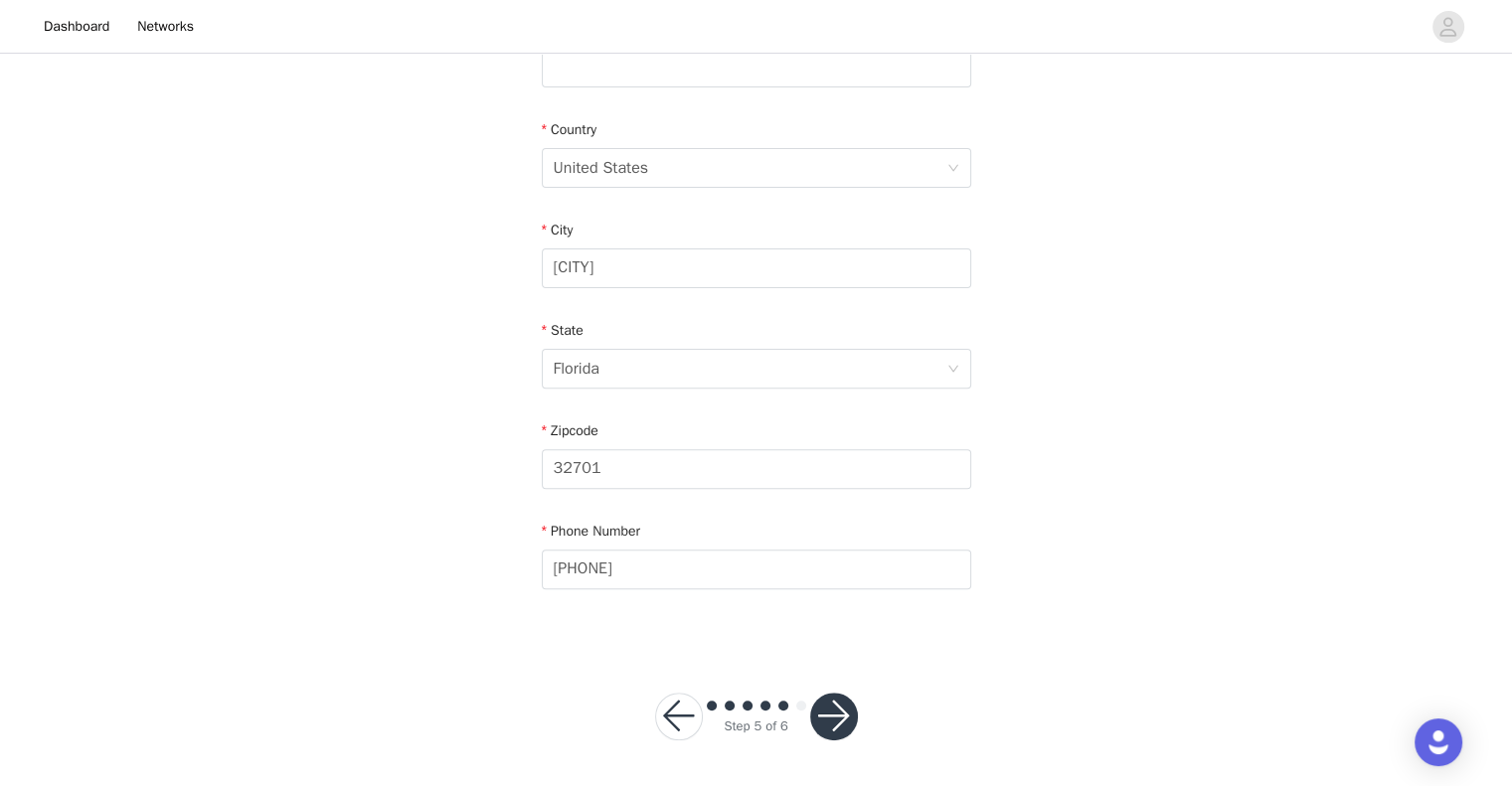 click on "STEP 5 OF 6
Shipping Information
Your pieces will be shipped out ASAP!💌       Email [EMAIL]   First Name [FIRST]   Last Name [LAST]   Address [NUMBER] [STREET]   Apt / Suite   Country
United States
City [CITY]   State
Florida
Zipcode [ZIPCODE]   Phone Number [PHONE]" at bounding box center (756, 57) 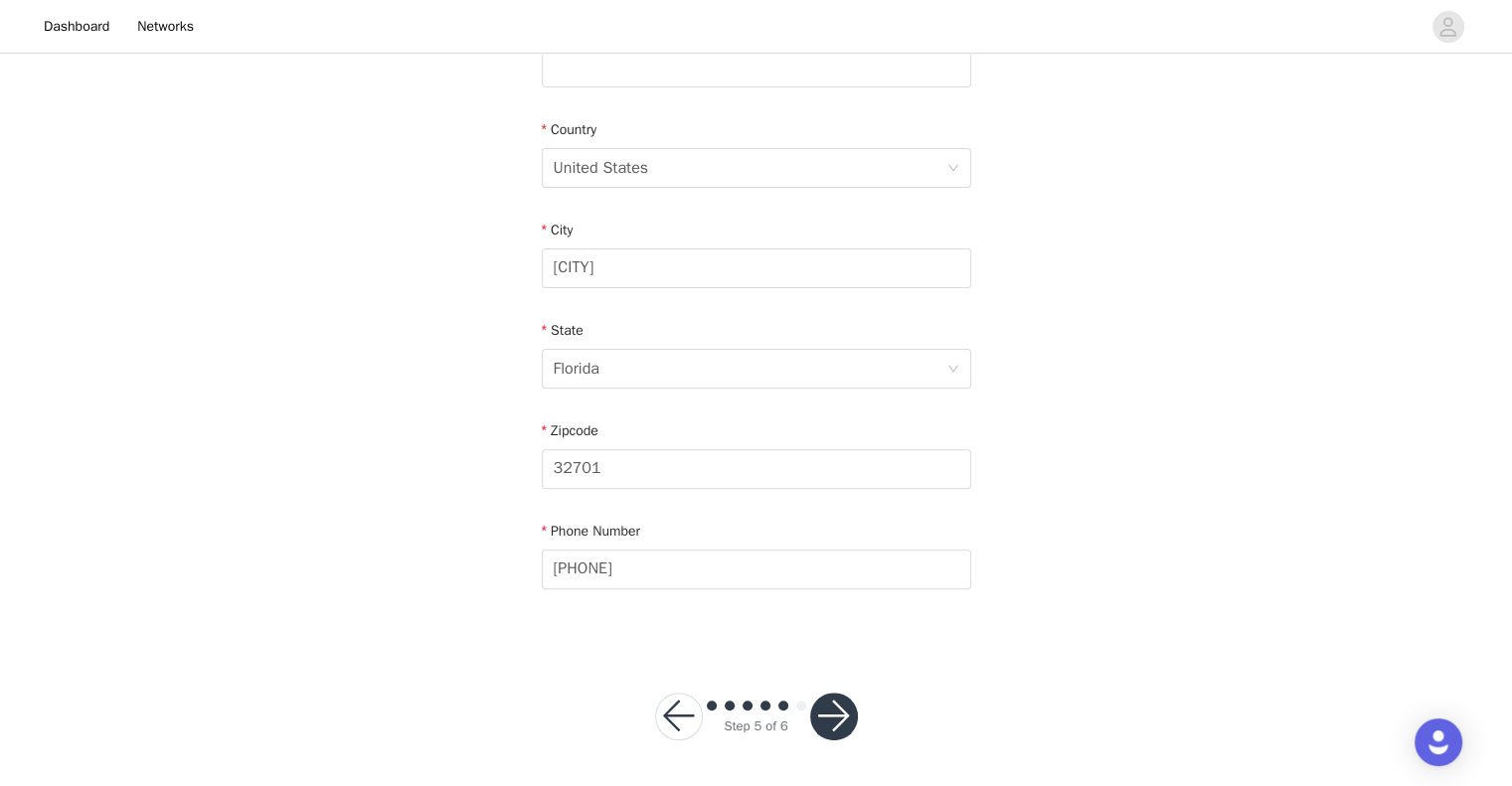 scroll, scrollTop: 0, scrollLeft: 0, axis: both 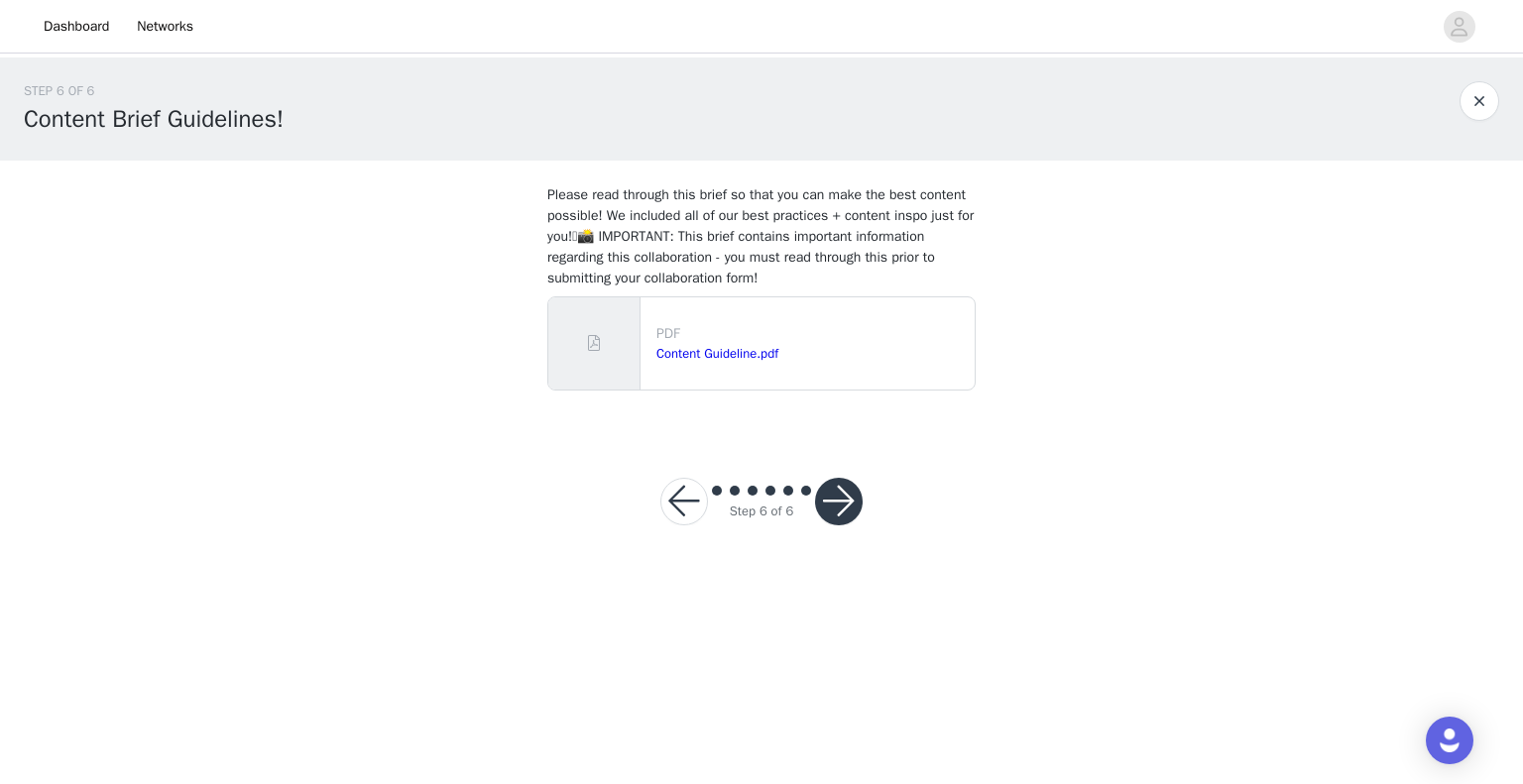 click at bounding box center [839, 502] 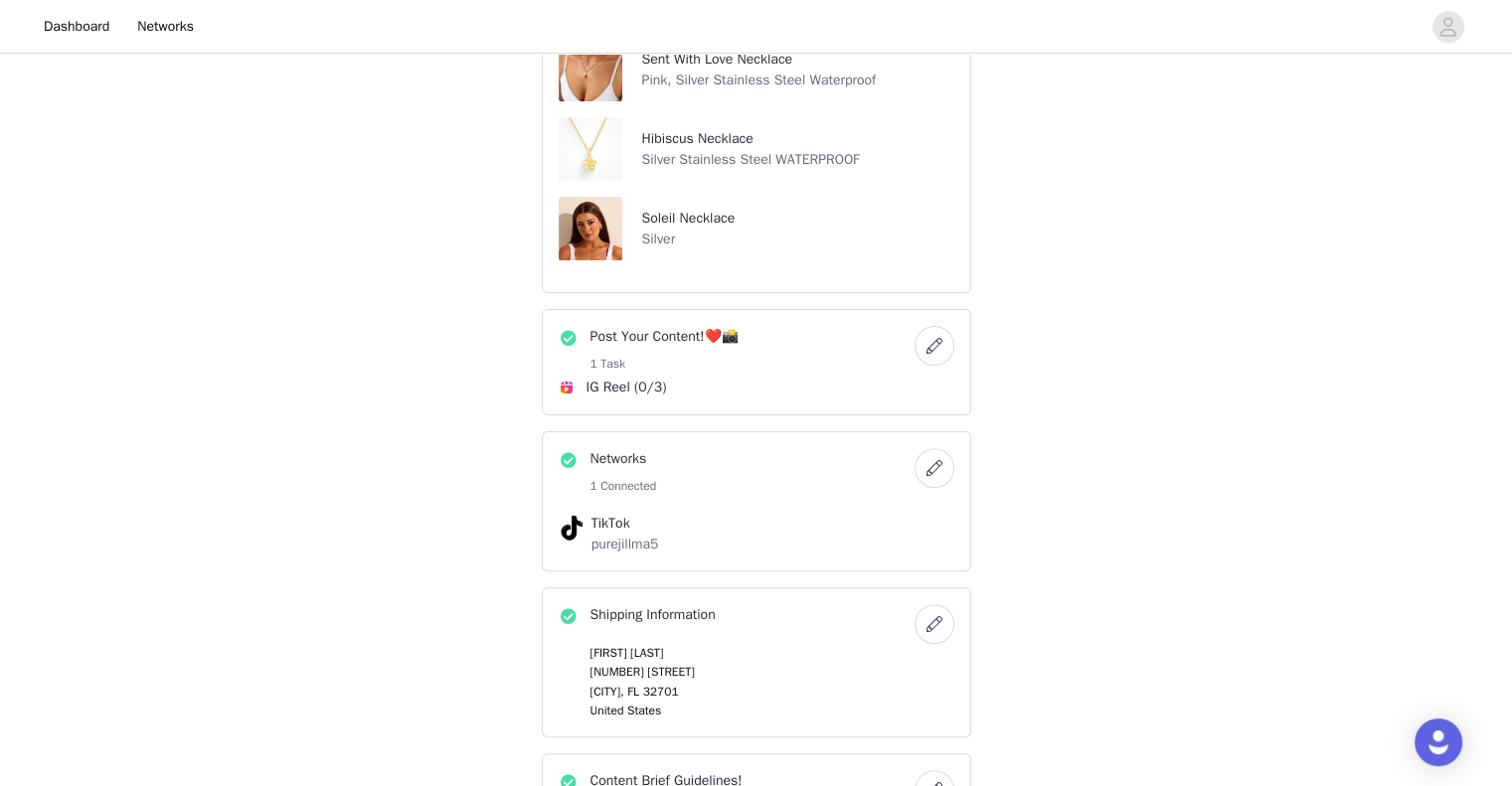 scroll, scrollTop: 711, scrollLeft: 0, axis: vertical 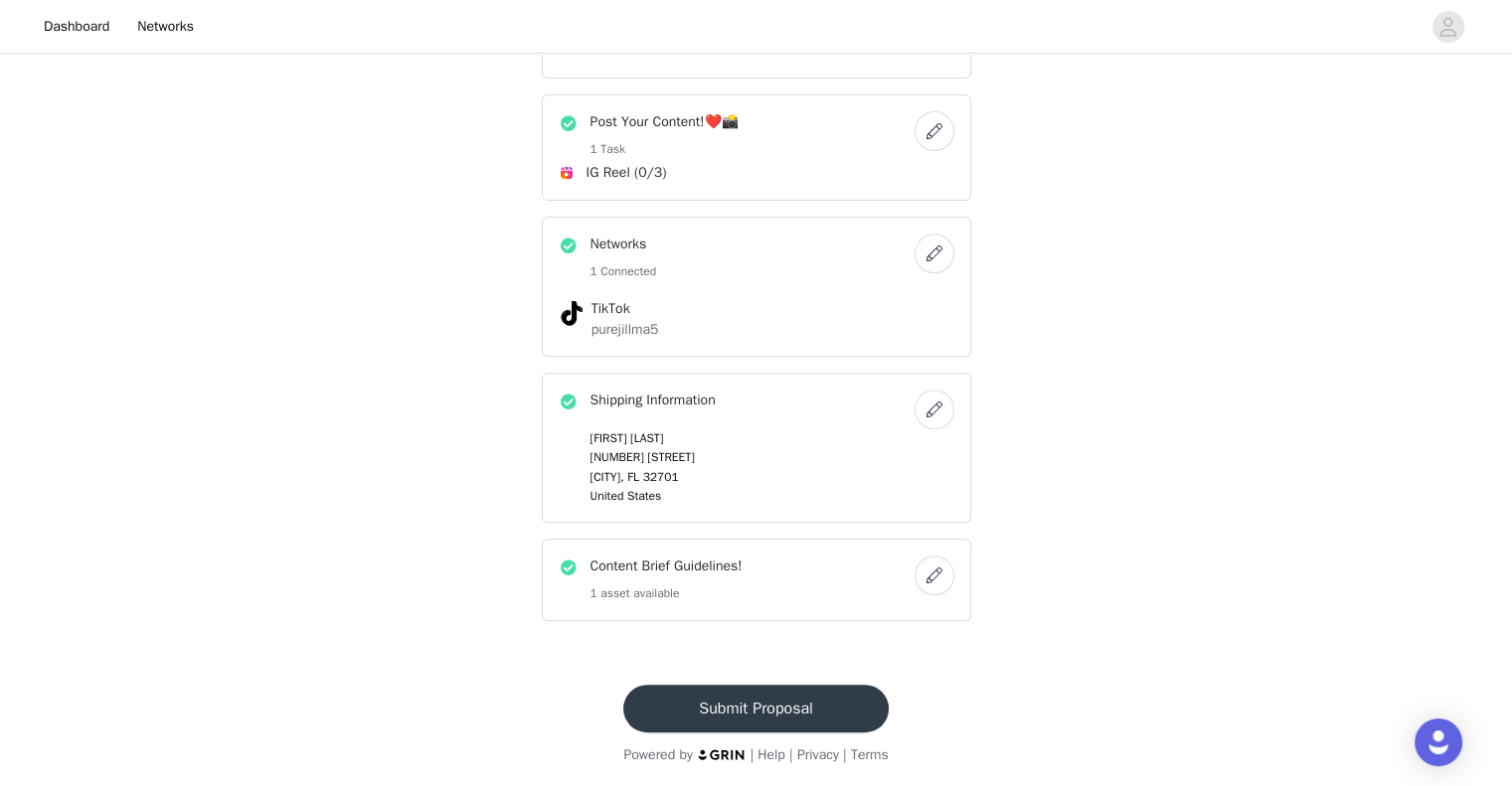 click on "Submit Proposal" at bounding box center (756, 708) 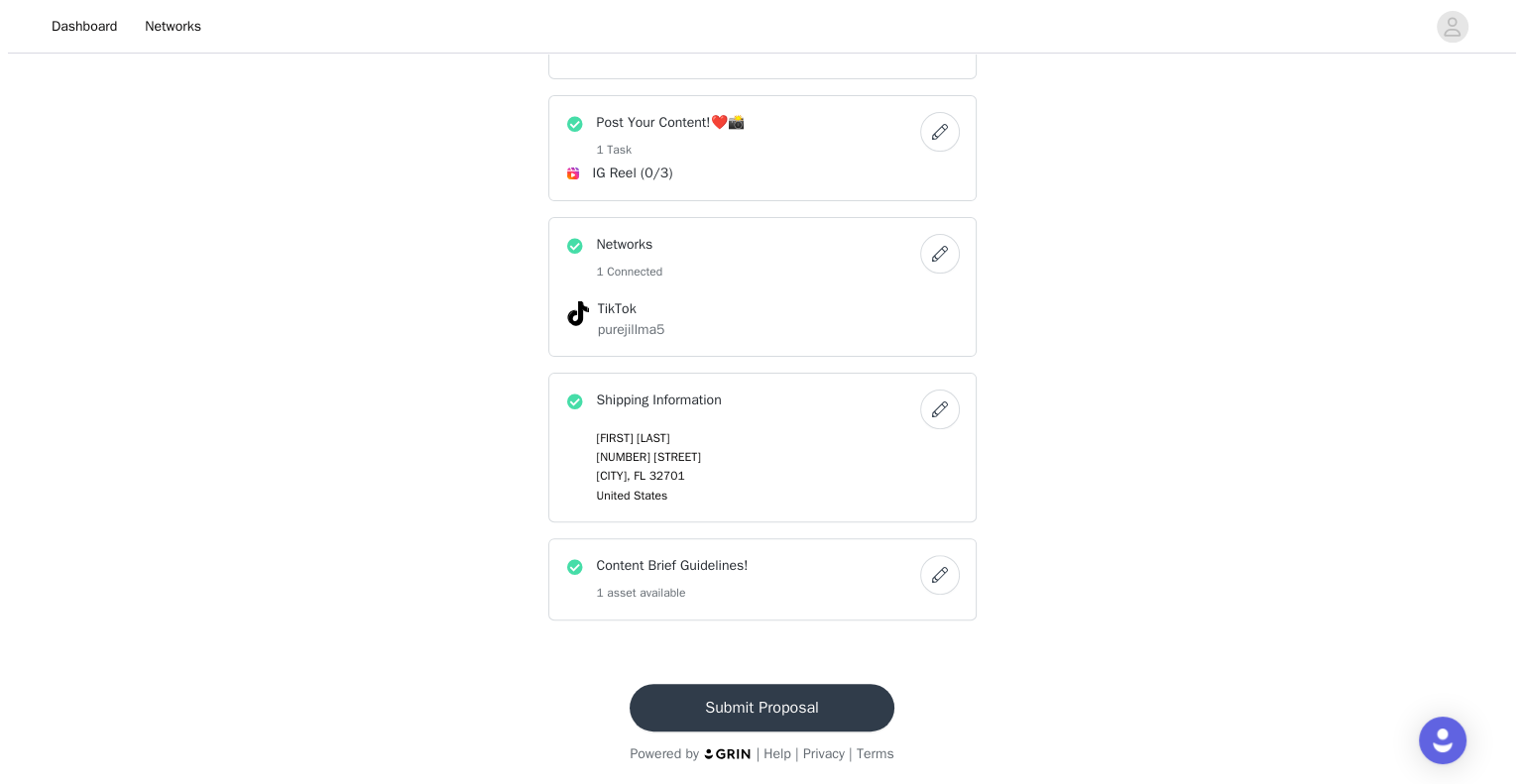 scroll, scrollTop: 0, scrollLeft: 0, axis: both 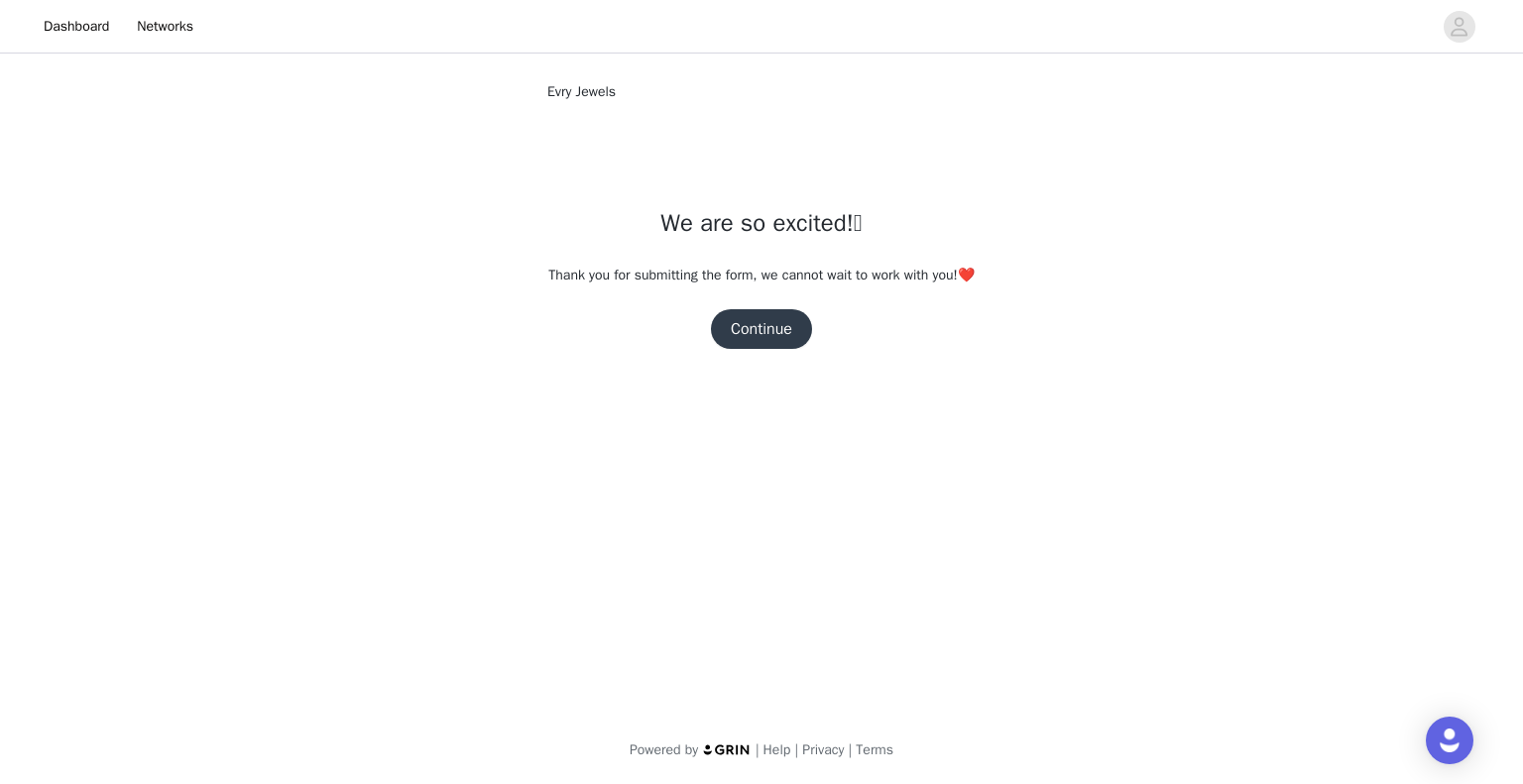 click on "Continue" at bounding box center [762, 329] 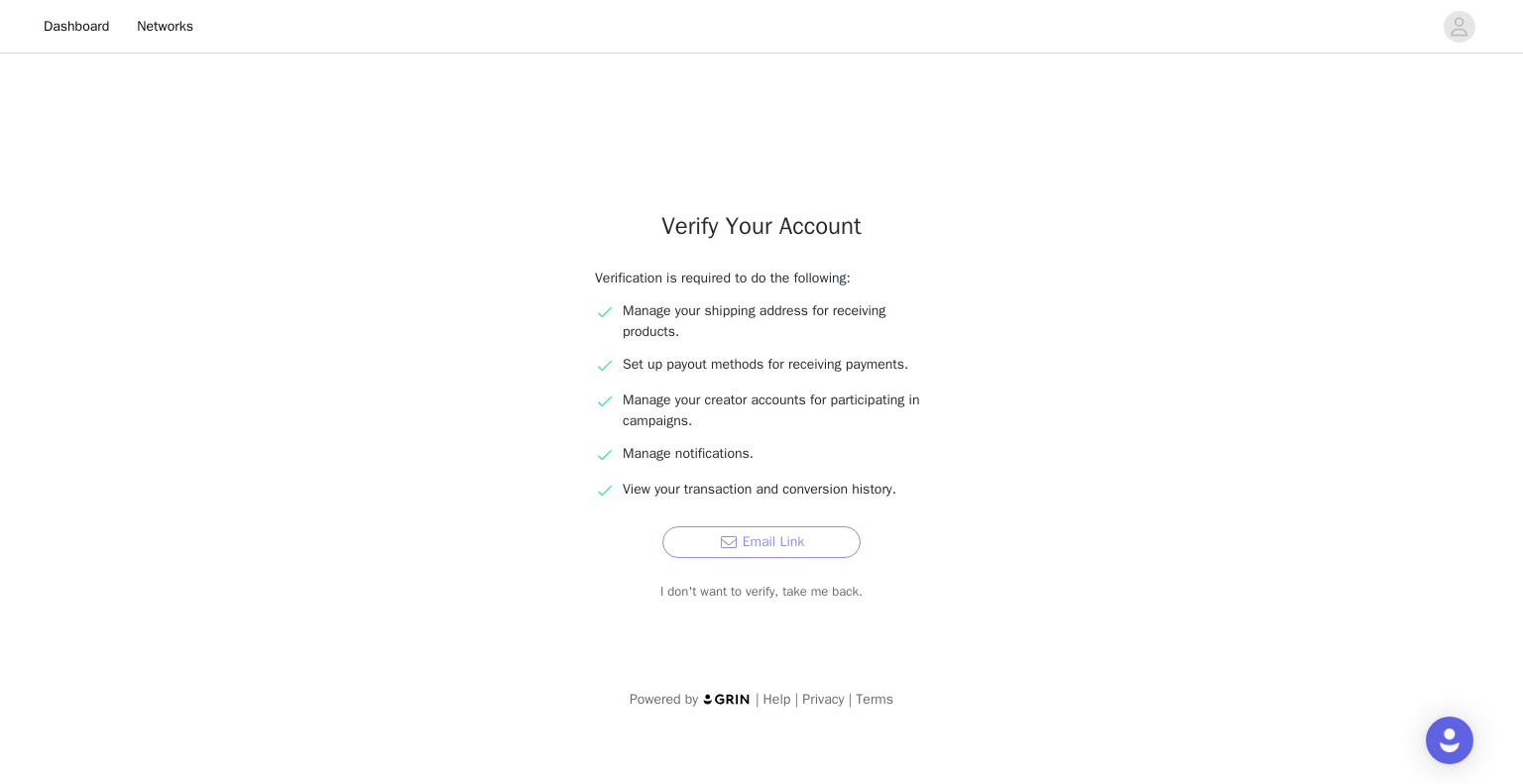 click on "Email Link" at bounding box center (762, 542) 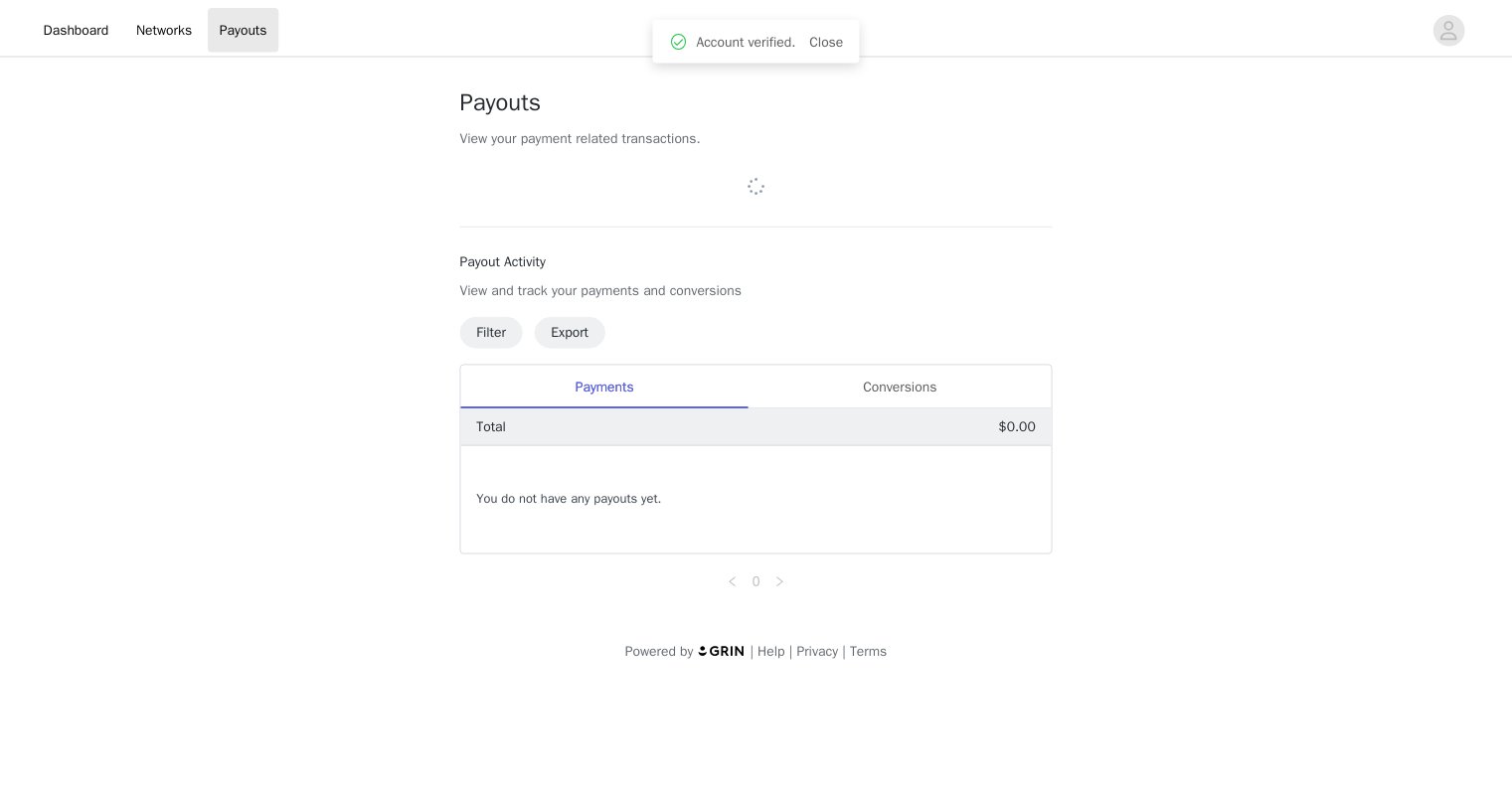 scroll, scrollTop: 0, scrollLeft: 0, axis: both 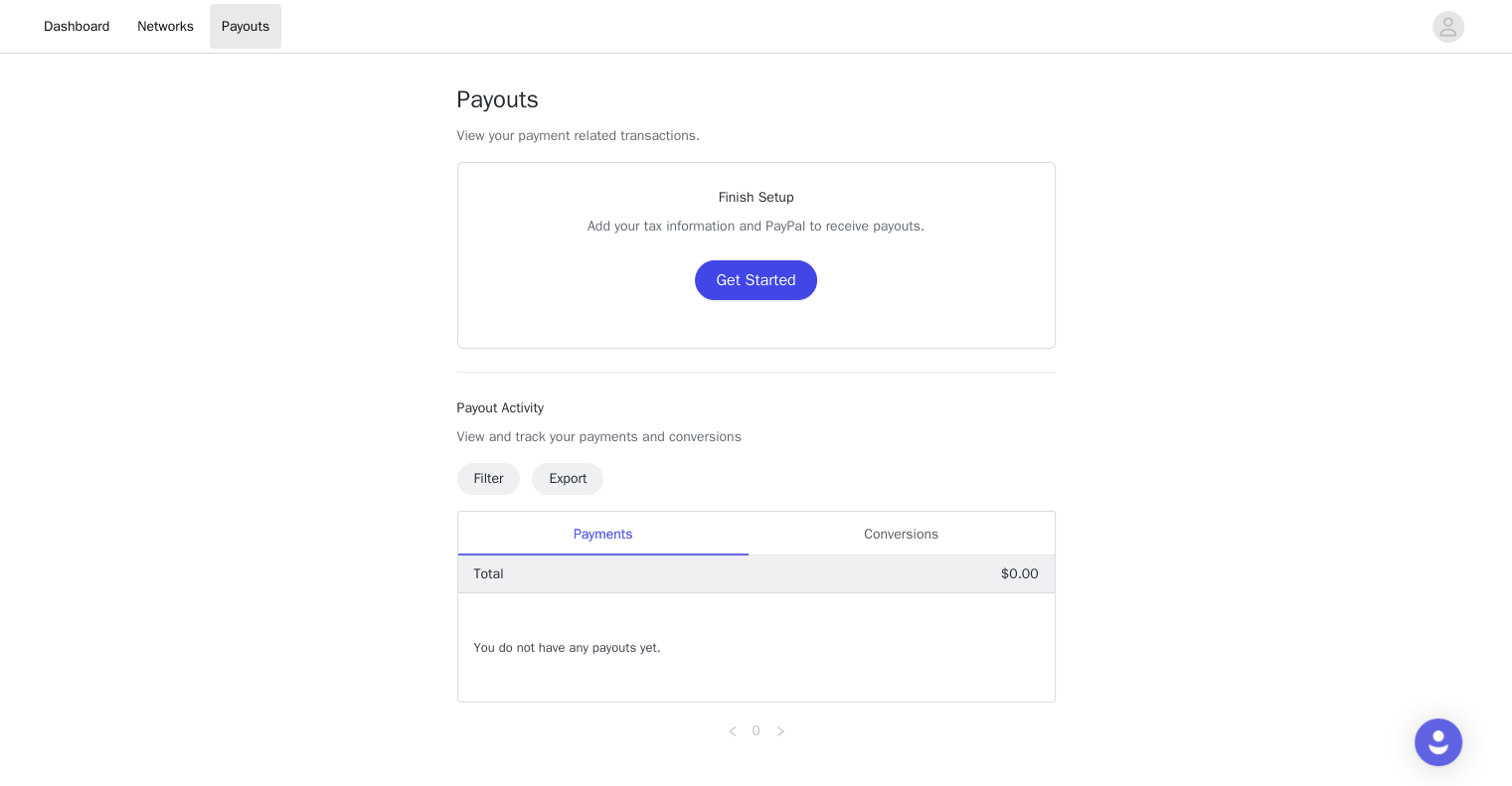click on "Get Started" at bounding box center [756, 280] 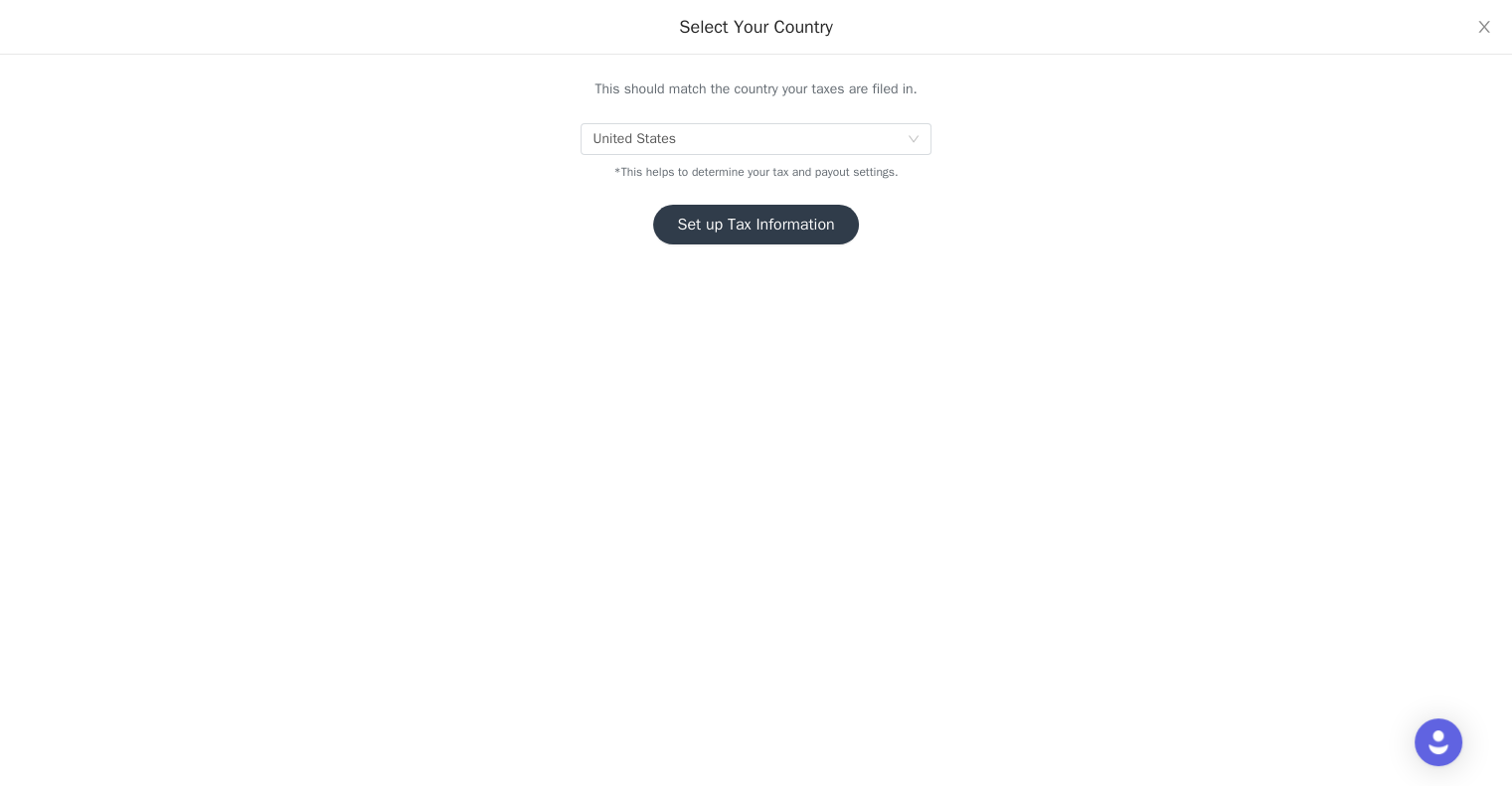 click on "Set up Tax Information" at bounding box center [756, 225] 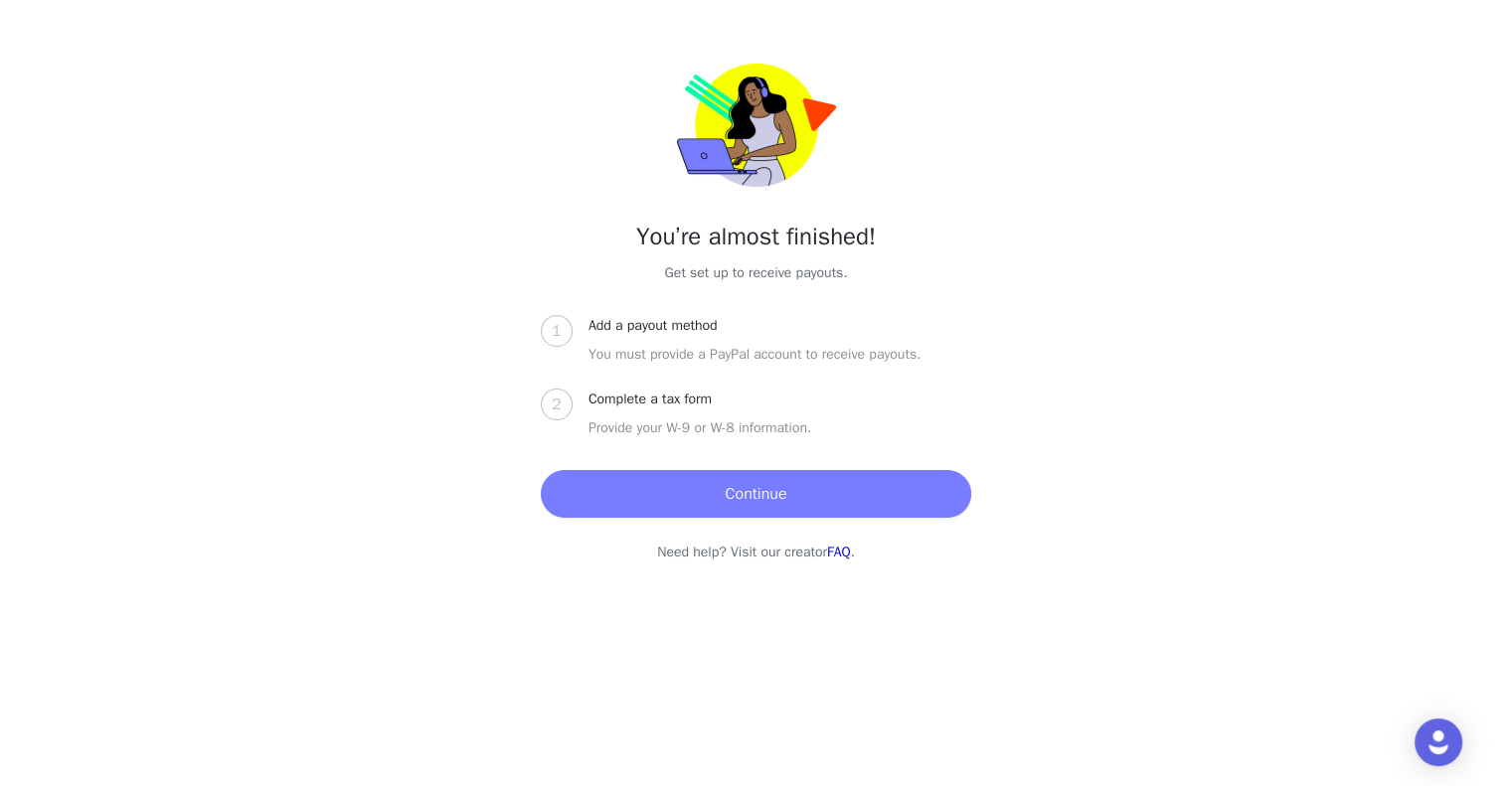 scroll, scrollTop: 43, scrollLeft: 0, axis: vertical 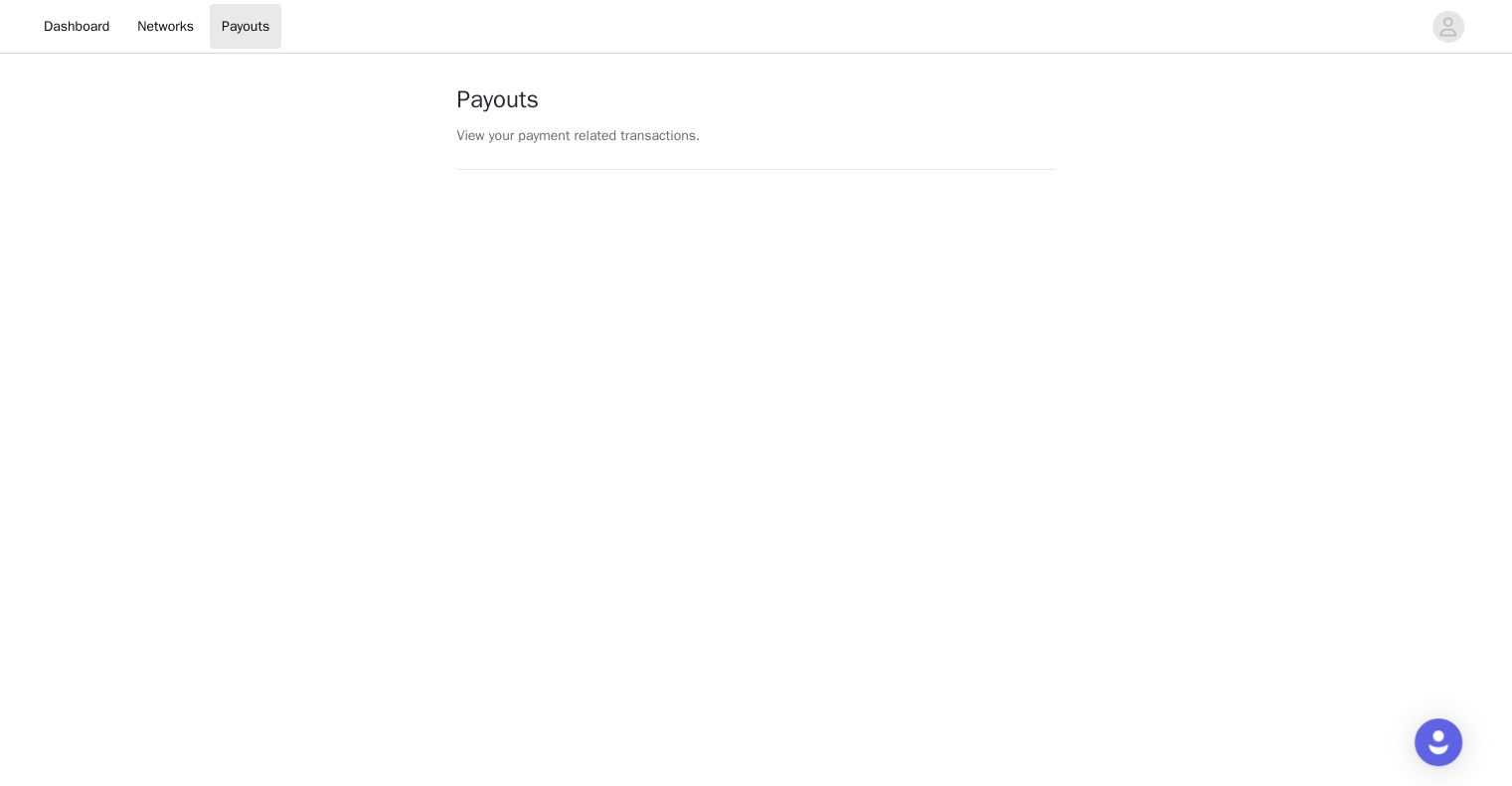 click on "Payouts   View your payment related transactions.             Payout Activity   View and track your payments and conversions   Filter   Export     Payments Conversions   Total     $0.00    You do not have any payouts yet.   0                       Powered by       |    Help    |    Privacy    |    Terms" at bounding box center (756, 856) 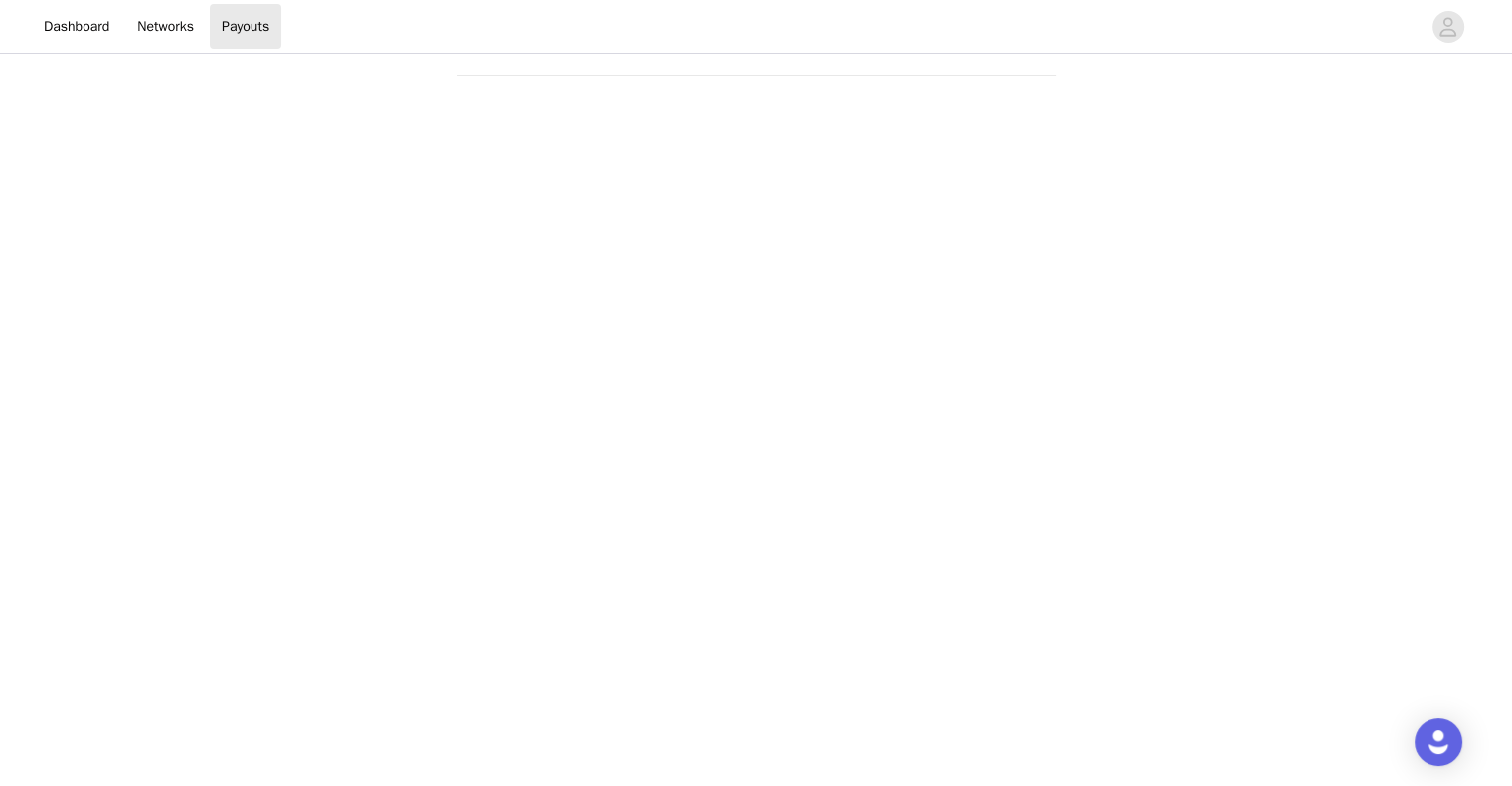 scroll, scrollTop: 199, scrollLeft: 0, axis: vertical 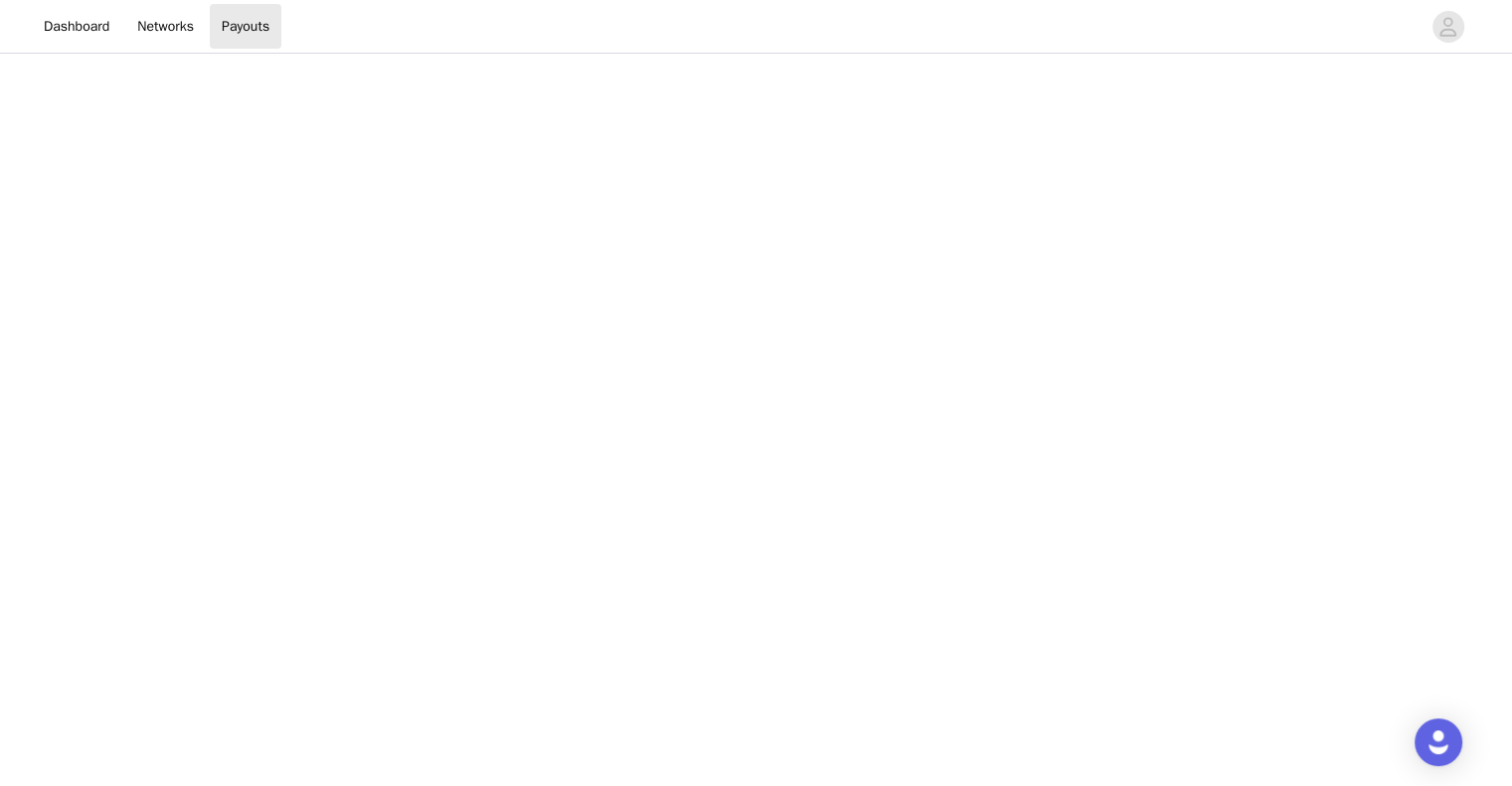 click on "Payouts   View your payment related transactions.             Payout Activity   View and track your payments and conversions   Filter   Export     Payments Conversions   Total     $0.00    You do not have any payouts yet.   0                       Powered by       |    Help    |    Privacy    |    Terms" at bounding box center (756, 624) 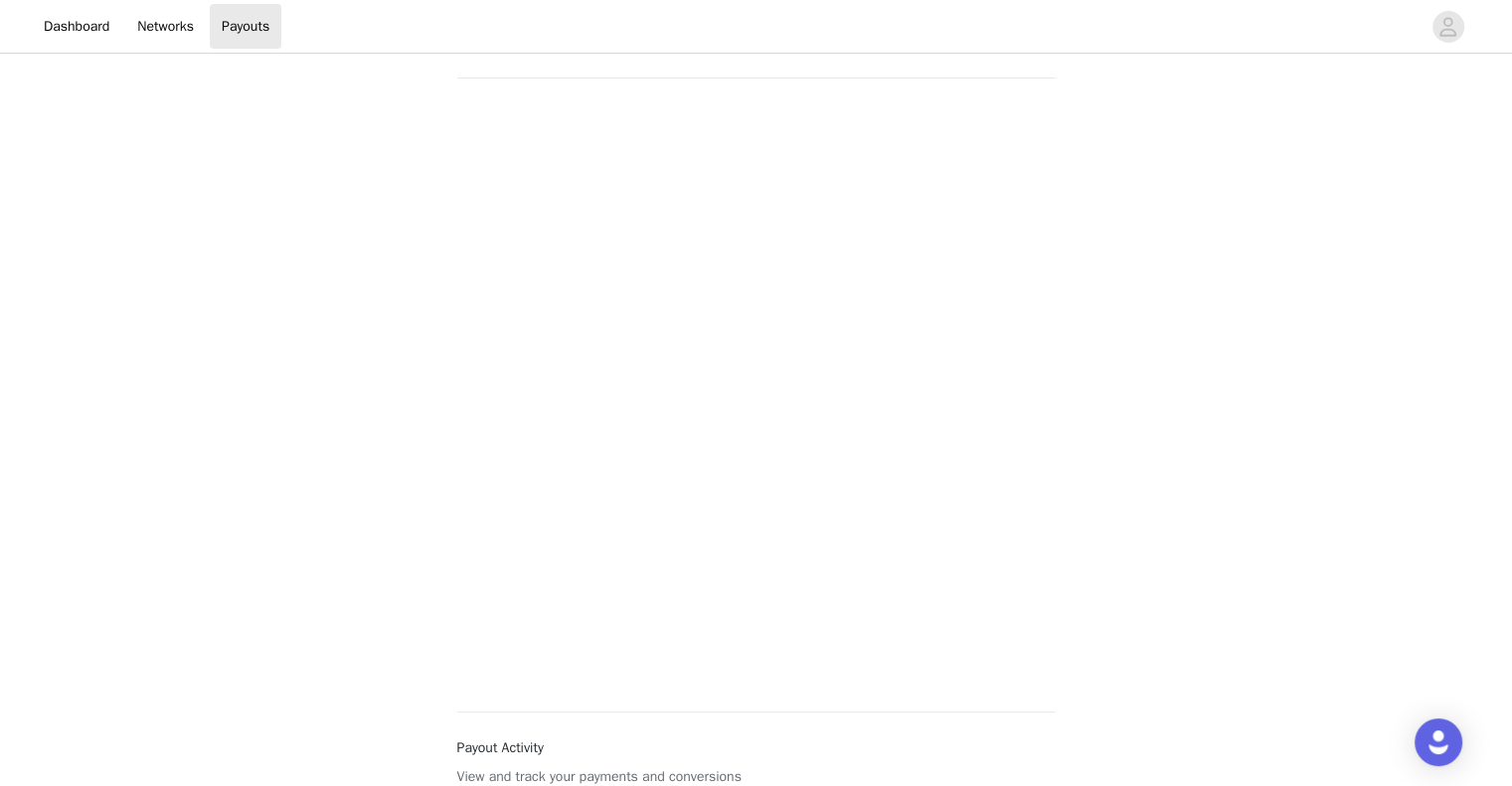 scroll, scrollTop: 199, scrollLeft: 0, axis: vertical 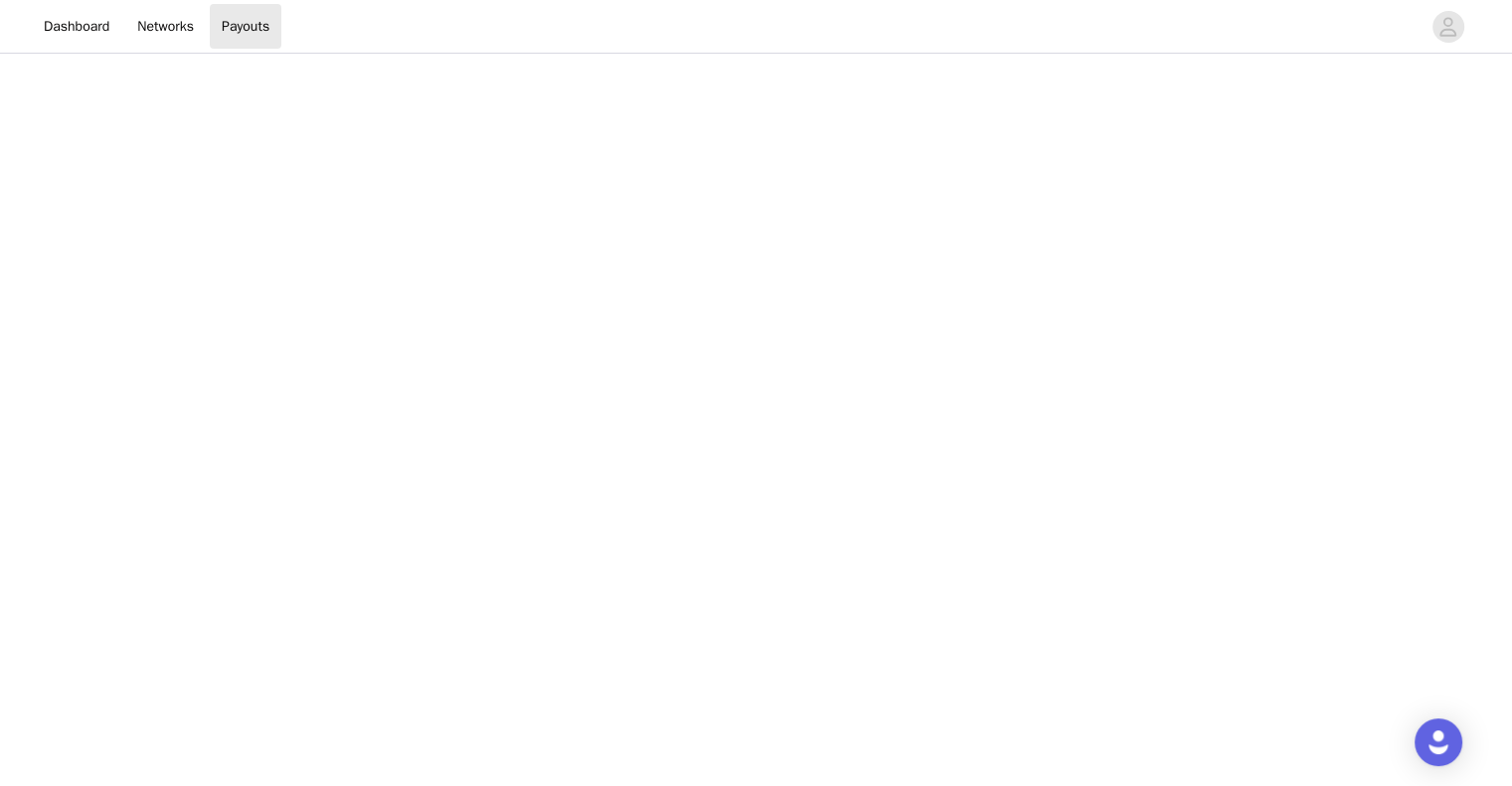 click on "Payouts   View your payment related transactions.             Payout Activity   View and track your payments and conversions   Filter   Export     Payments Conversions   Total     $0.00    You do not have any payouts yet.   0                       Powered by       |    Help    |    Privacy    |    Terms" at bounding box center [756, 668] 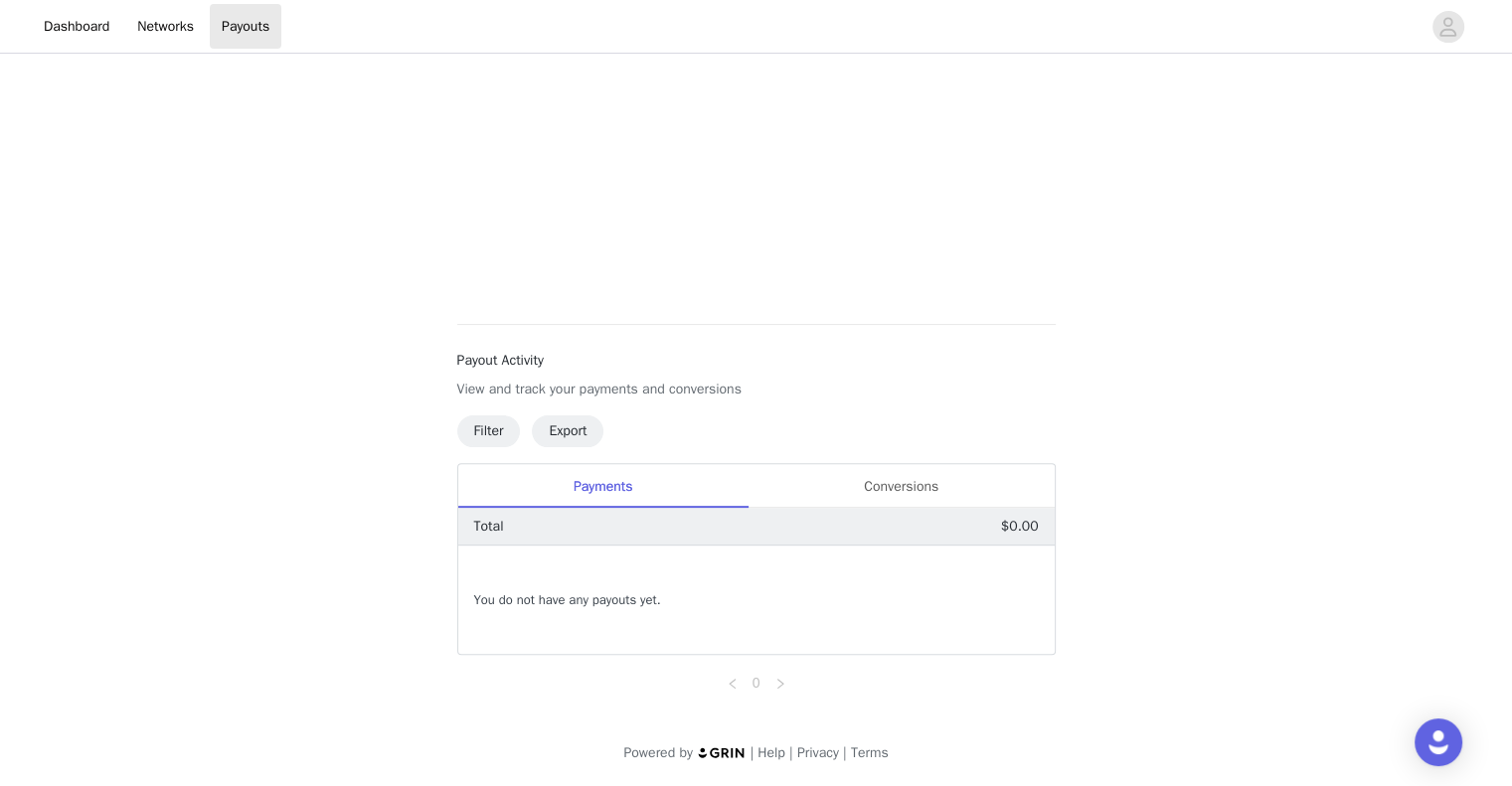 scroll, scrollTop: 0, scrollLeft: 0, axis: both 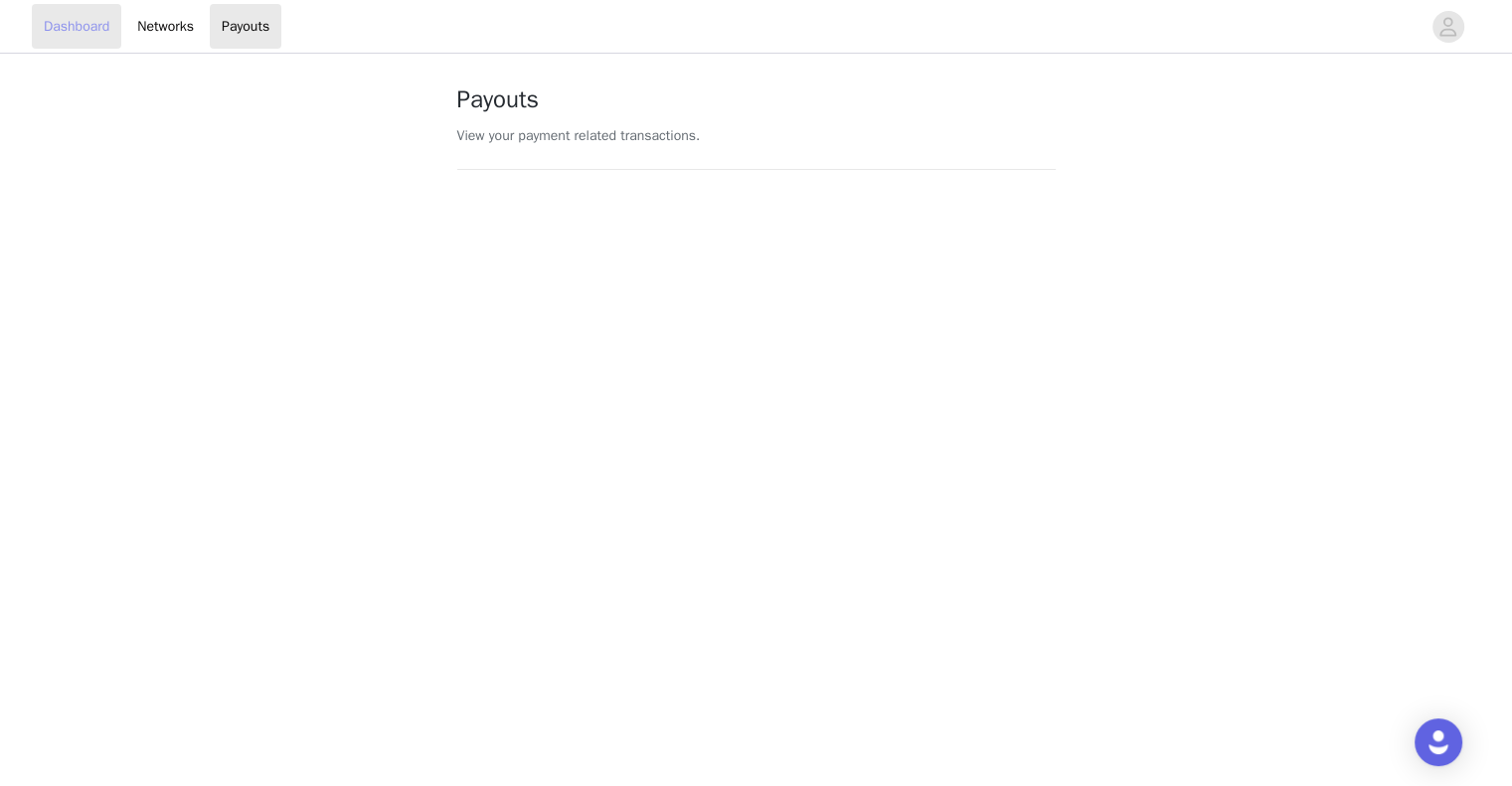 click on "Dashboard" at bounding box center [77, 26] 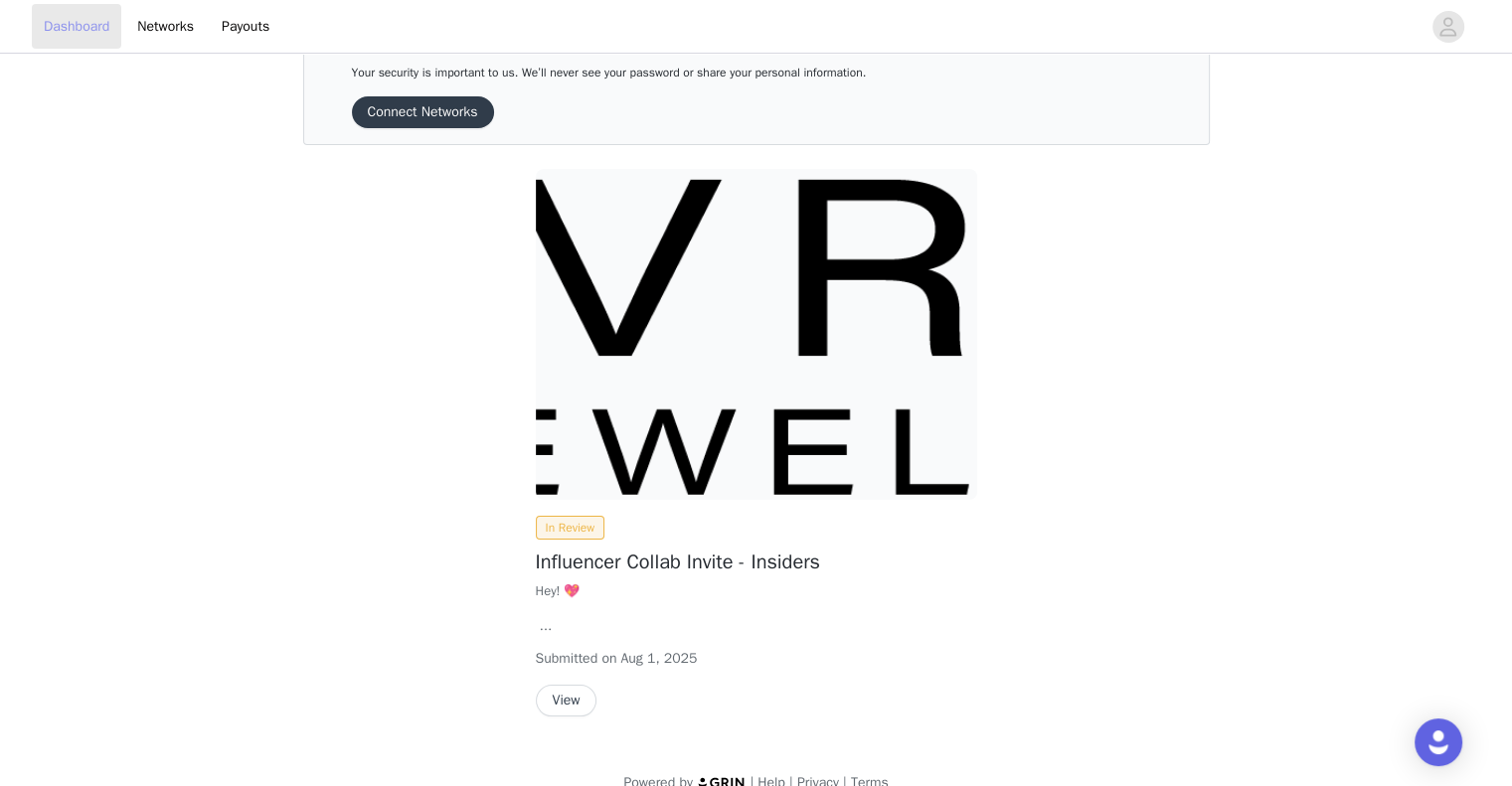 scroll, scrollTop: 83, scrollLeft: 0, axis: vertical 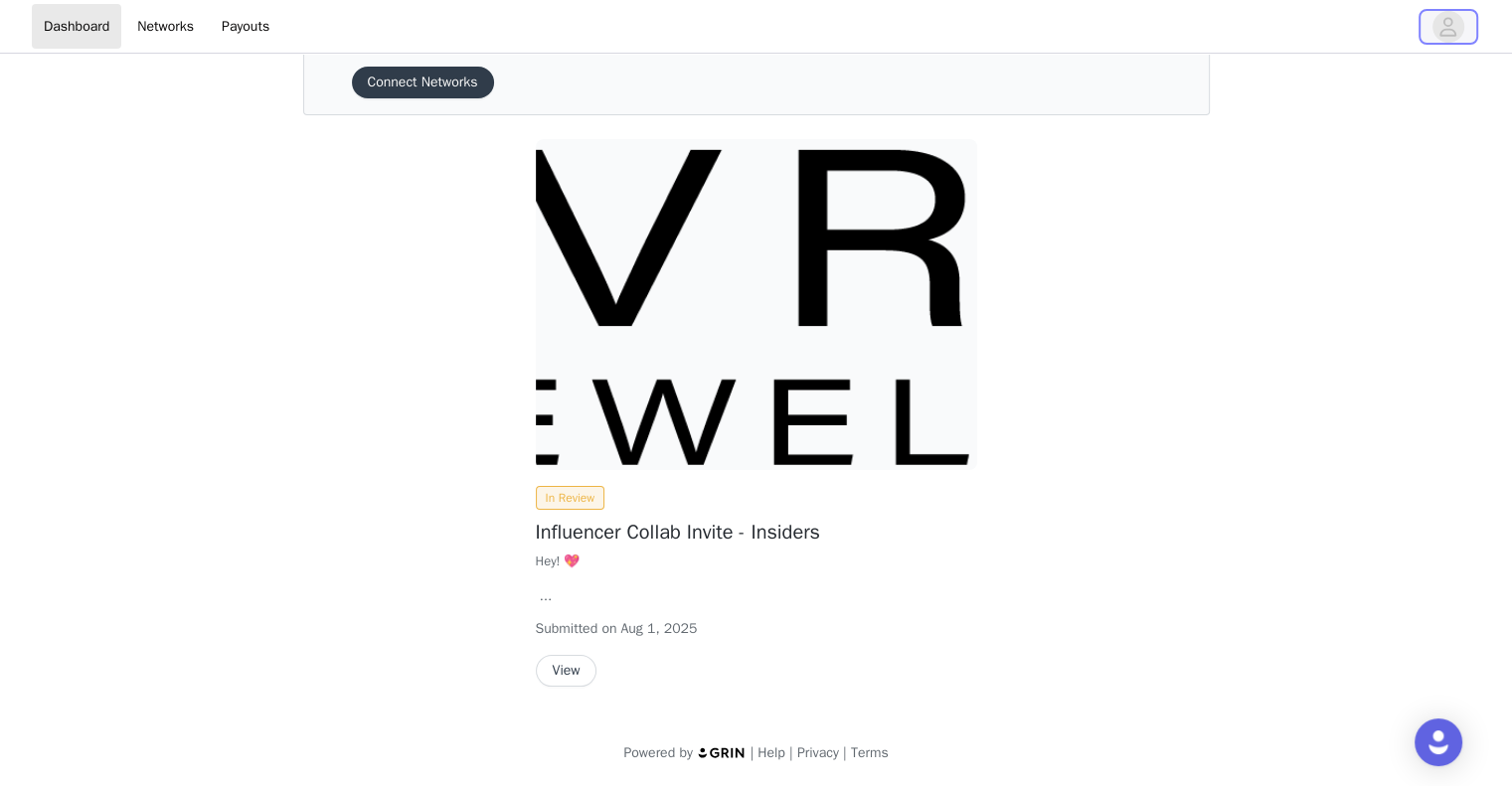click 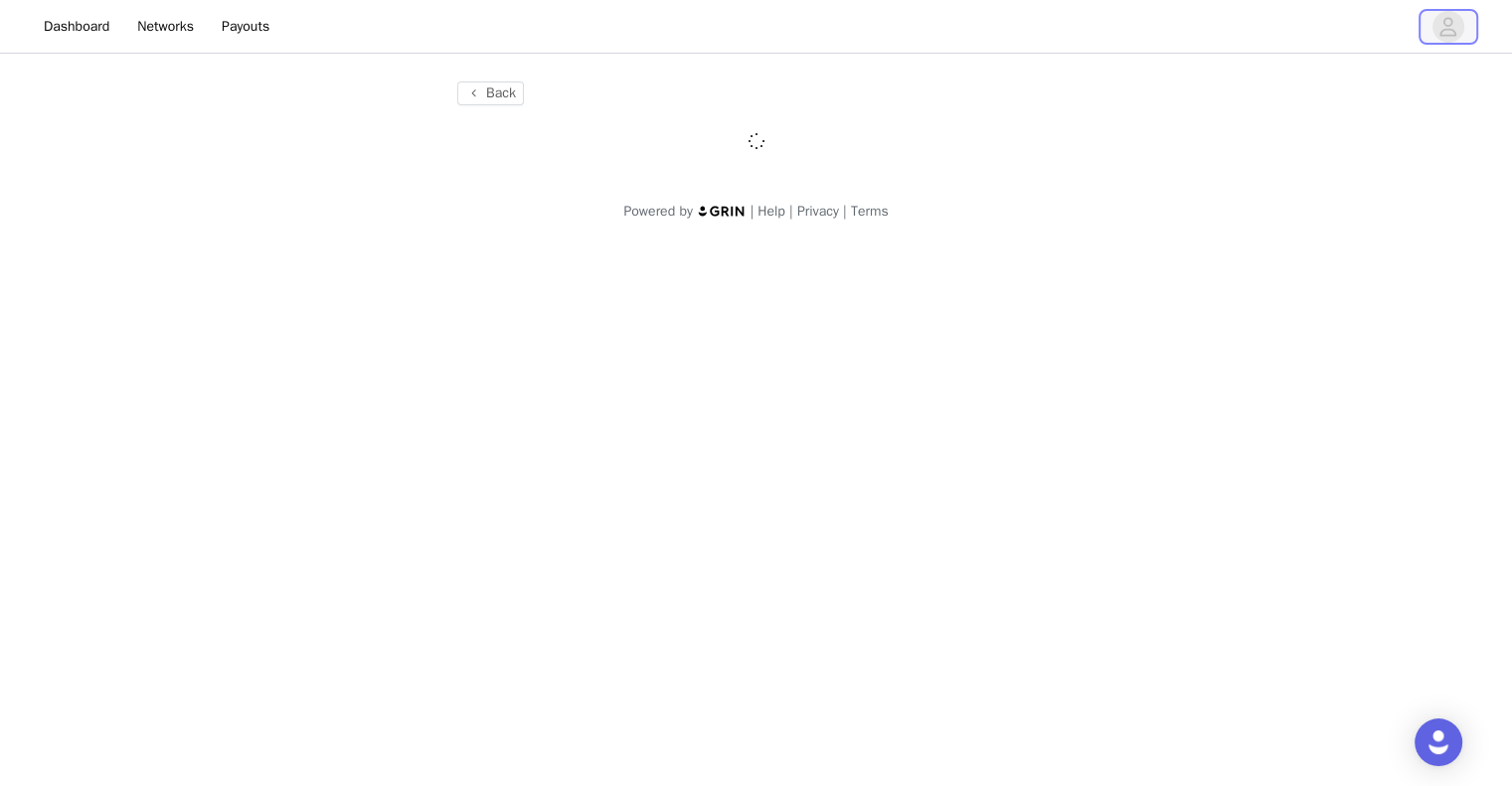 scroll, scrollTop: 0, scrollLeft: 0, axis: both 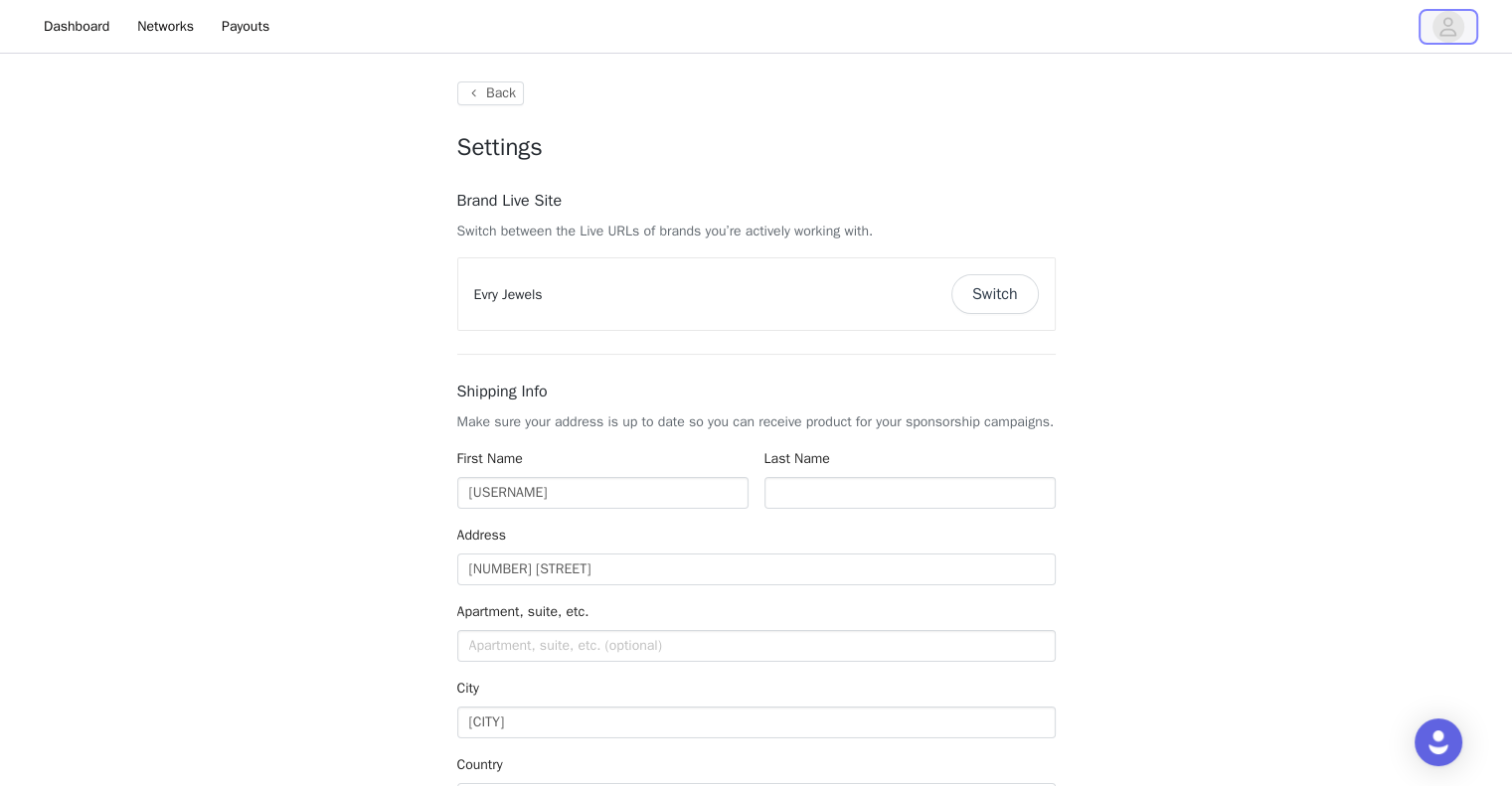 type on "+1 (United States)" 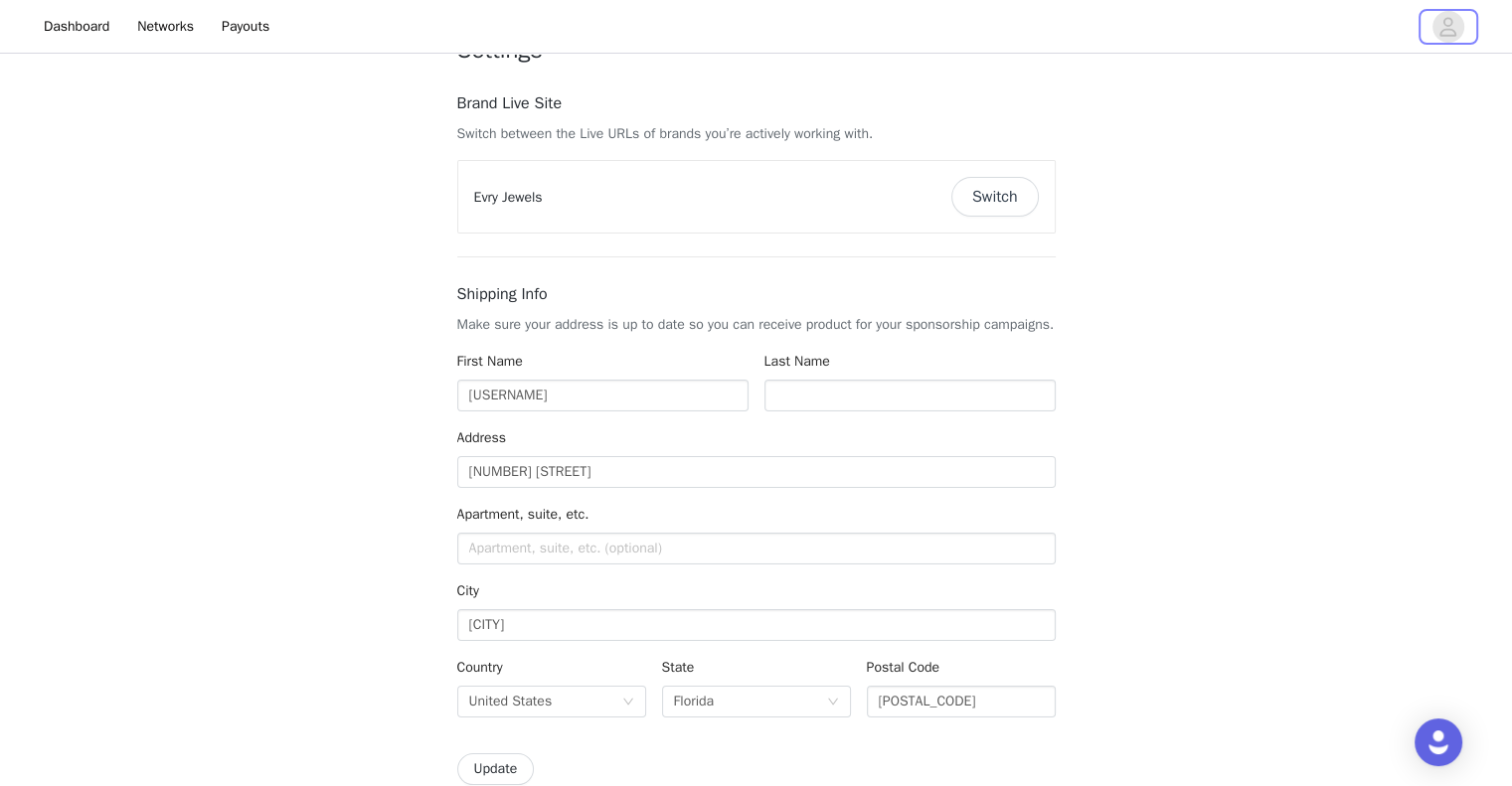 scroll, scrollTop: 0, scrollLeft: 0, axis: both 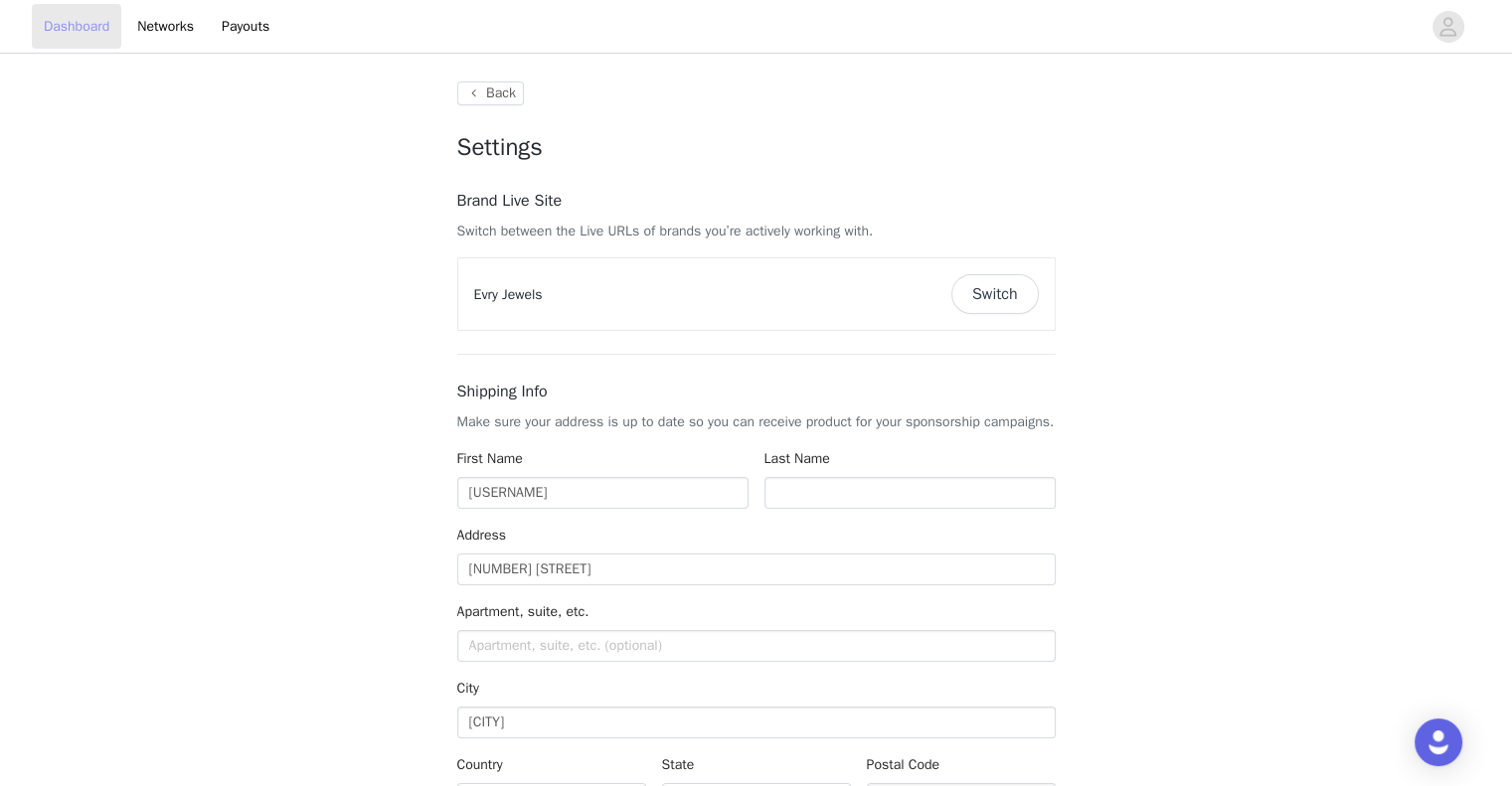 click on "Dashboard" at bounding box center (77, 26) 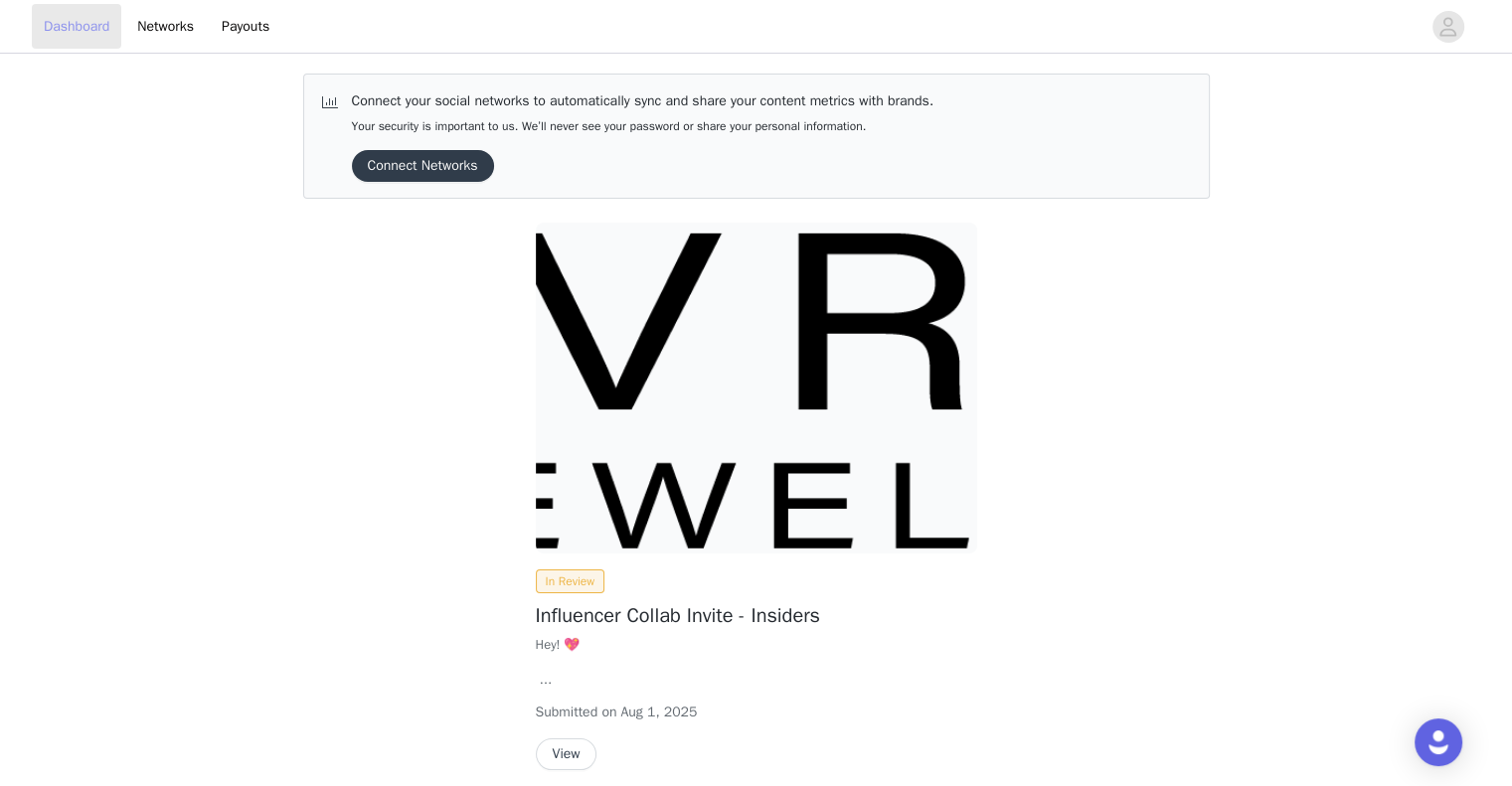scroll, scrollTop: 83, scrollLeft: 0, axis: vertical 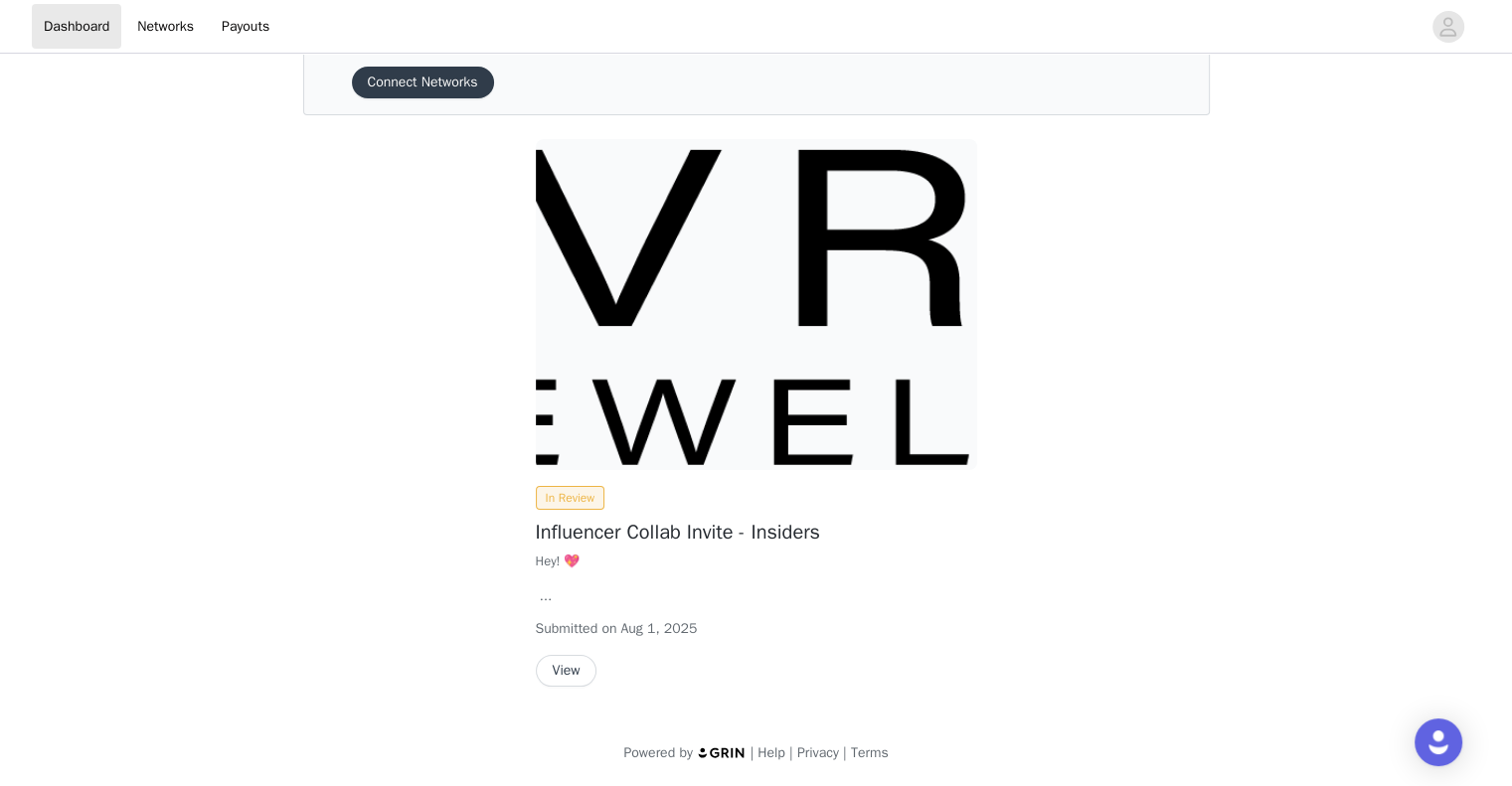 click on "View" at bounding box center [567, 671] 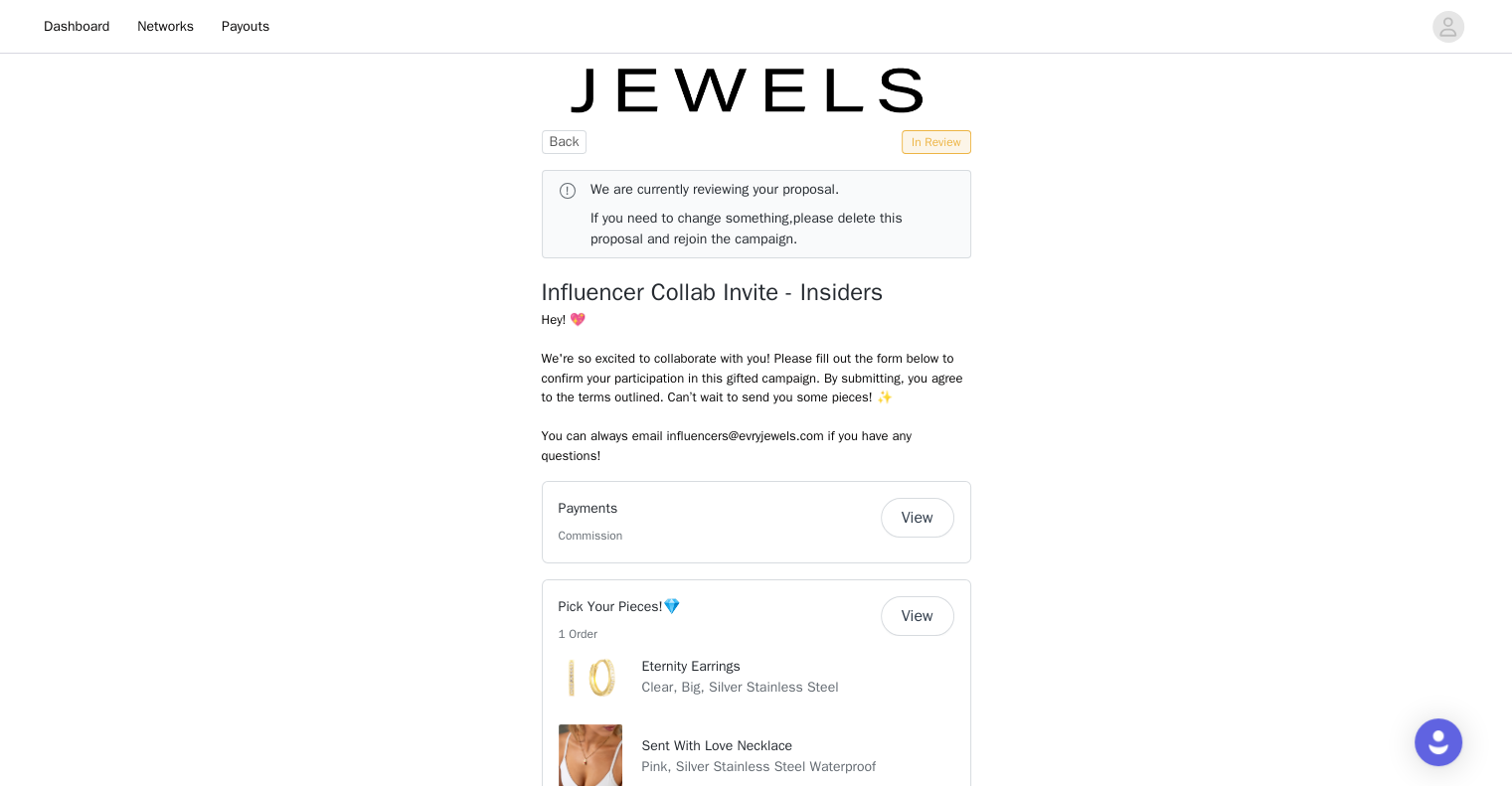scroll, scrollTop: 0, scrollLeft: 0, axis: both 